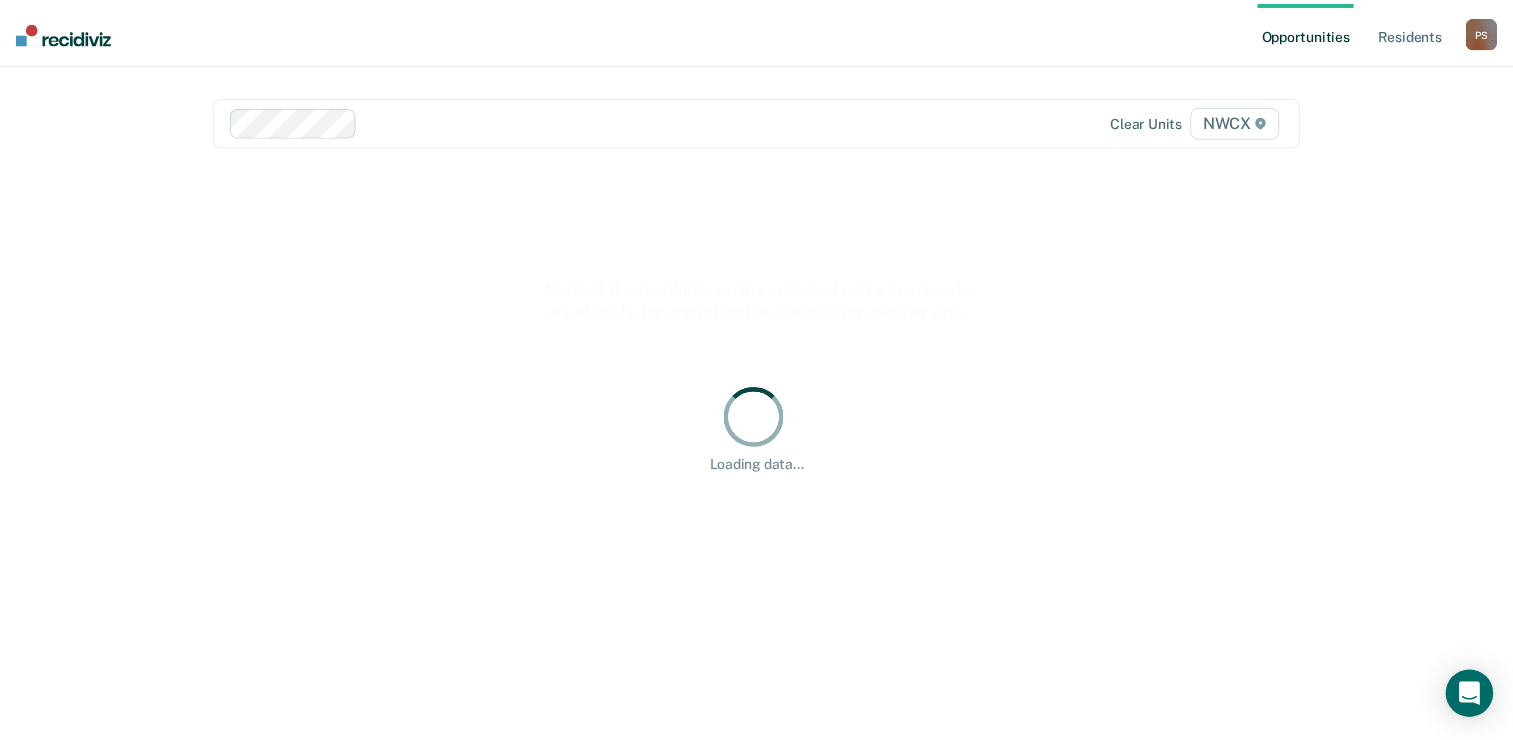 scroll, scrollTop: 0, scrollLeft: 0, axis: both 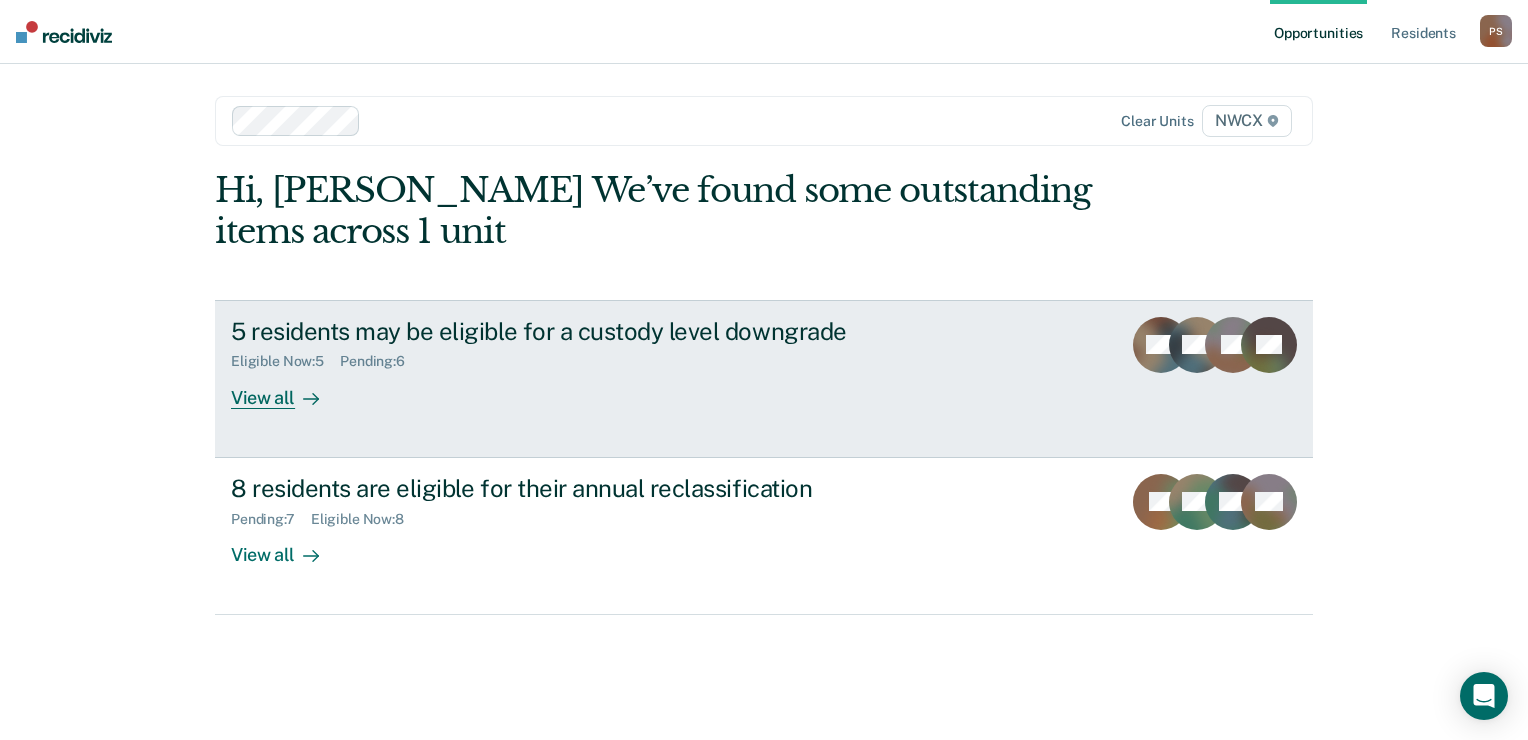 click on "Pending :  6" at bounding box center [380, 361] 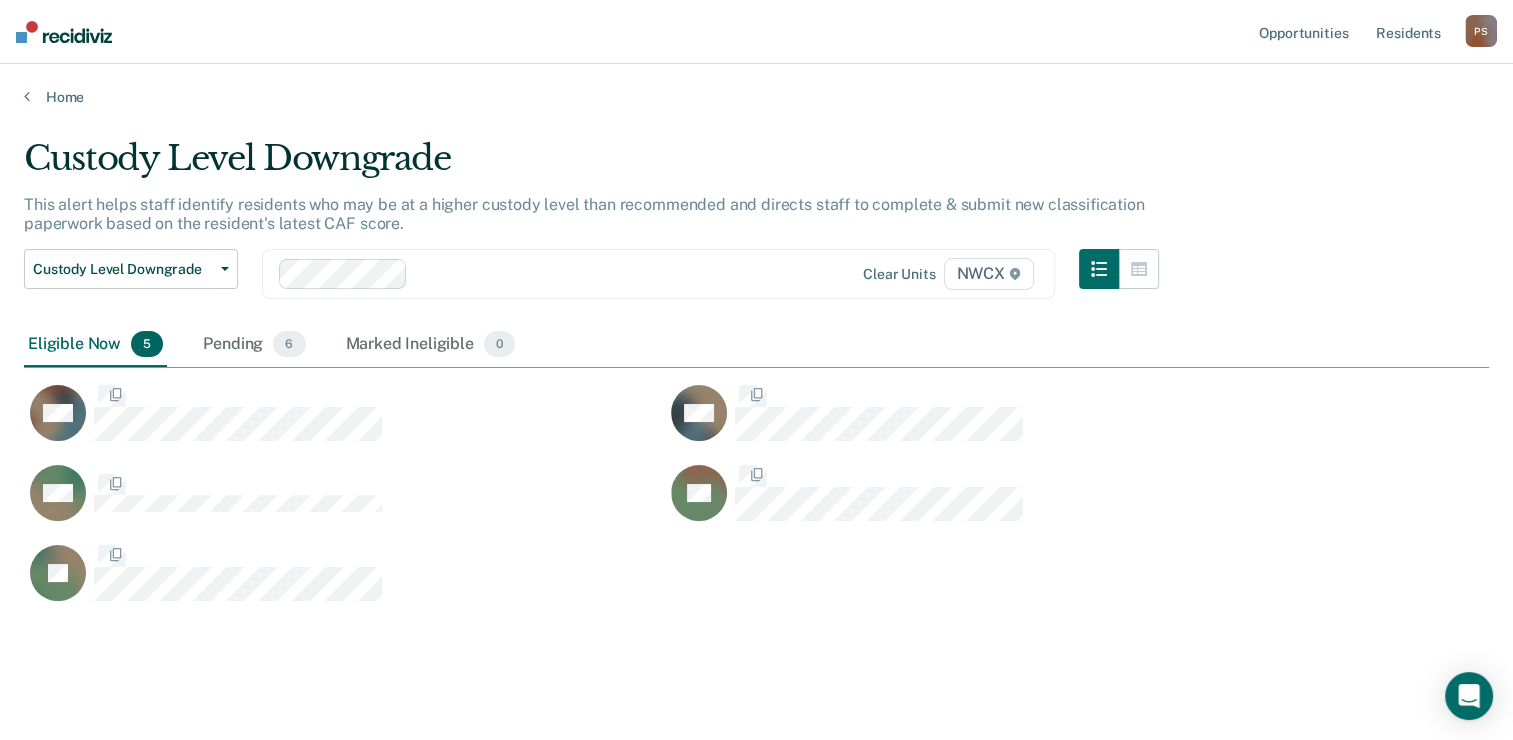 scroll, scrollTop: 16, scrollLeft: 16, axis: both 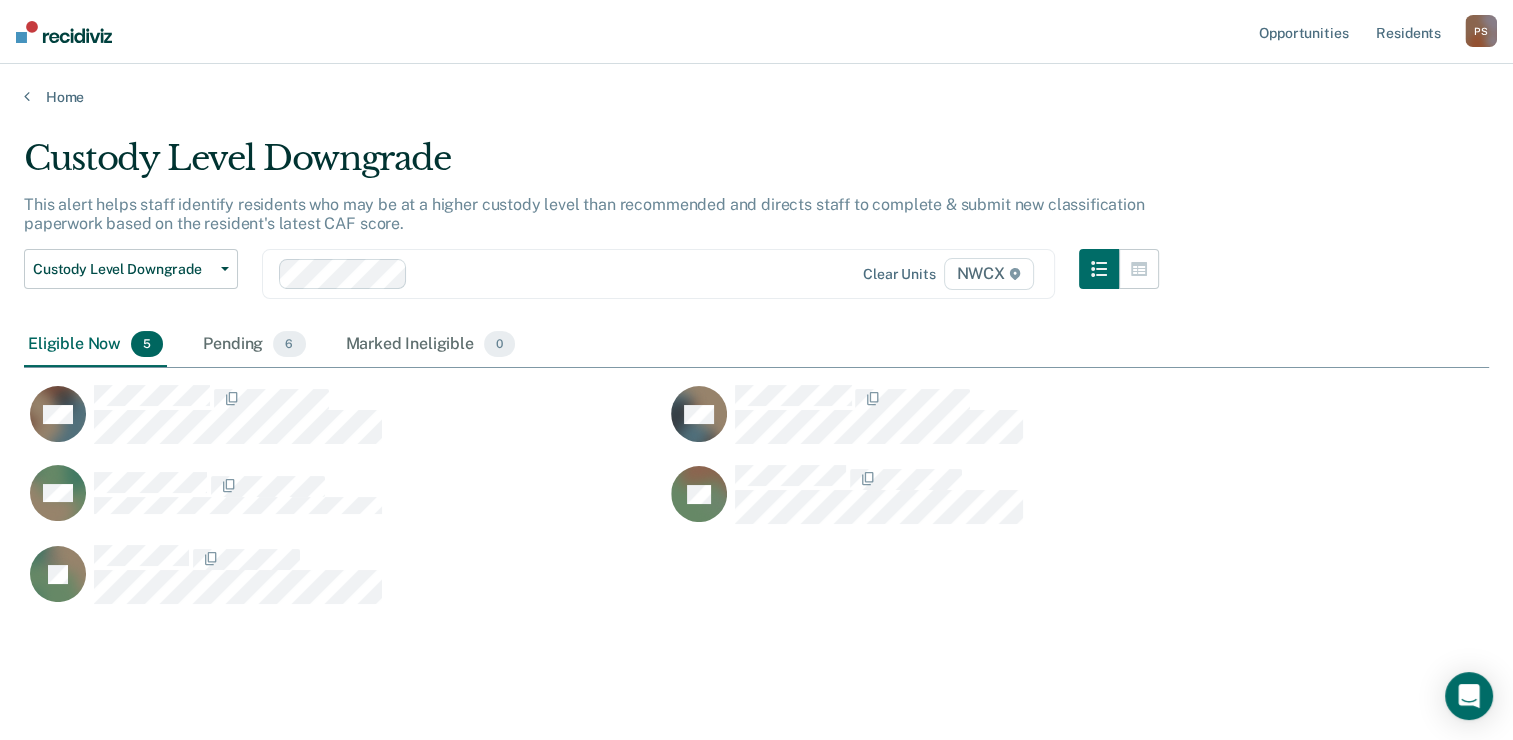 click on "Eligible Now 5" at bounding box center (95, 345) 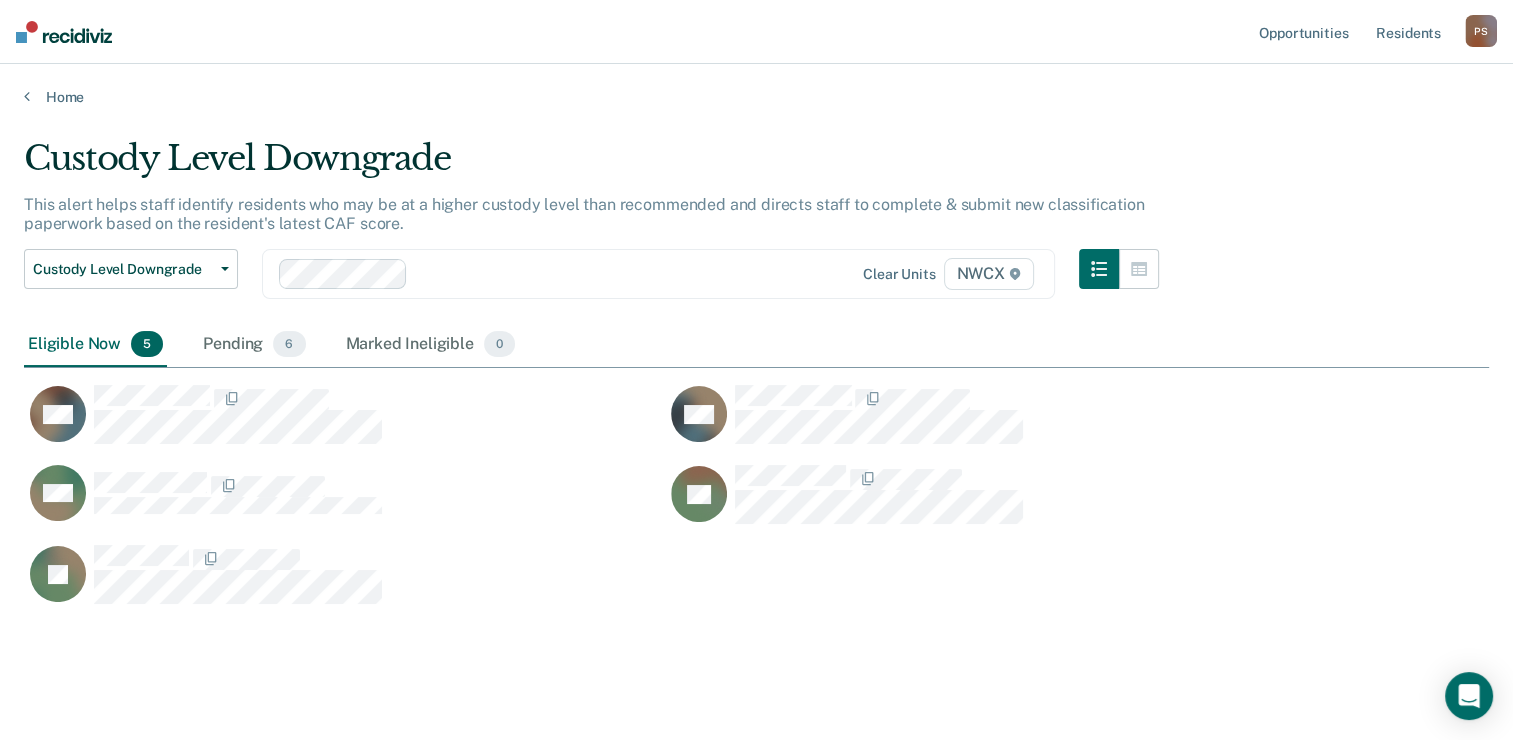 click on "Eligible Now 5" at bounding box center (95, 345) 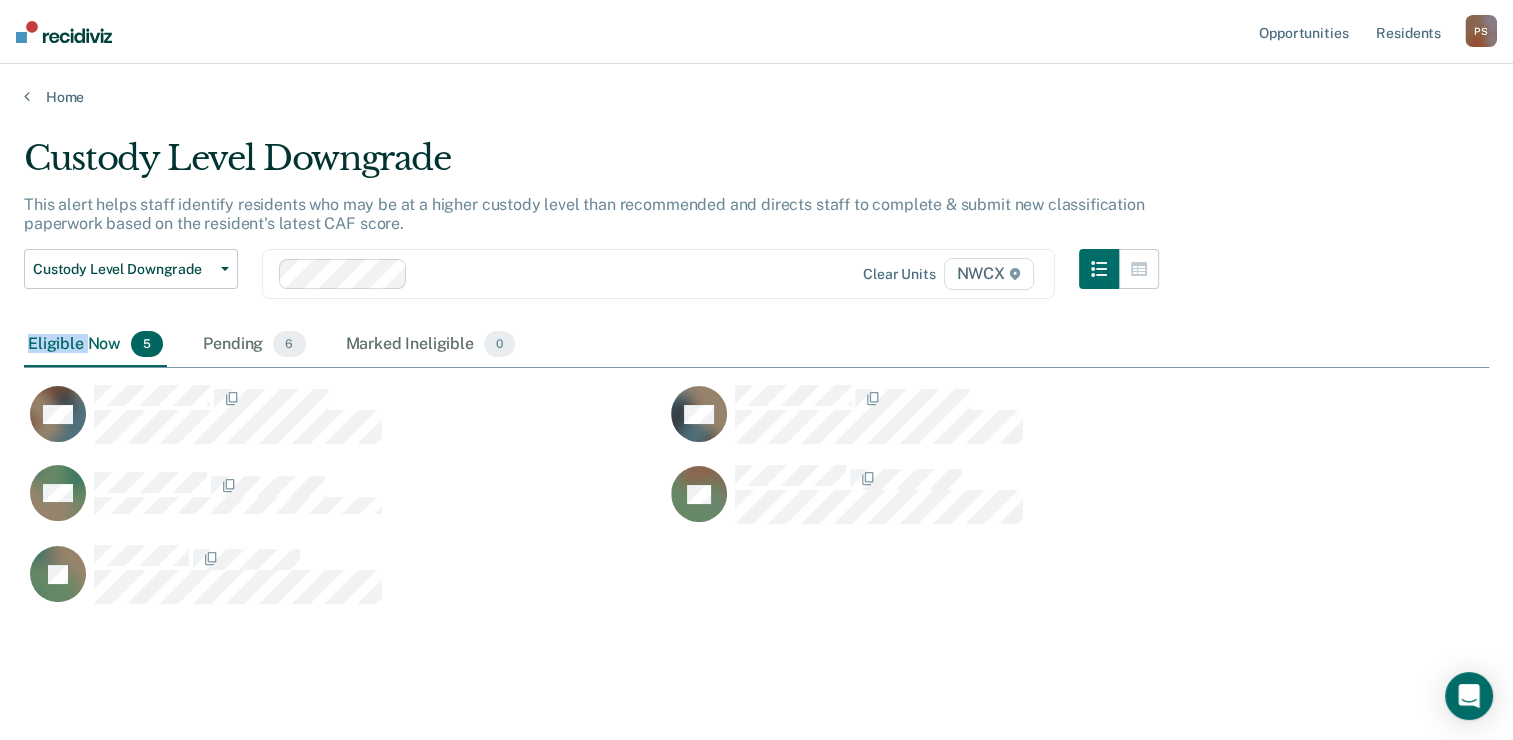 click on "Eligible Now 5" at bounding box center [95, 345] 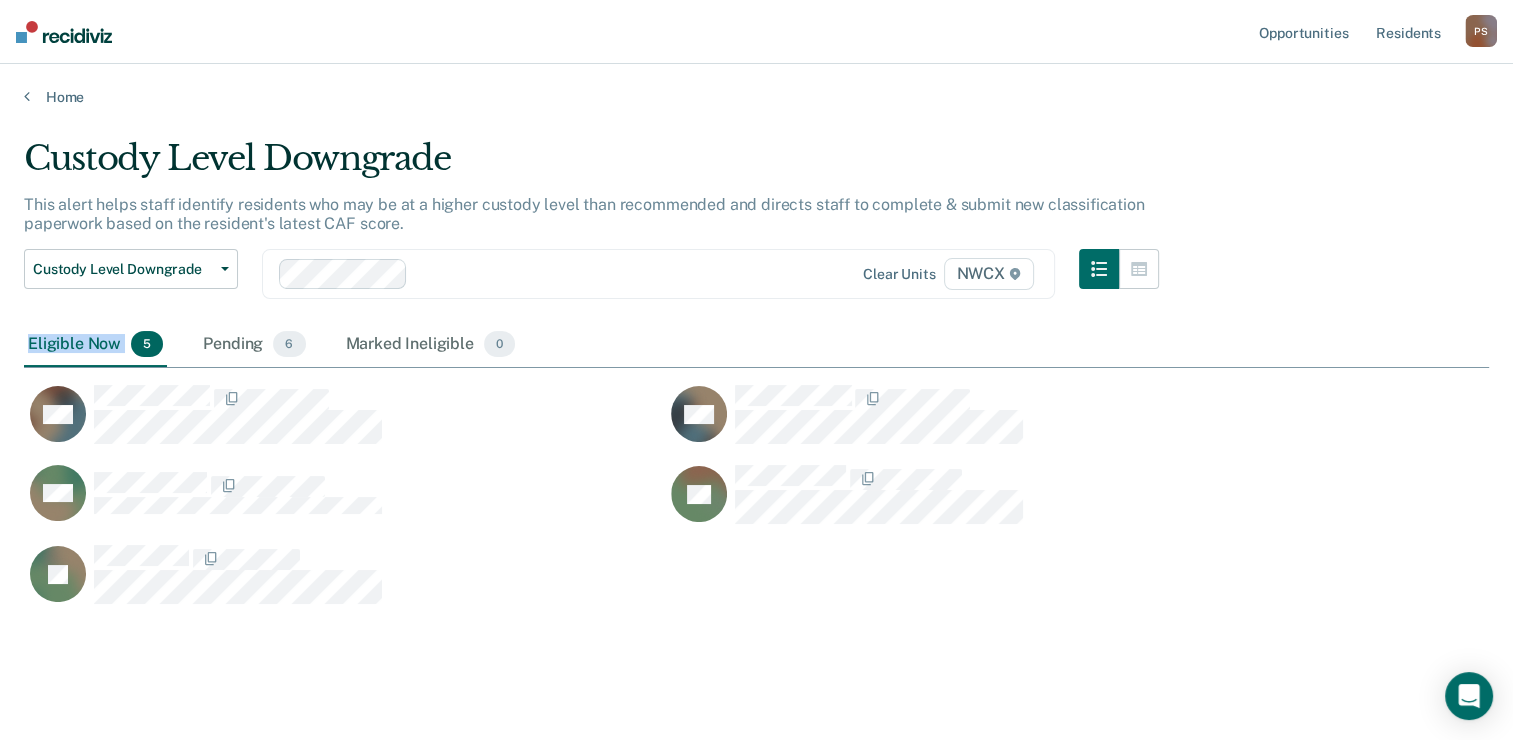 click on "Eligible Now 5" at bounding box center [95, 345] 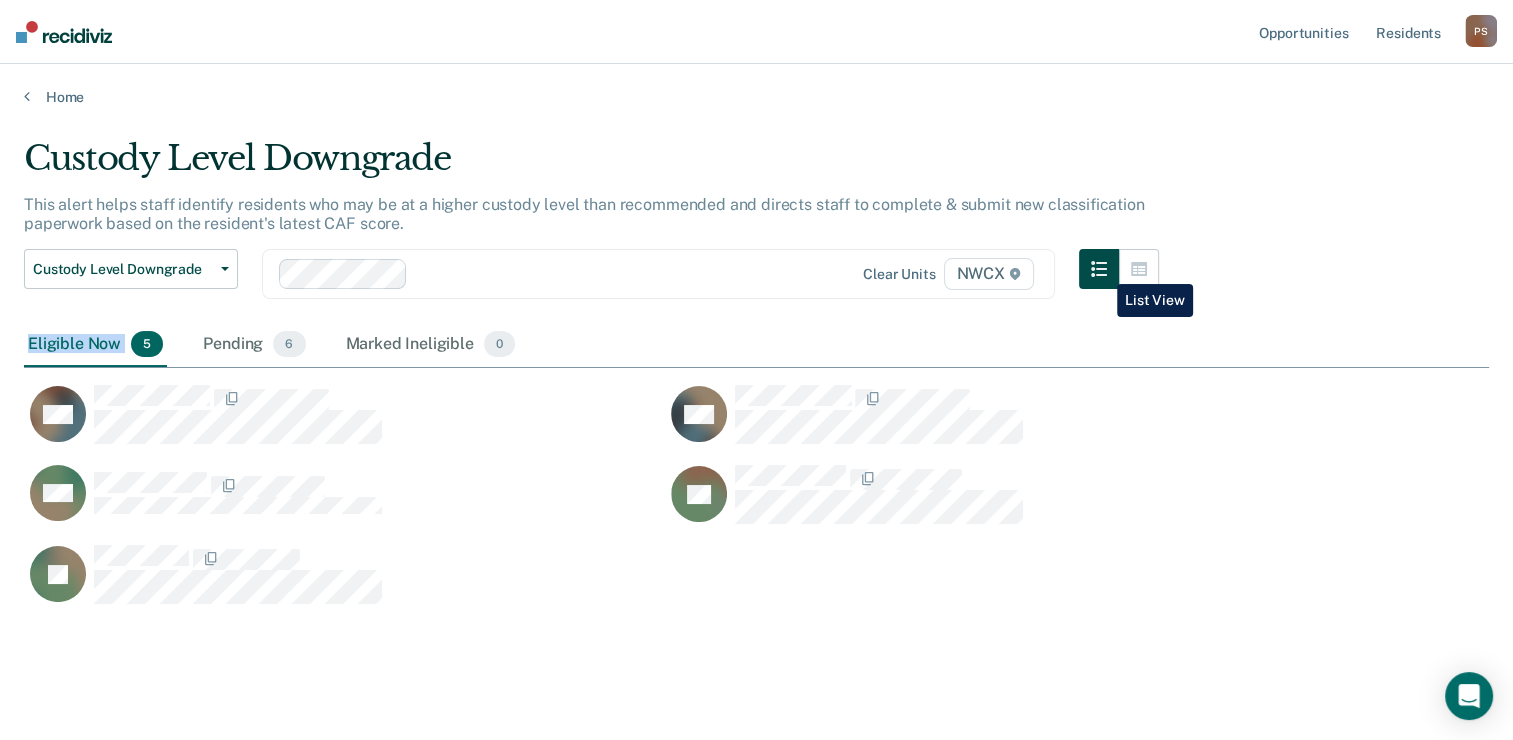 click 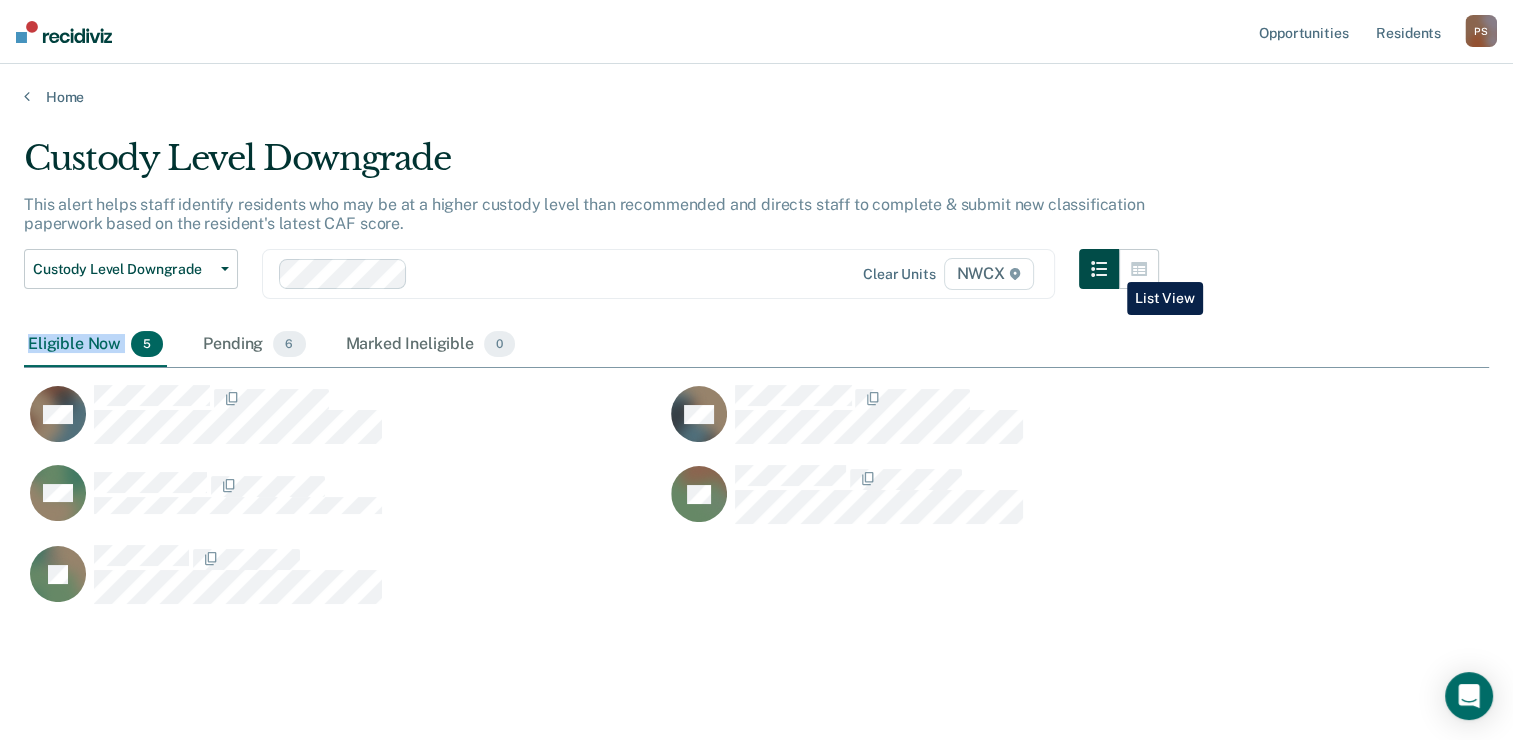 click 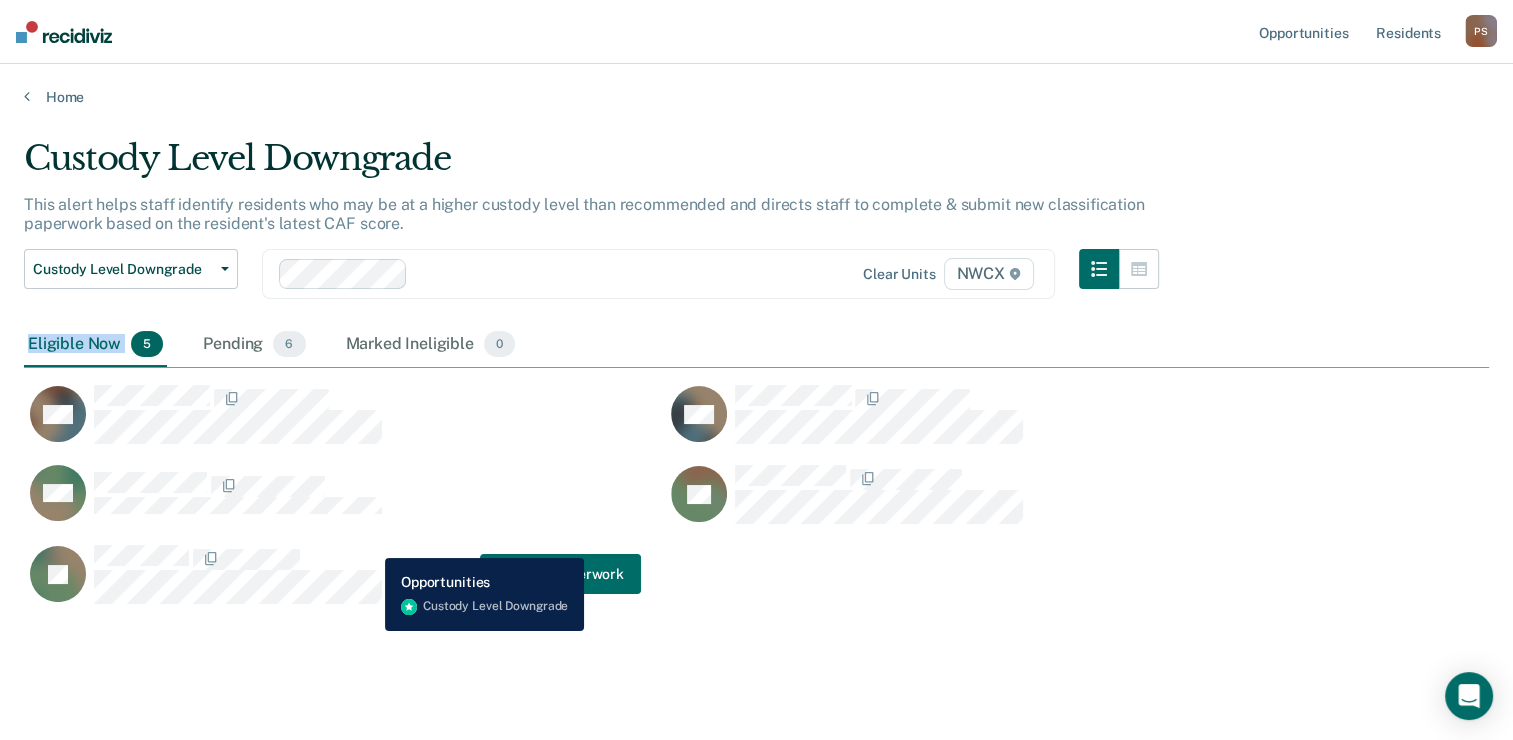 click at bounding box center [238, 557] 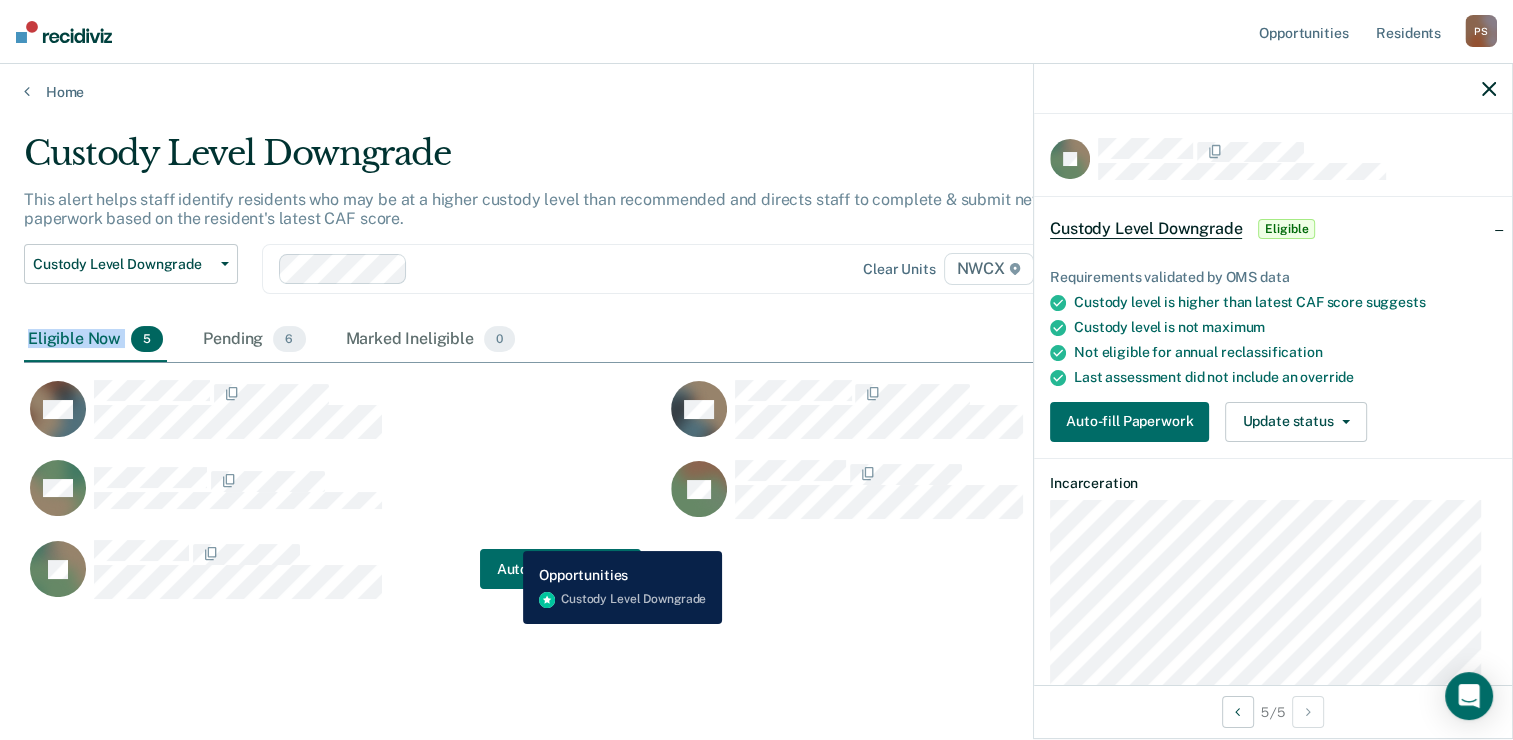 scroll, scrollTop: 0, scrollLeft: 0, axis: both 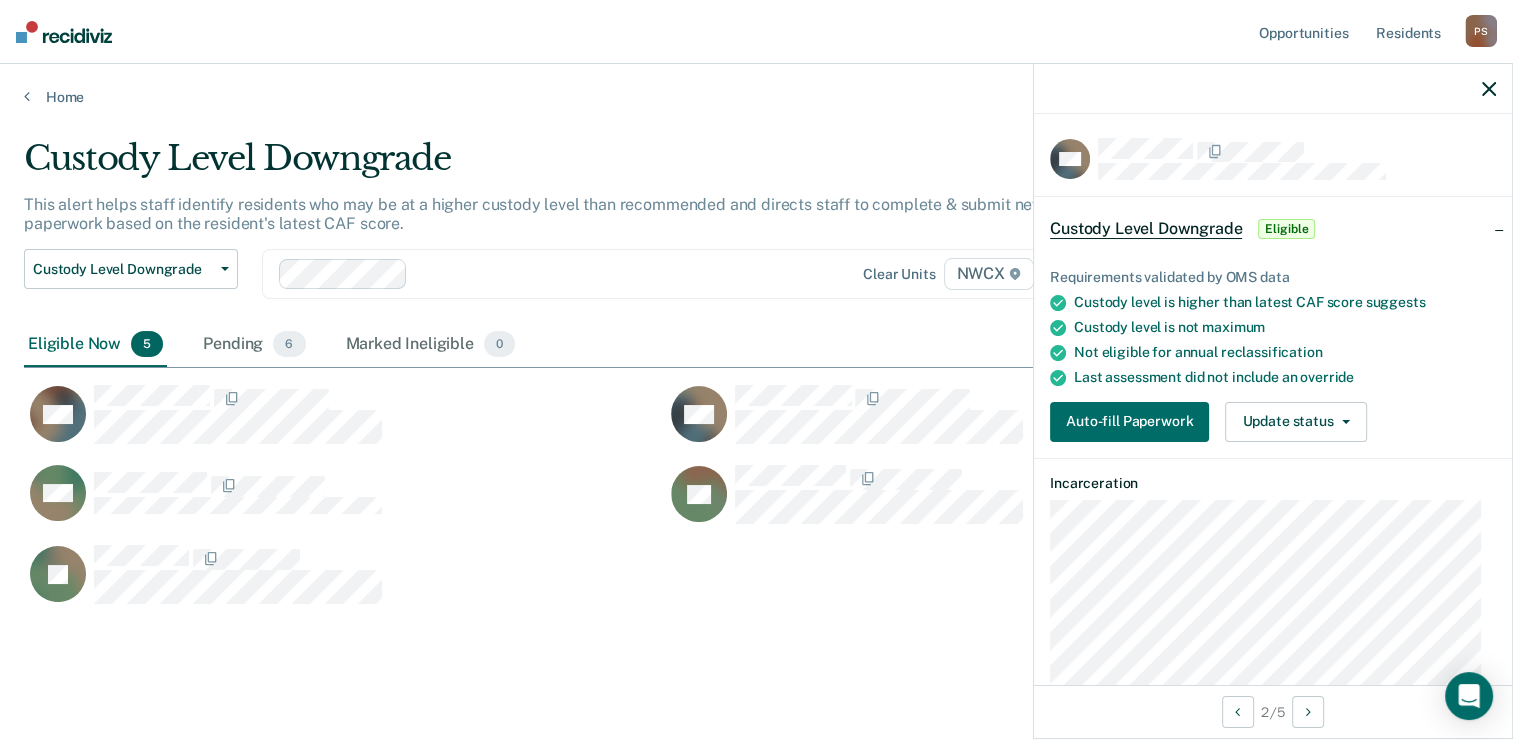 click on "Custody Level Downgrade" at bounding box center (1146, 229) 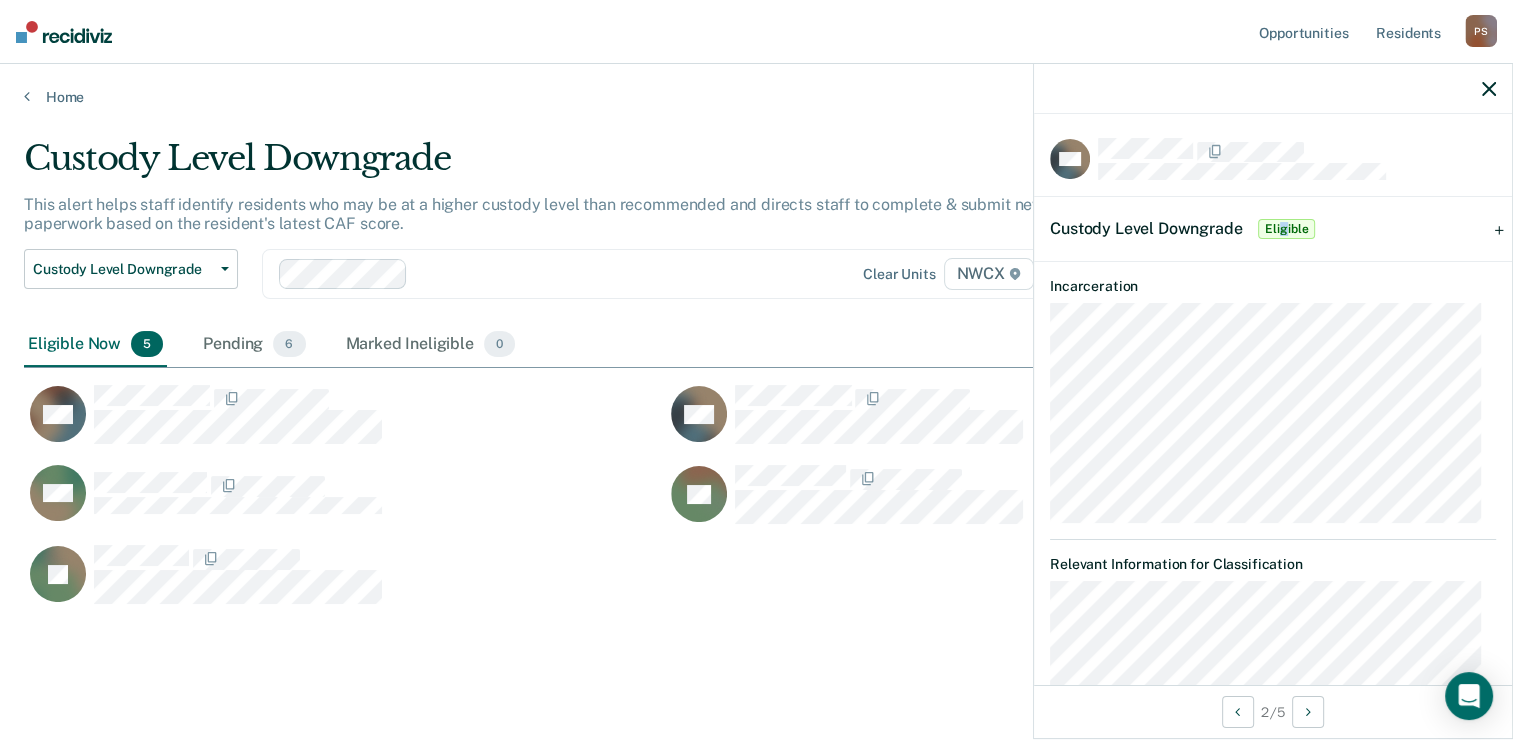 click on "Eligible" at bounding box center (1286, 229) 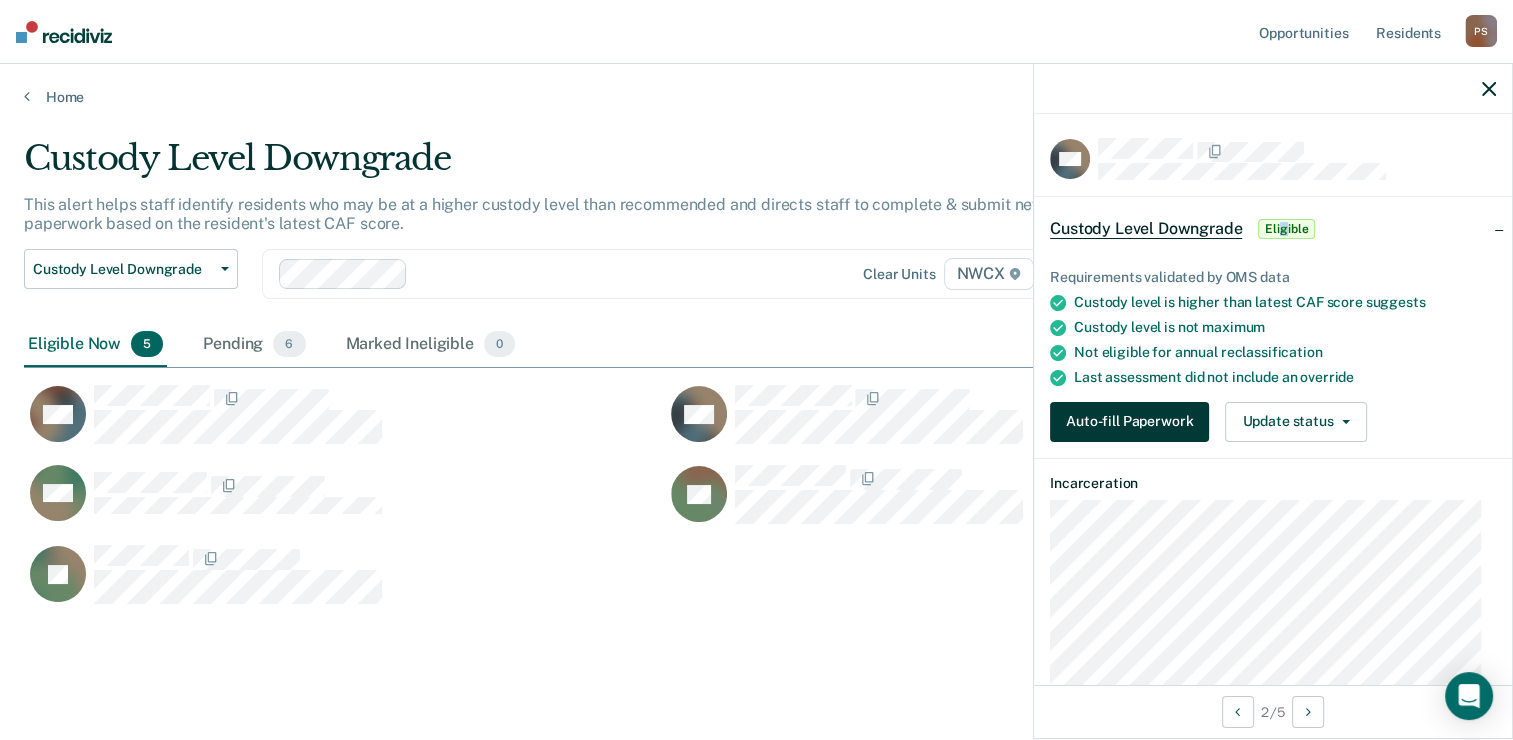 click on "Auto-fill Paperwork" at bounding box center (1129, 422) 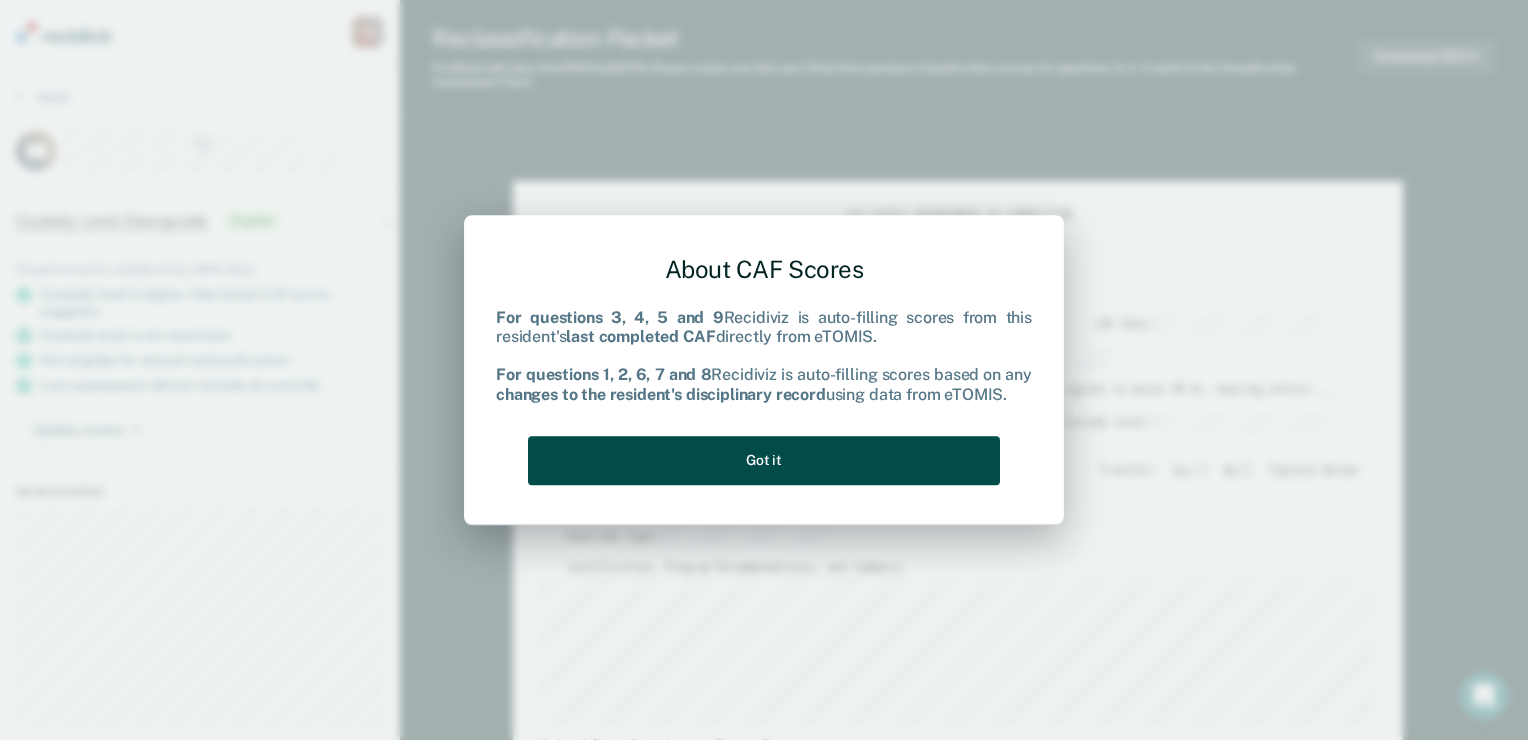 click on "Got it" at bounding box center [764, 460] 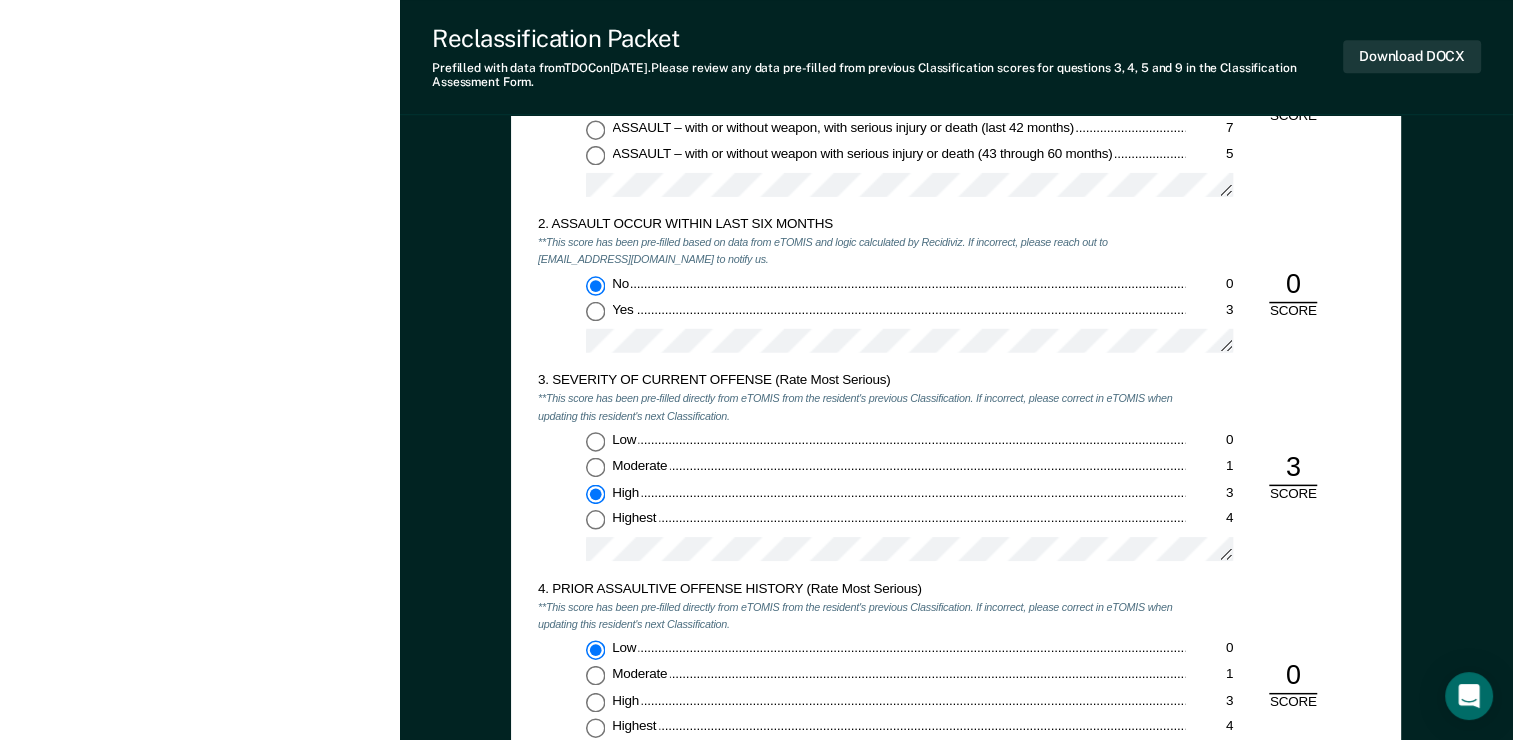 scroll, scrollTop: 1800, scrollLeft: 0, axis: vertical 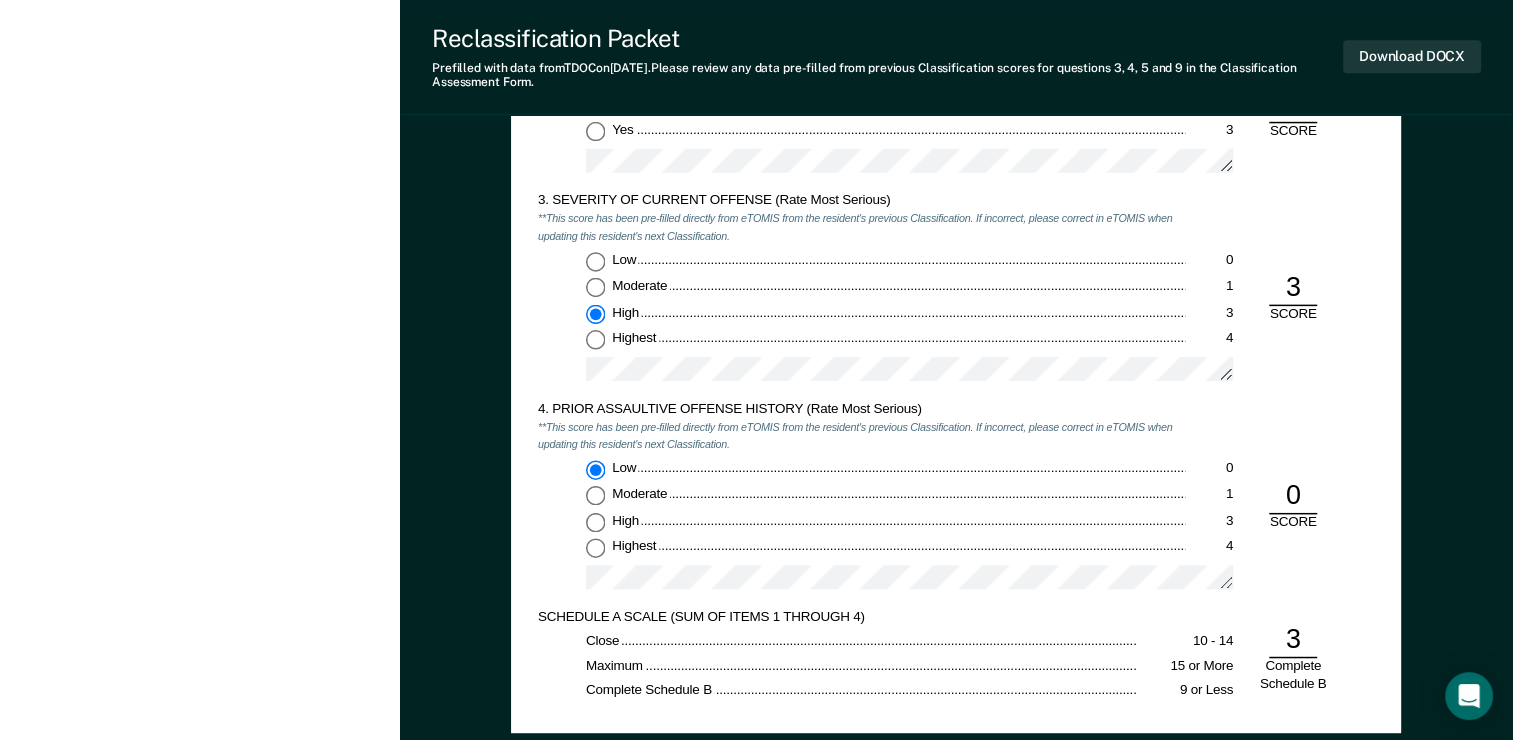 click on "[PERSON_NAME] P S Profile How it works Log Out Back WR   Custody Level Downgrade Eligible Requirements validated by OMS data Custody level is higher than latest CAF score   suggests Custody level is not   maximum Not eligible for annual   reclassification Last assessment did not include an   override Update status Mark Pending Mark Ineligible Incarceration Relevant Information for Classification" at bounding box center [200, 722] 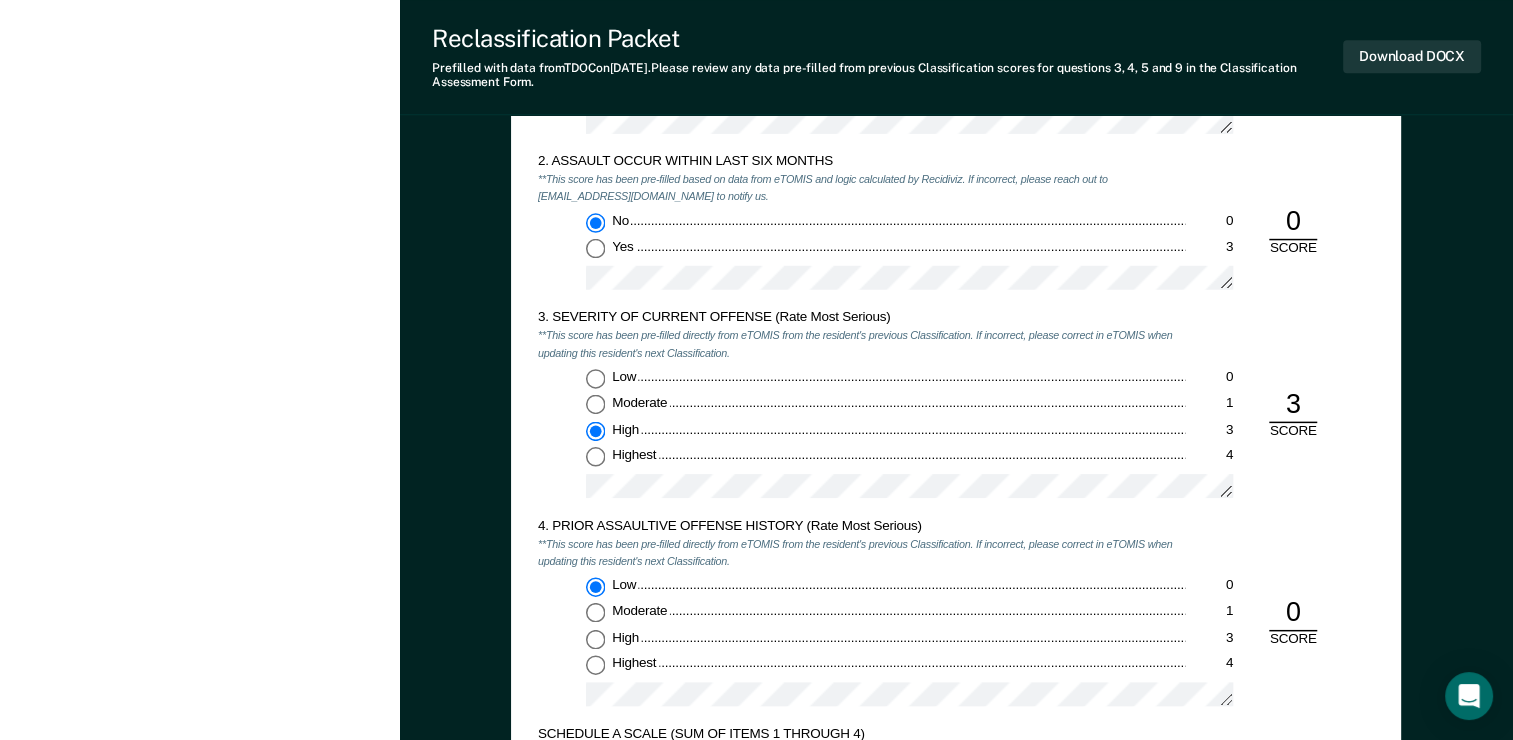 scroll, scrollTop: 1700, scrollLeft: 0, axis: vertical 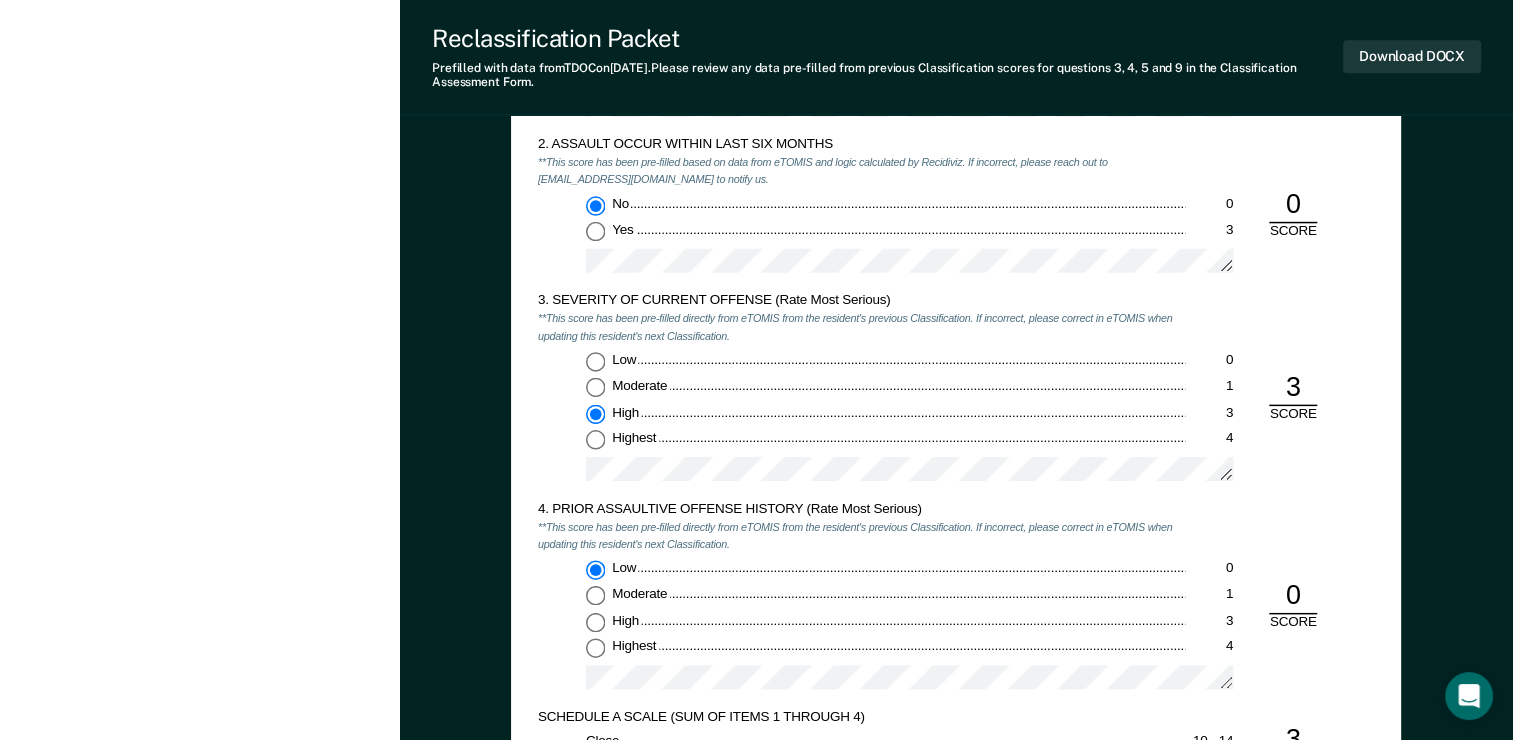 click on "Moderate 1" at bounding box center [595, 386] 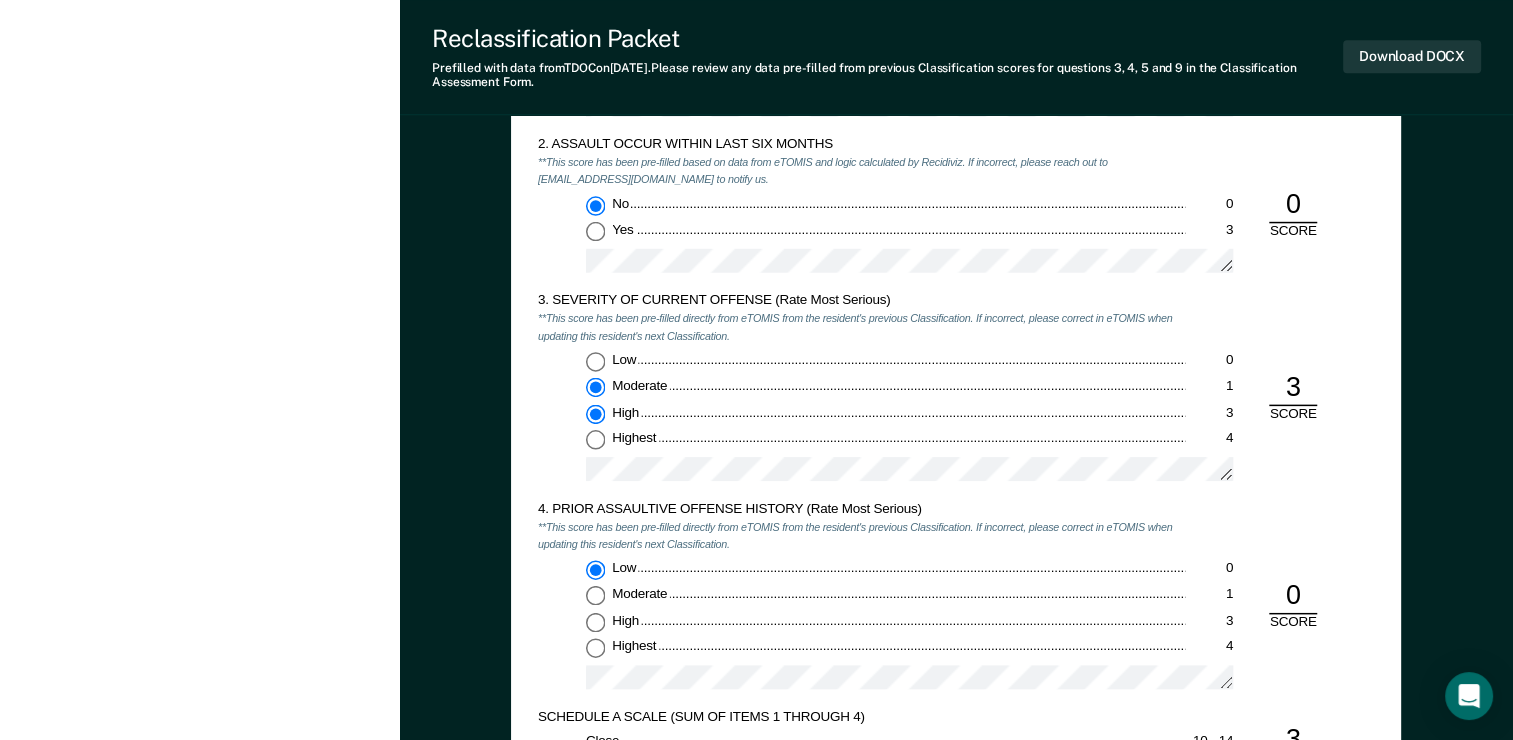 type on "x" 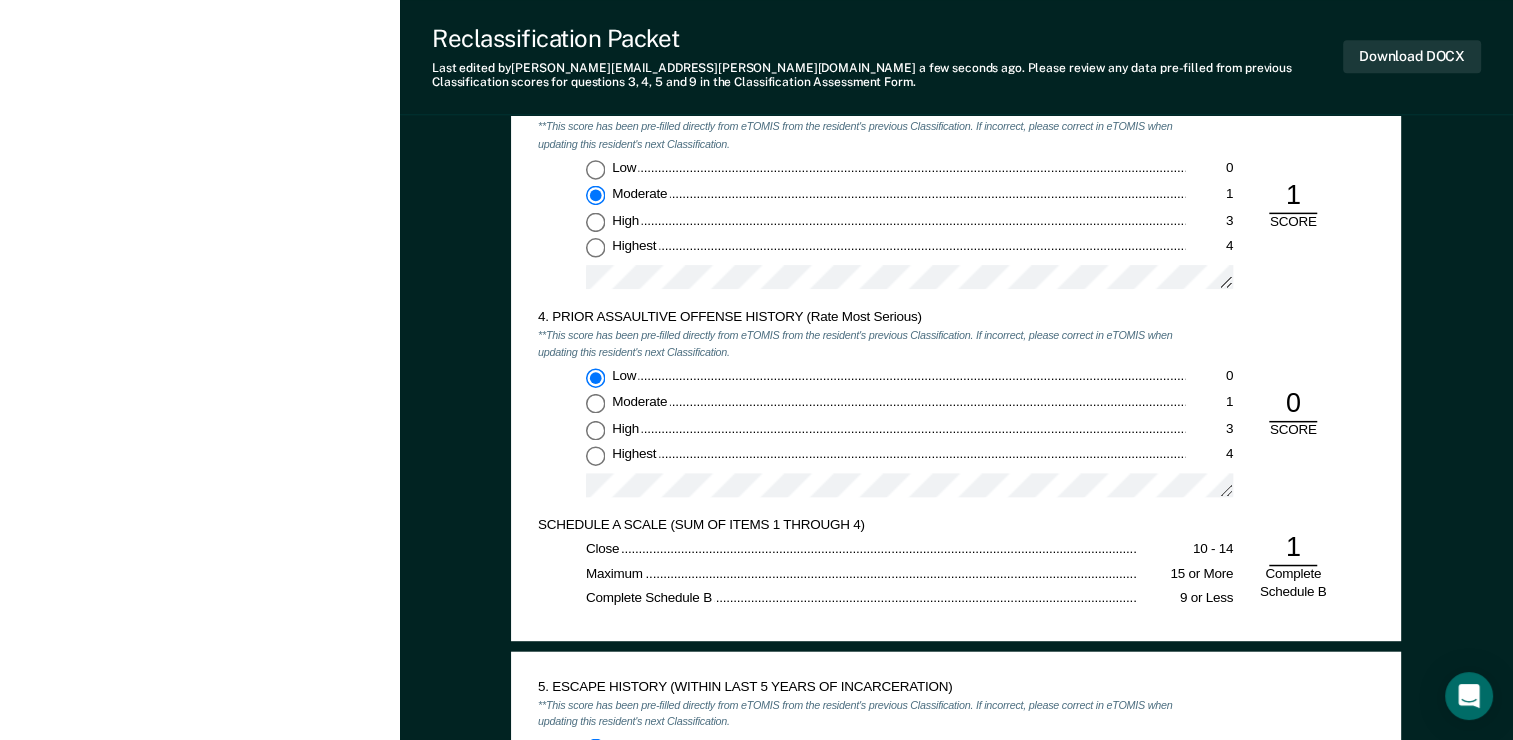 scroll, scrollTop: 1900, scrollLeft: 0, axis: vertical 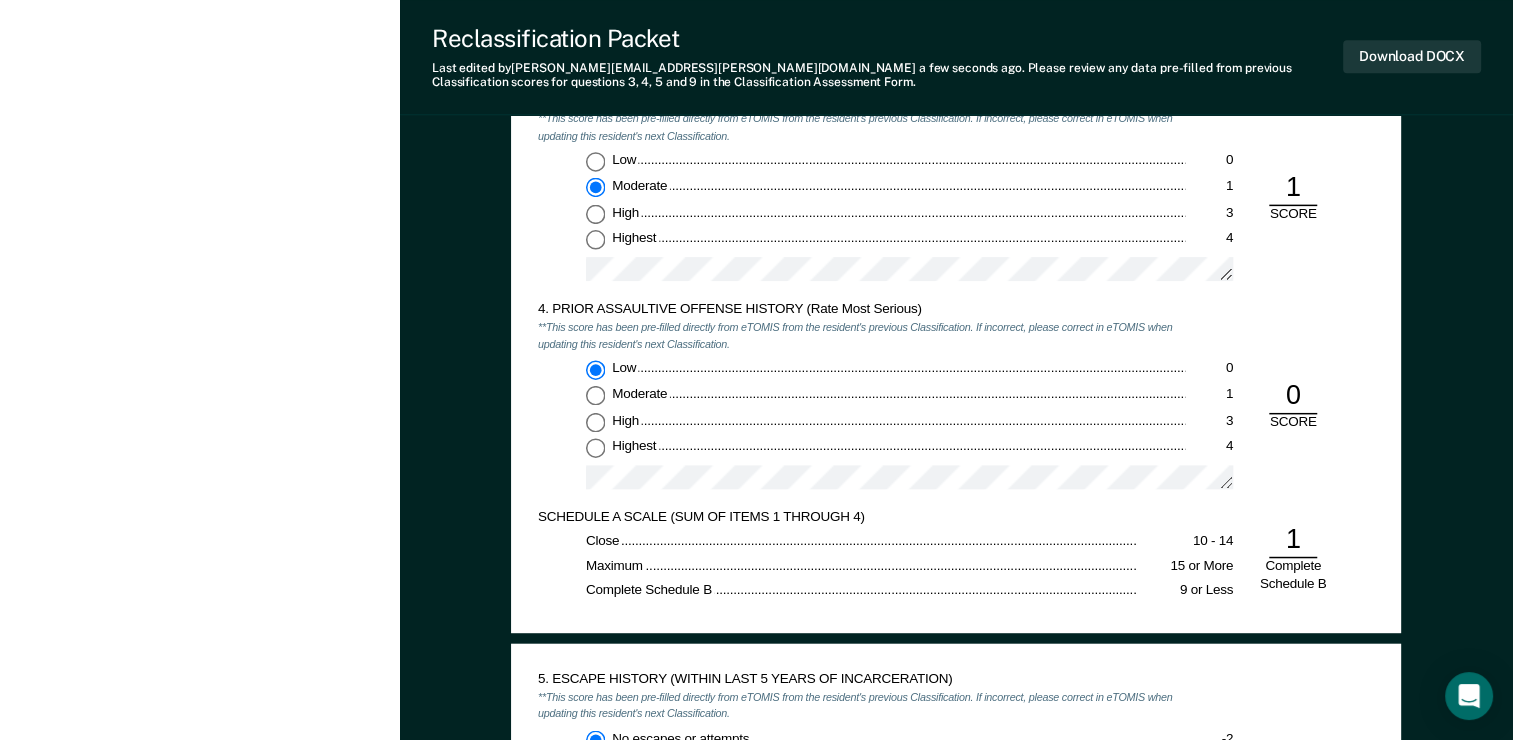 click on "Low 0" at bounding box center [595, 368] 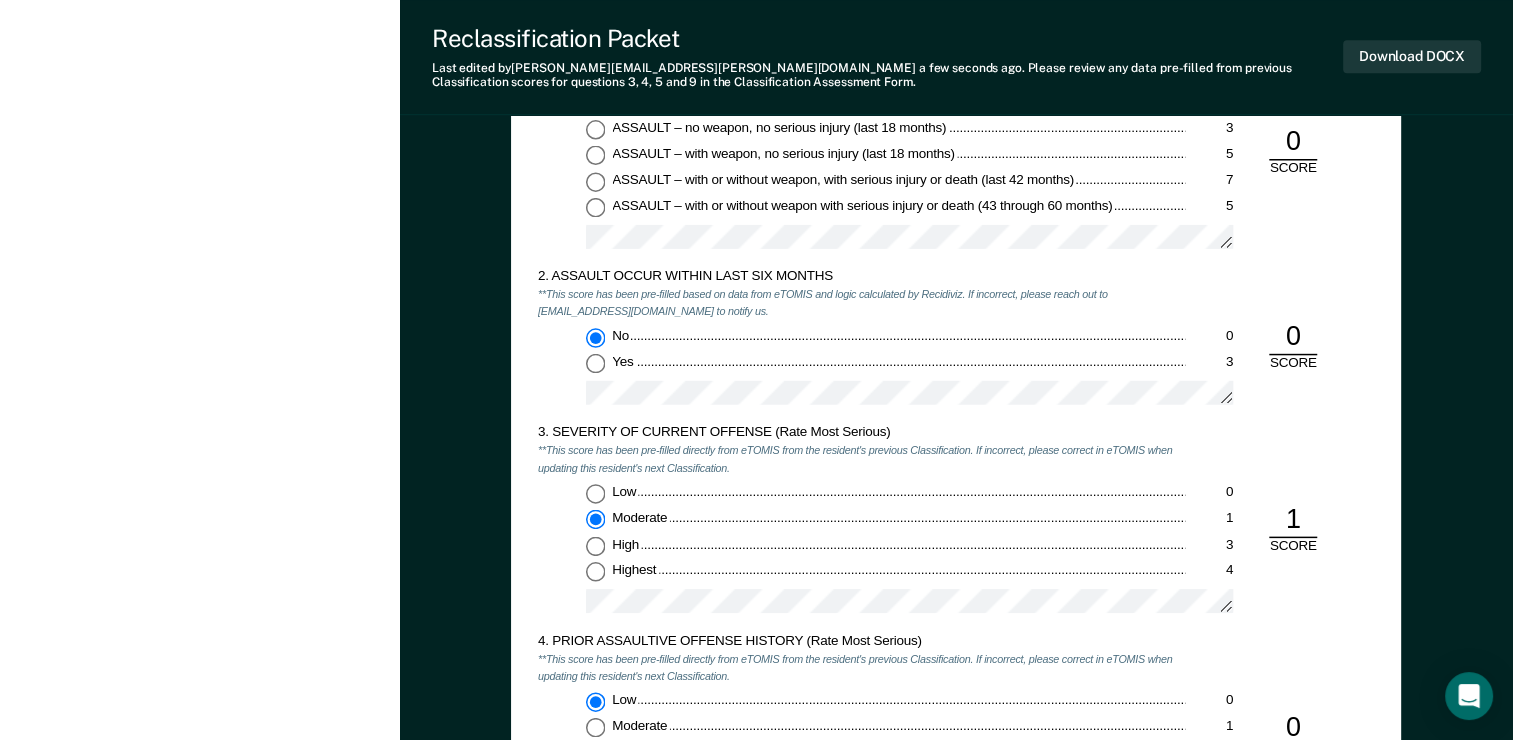 scroll, scrollTop: 1700, scrollLeft: 0, axis: vertical 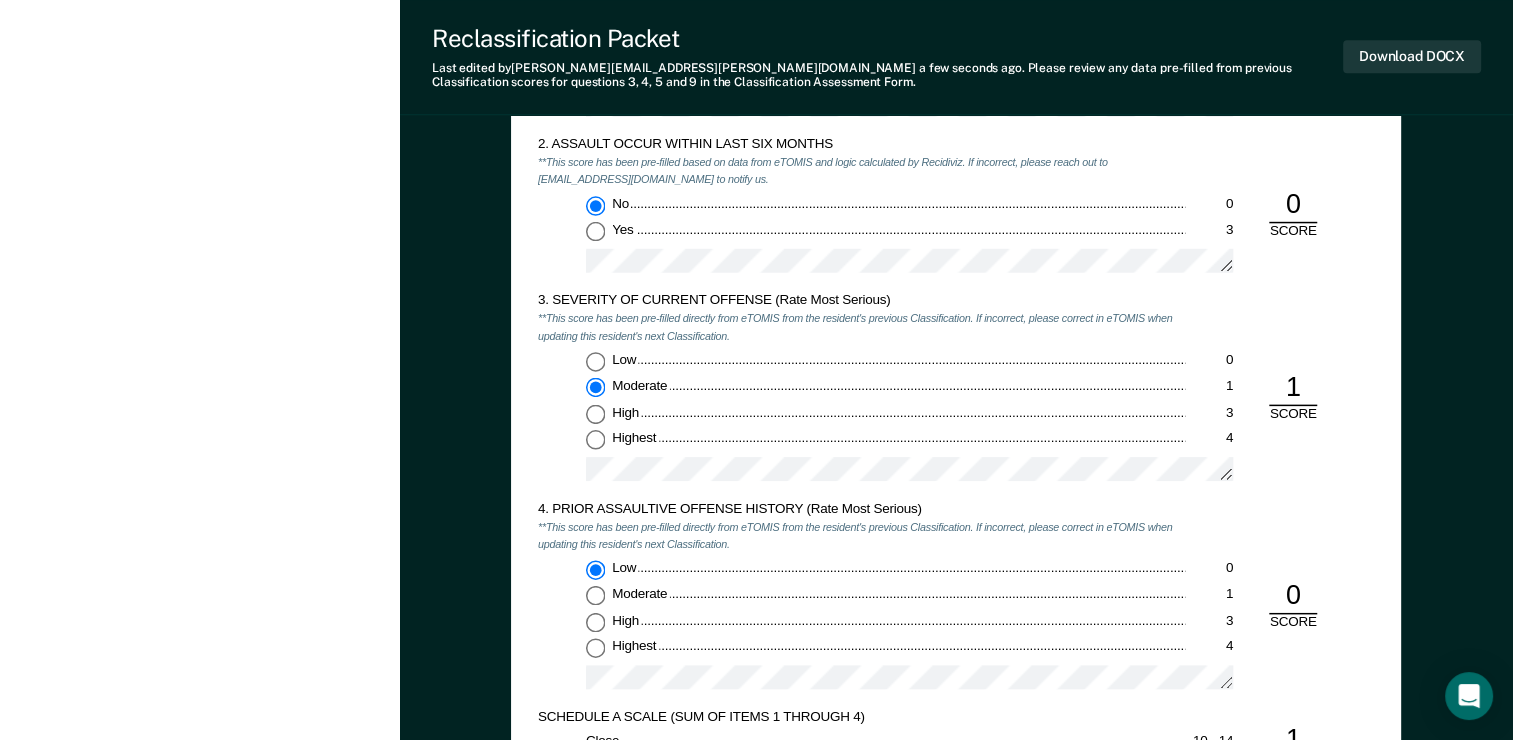 click on "Low 0" at bounding box center (595, 568) 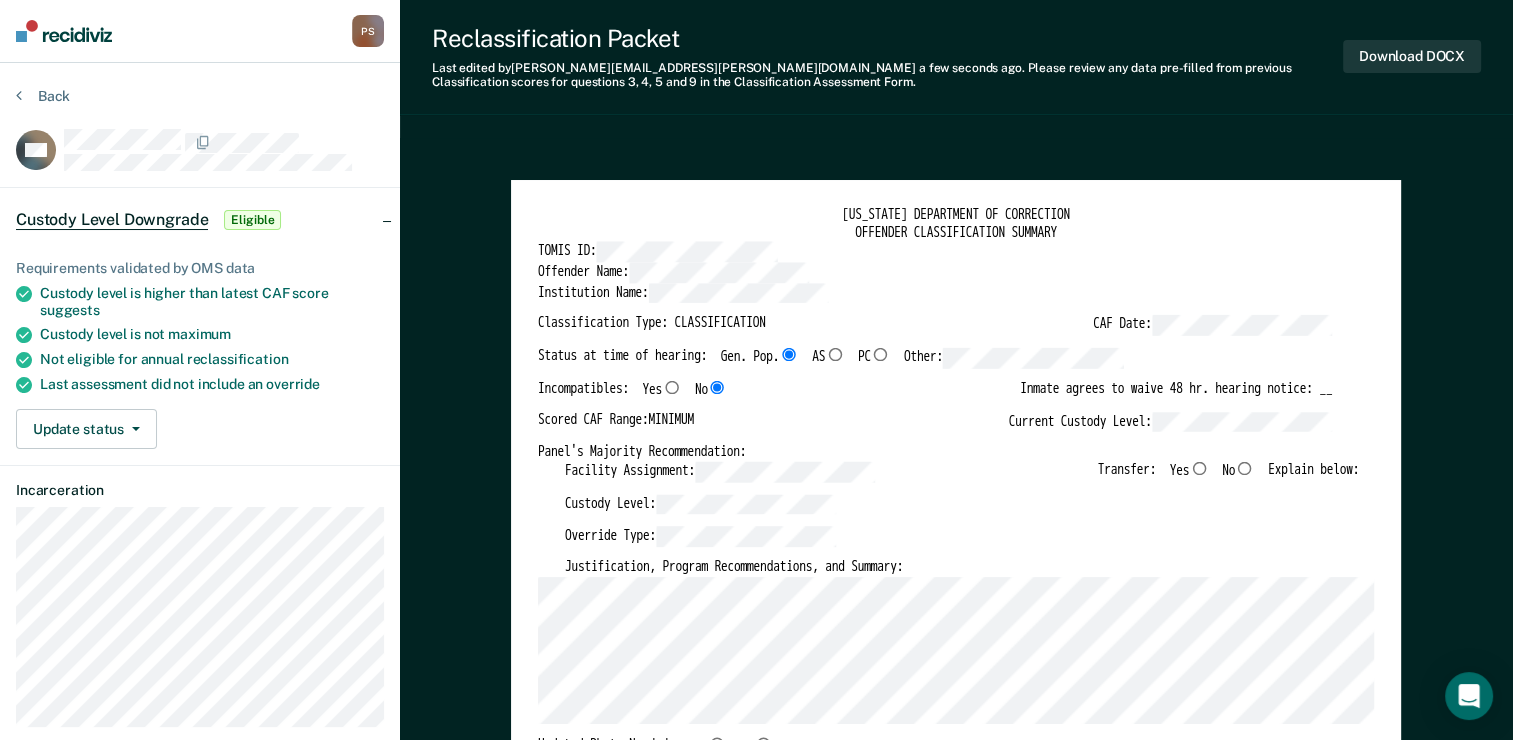 scroll, scrollTop: 0, scrollLeft: 0, axis: both 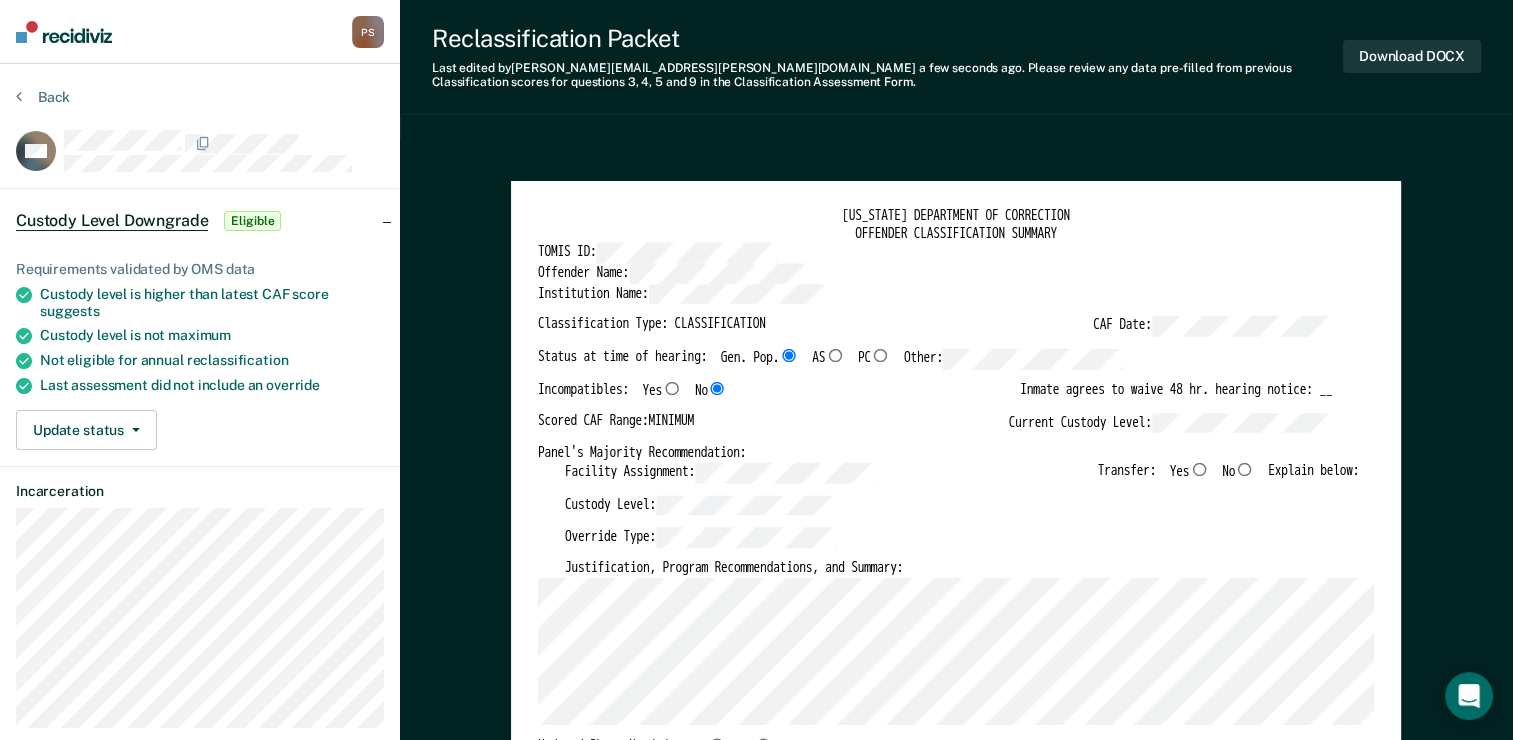 click on "No" at bounding box center [1244, 468] 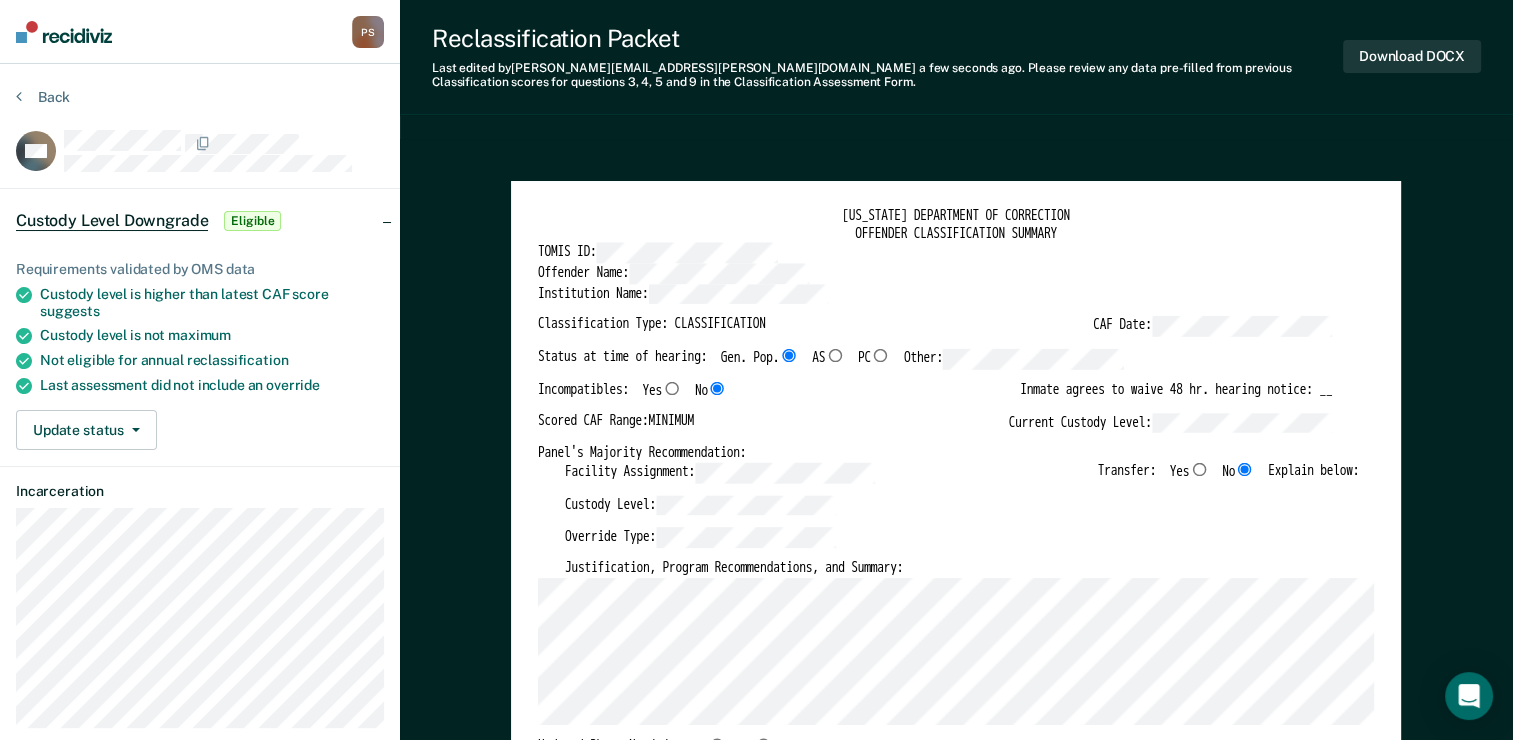 type on "x" 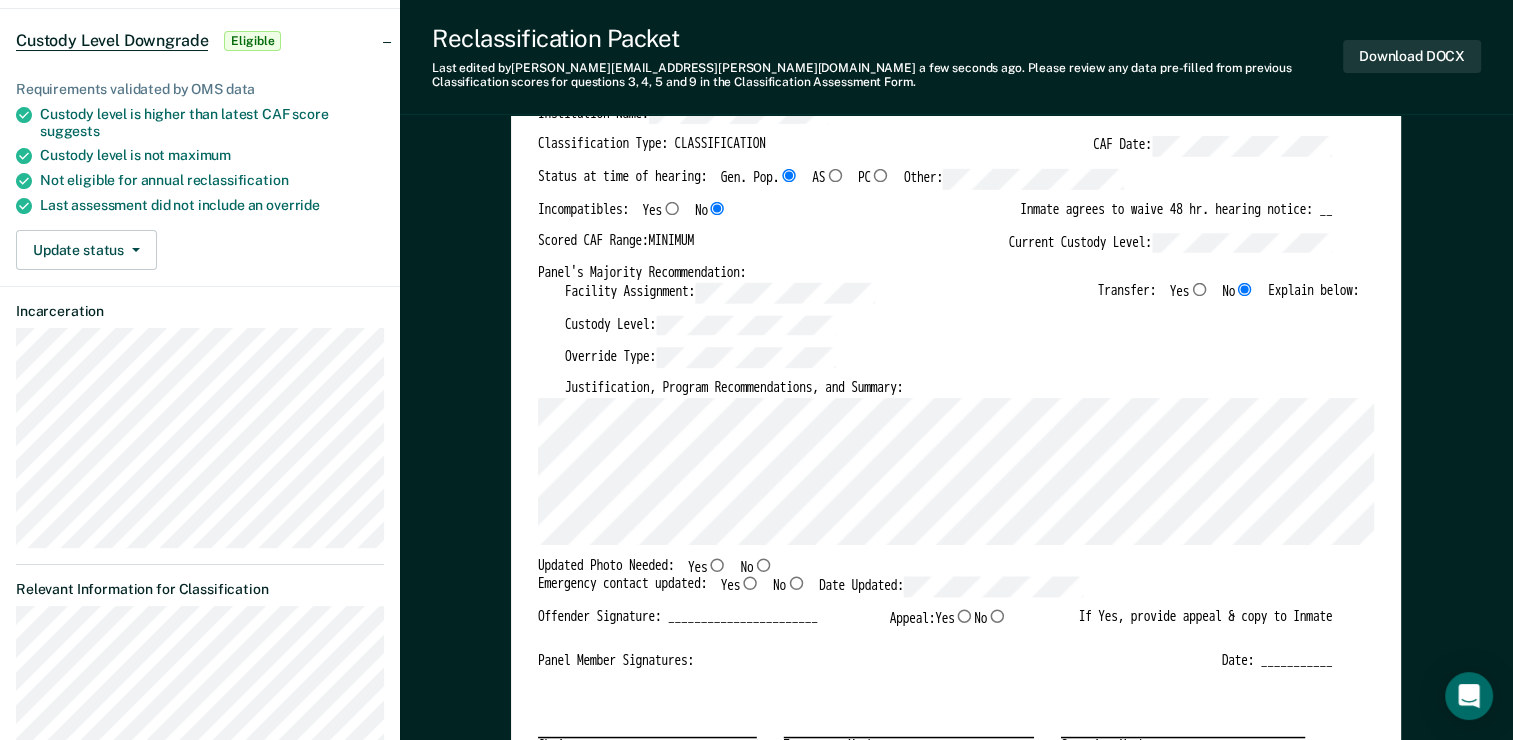scroll, scrollTop: 200, scrollLeft: 0, axis: vertical 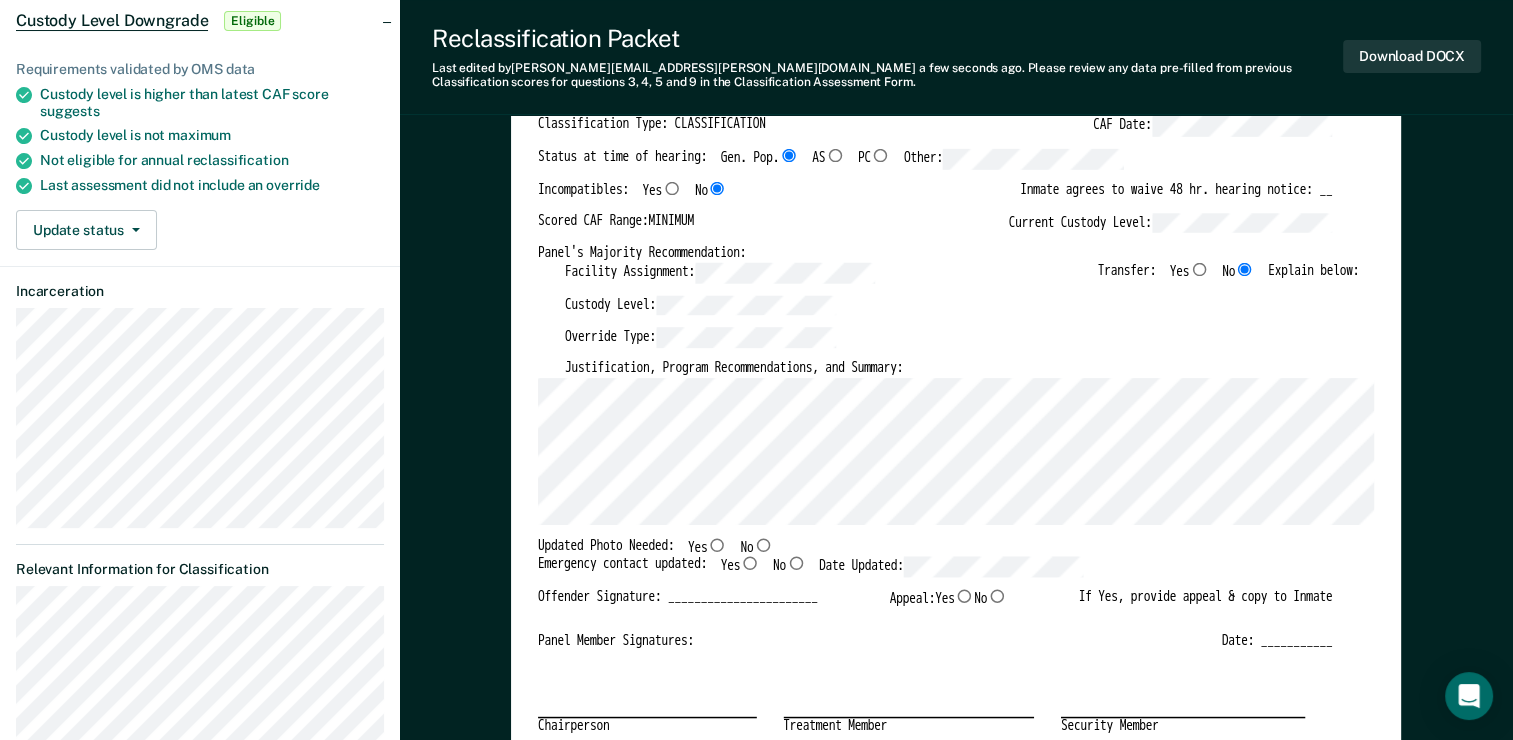 click on "Yes" at bounding box center (717, 543) 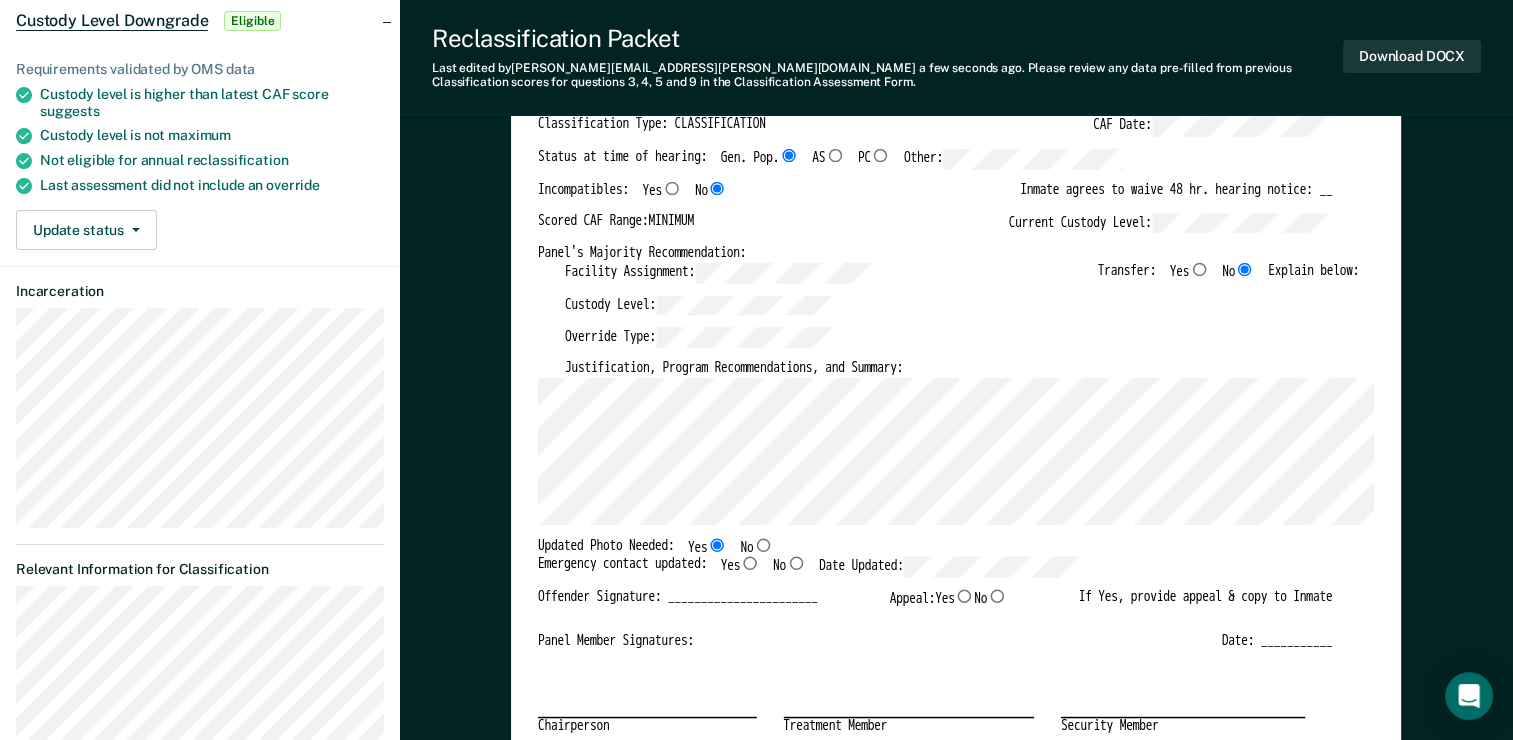 type on "x" 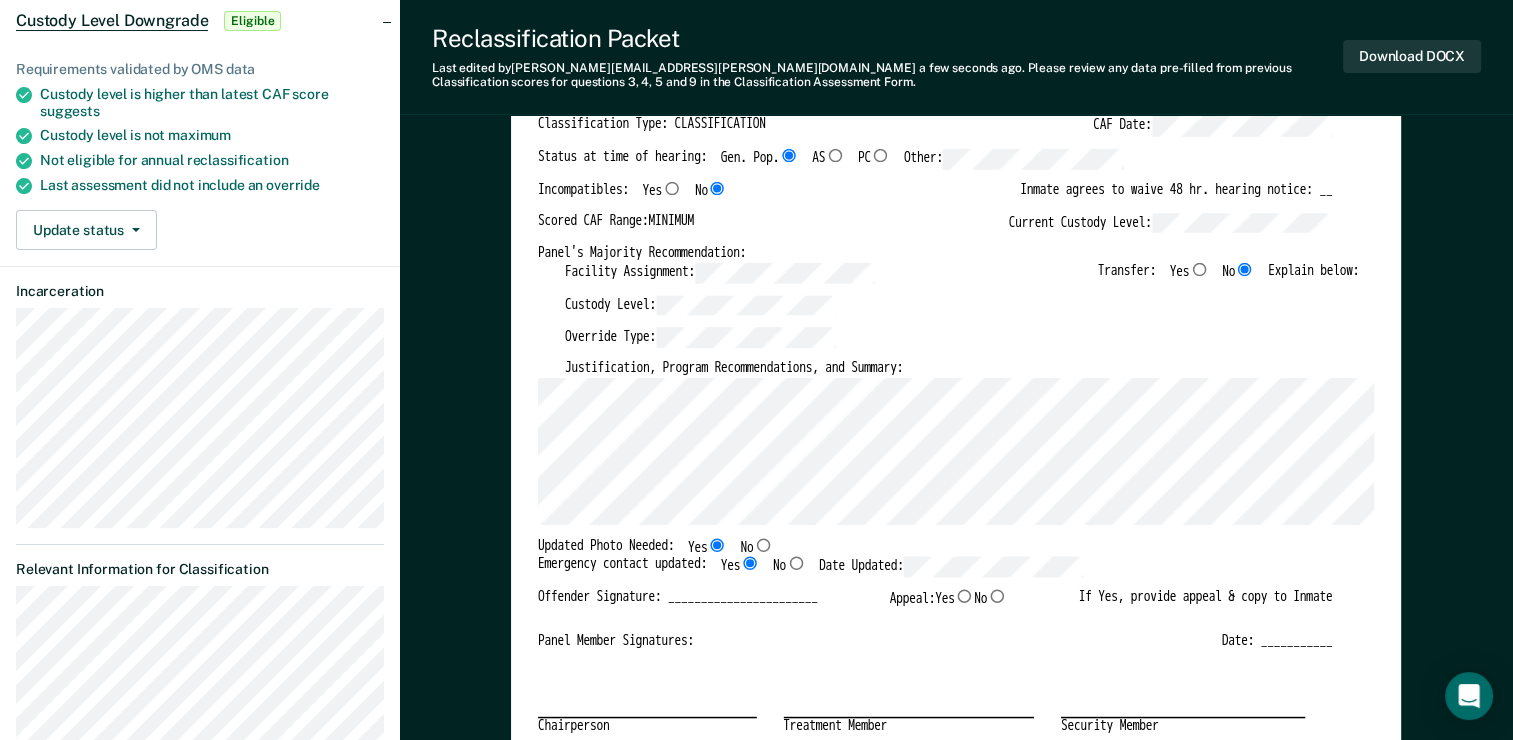 type on "x" 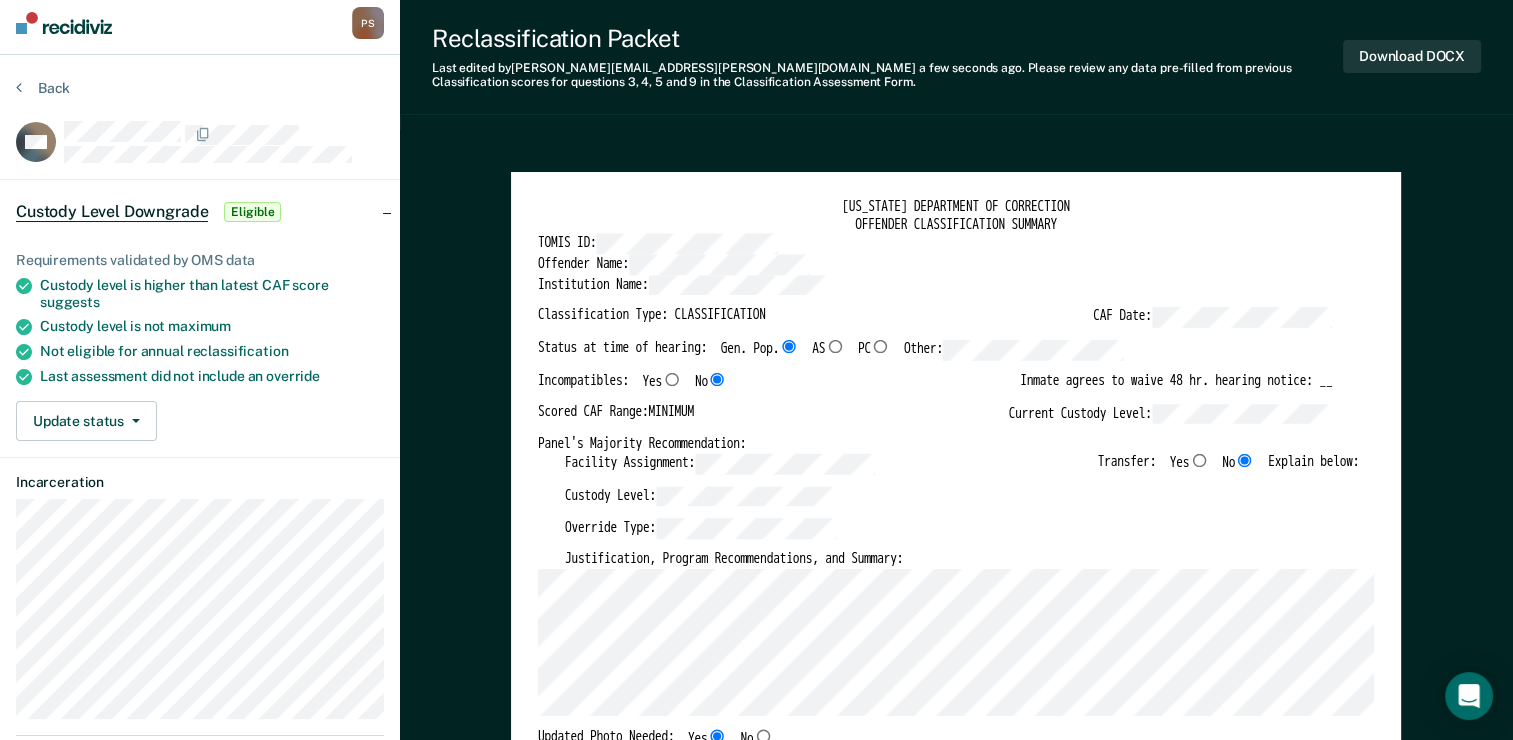 scroll, scrollTop: 0, scrollLeft: 0, axis: both 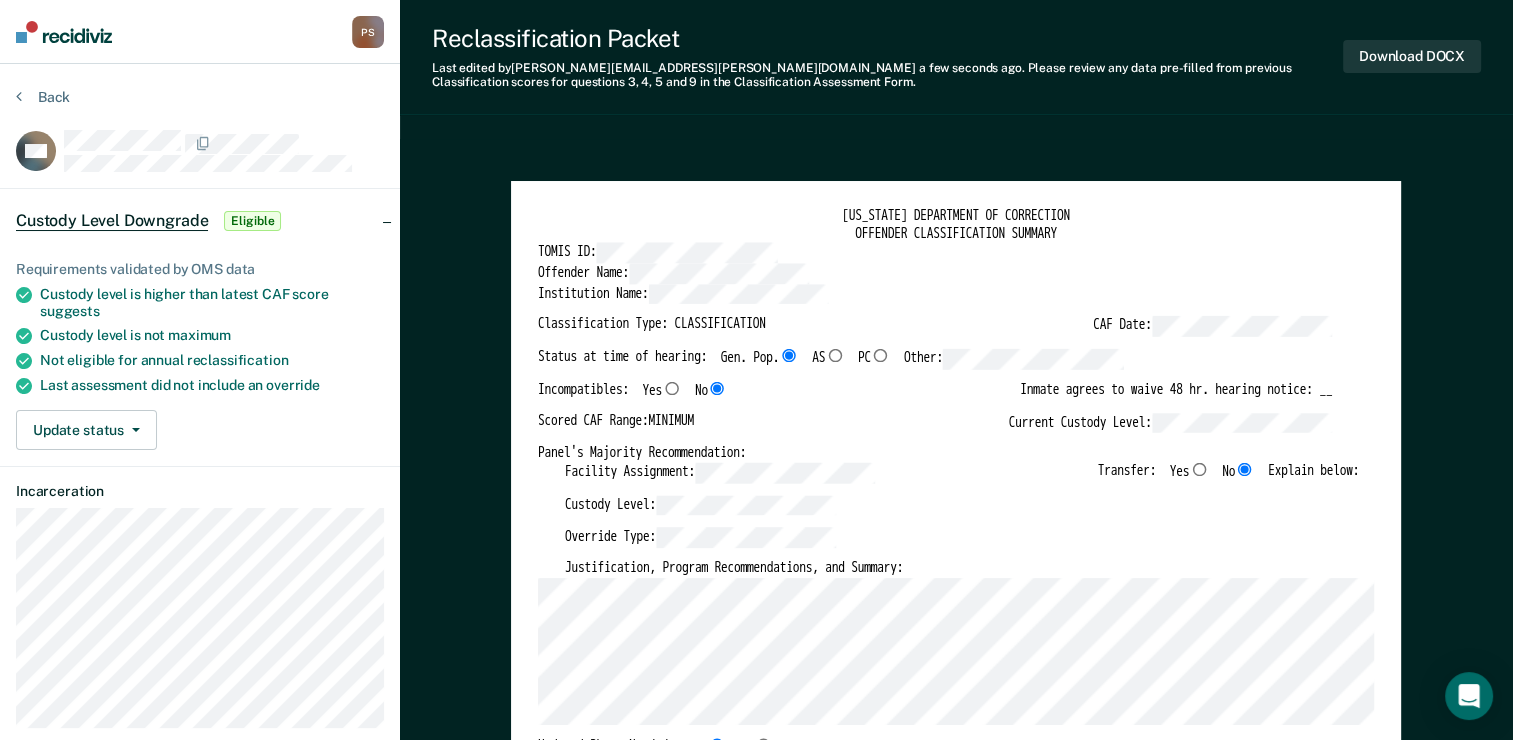 type on "x" 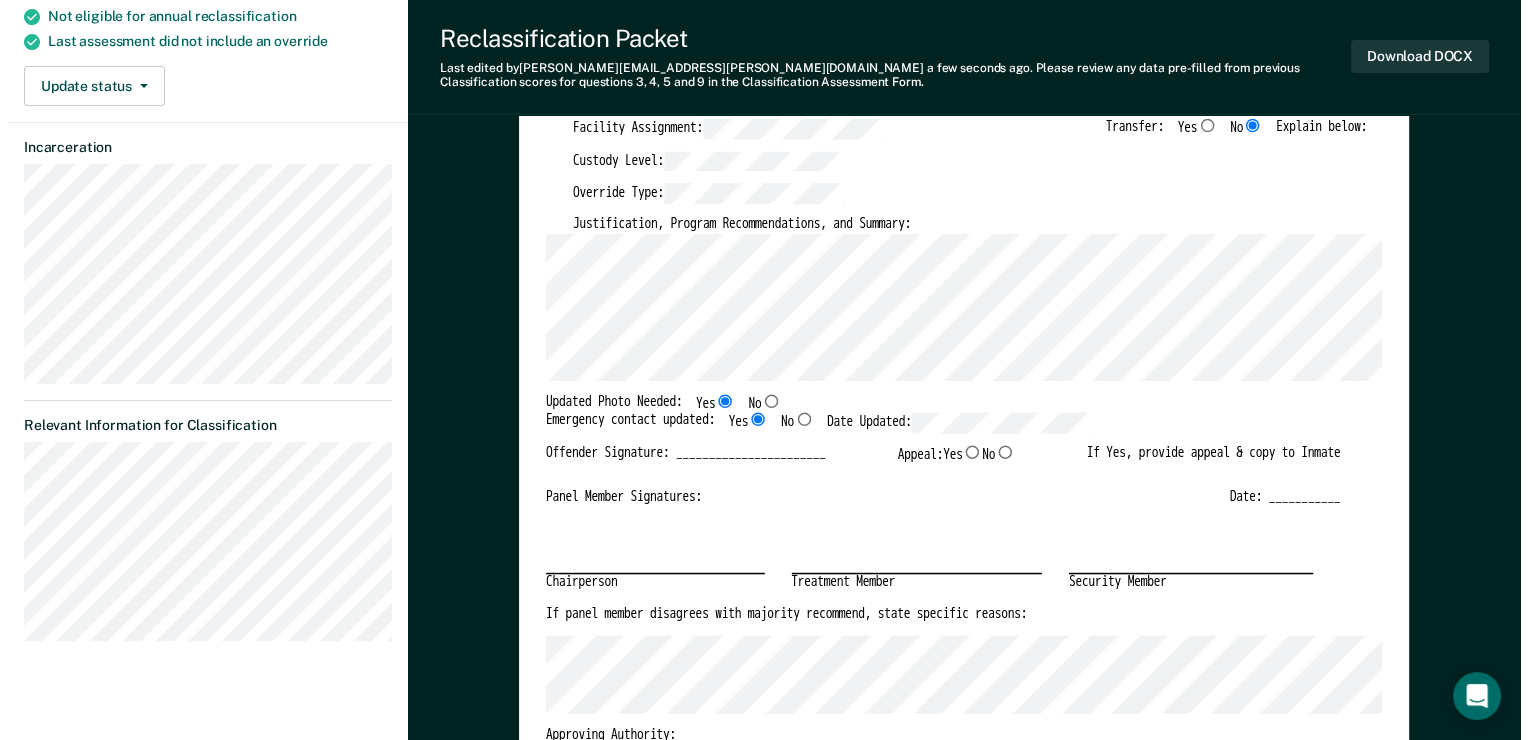scroll, scrollTop: 0, scrollLeft: 0, axis: both 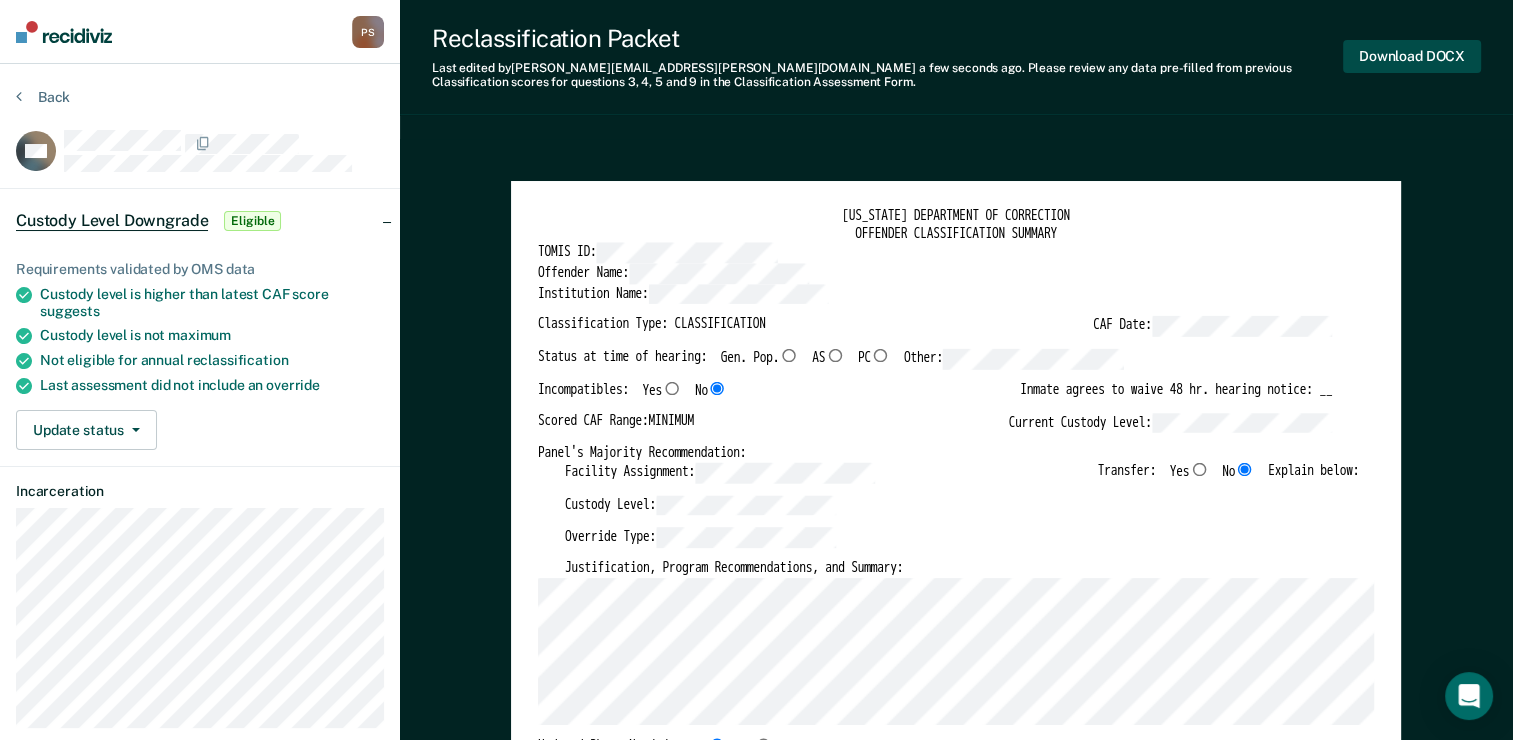 click on "Download DOCX" at bounding box center (1412, 56) 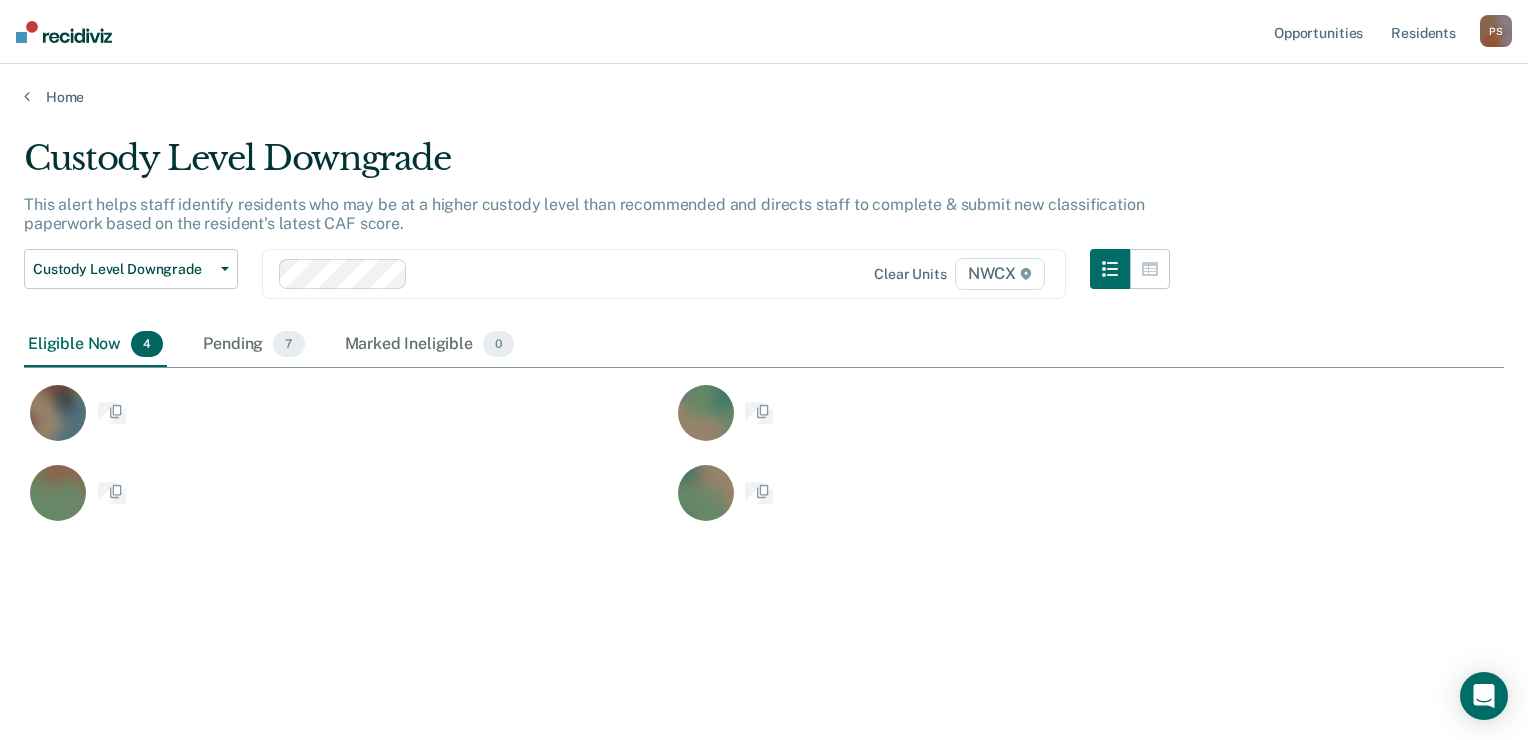 scroll, scrollTop: 16, scrollLeft: 16, axis: both 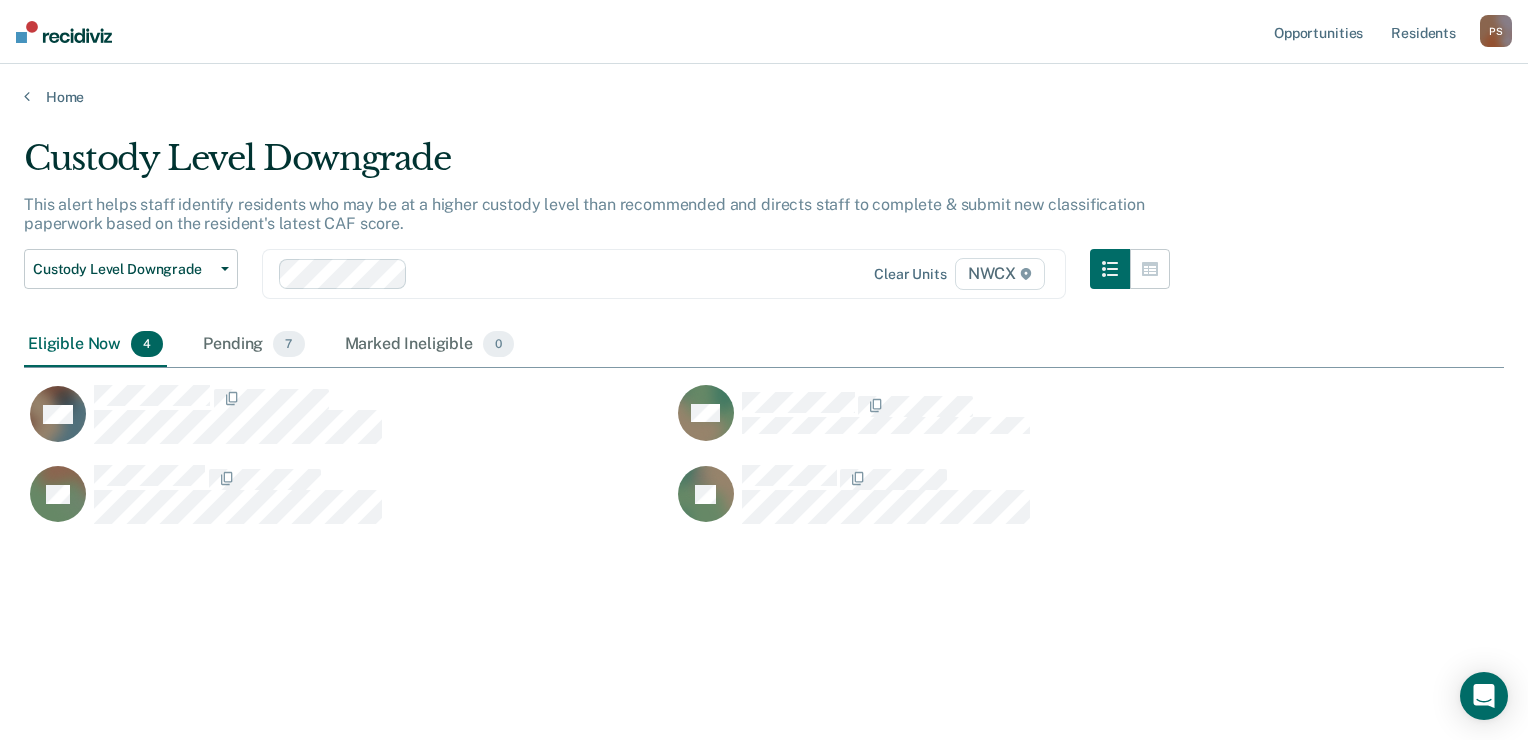 click 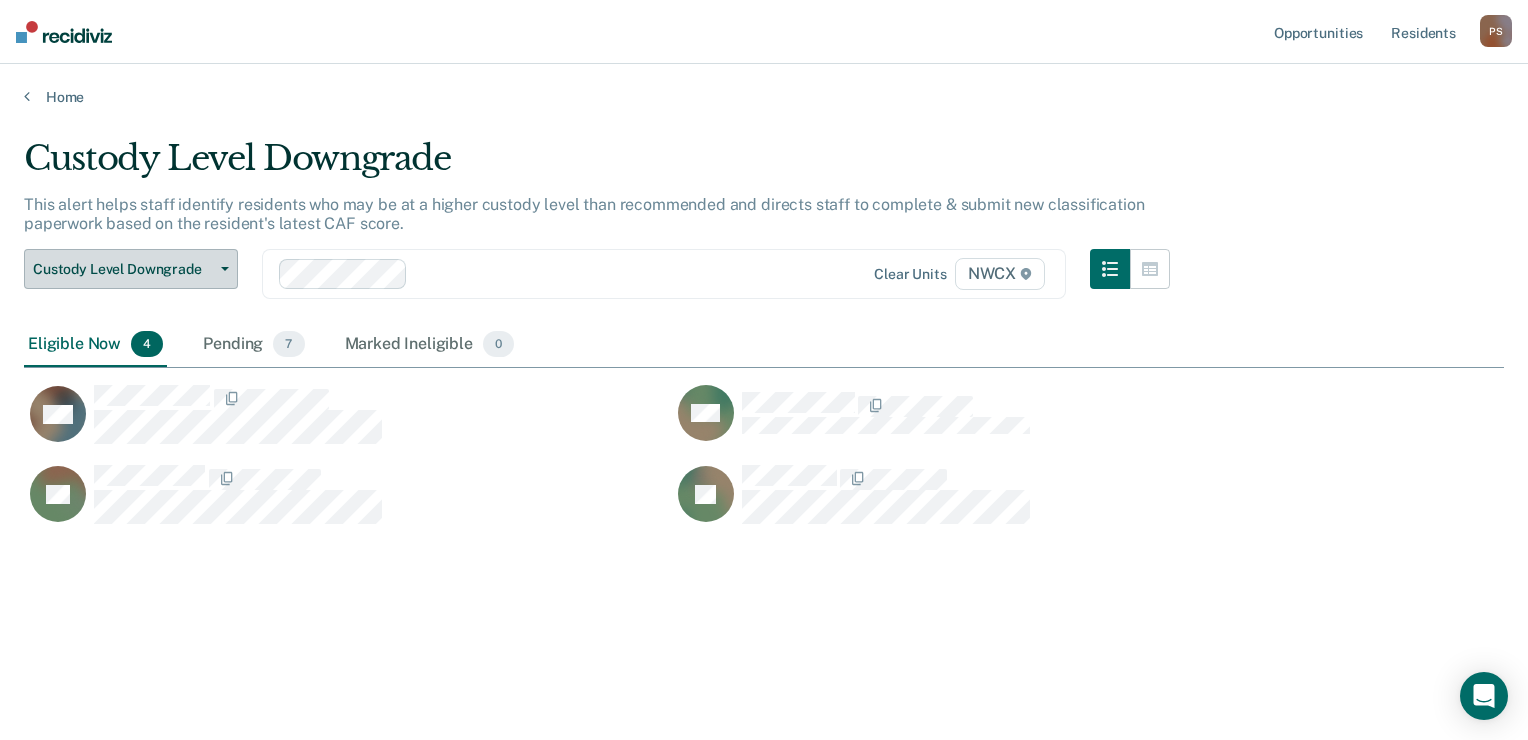 click 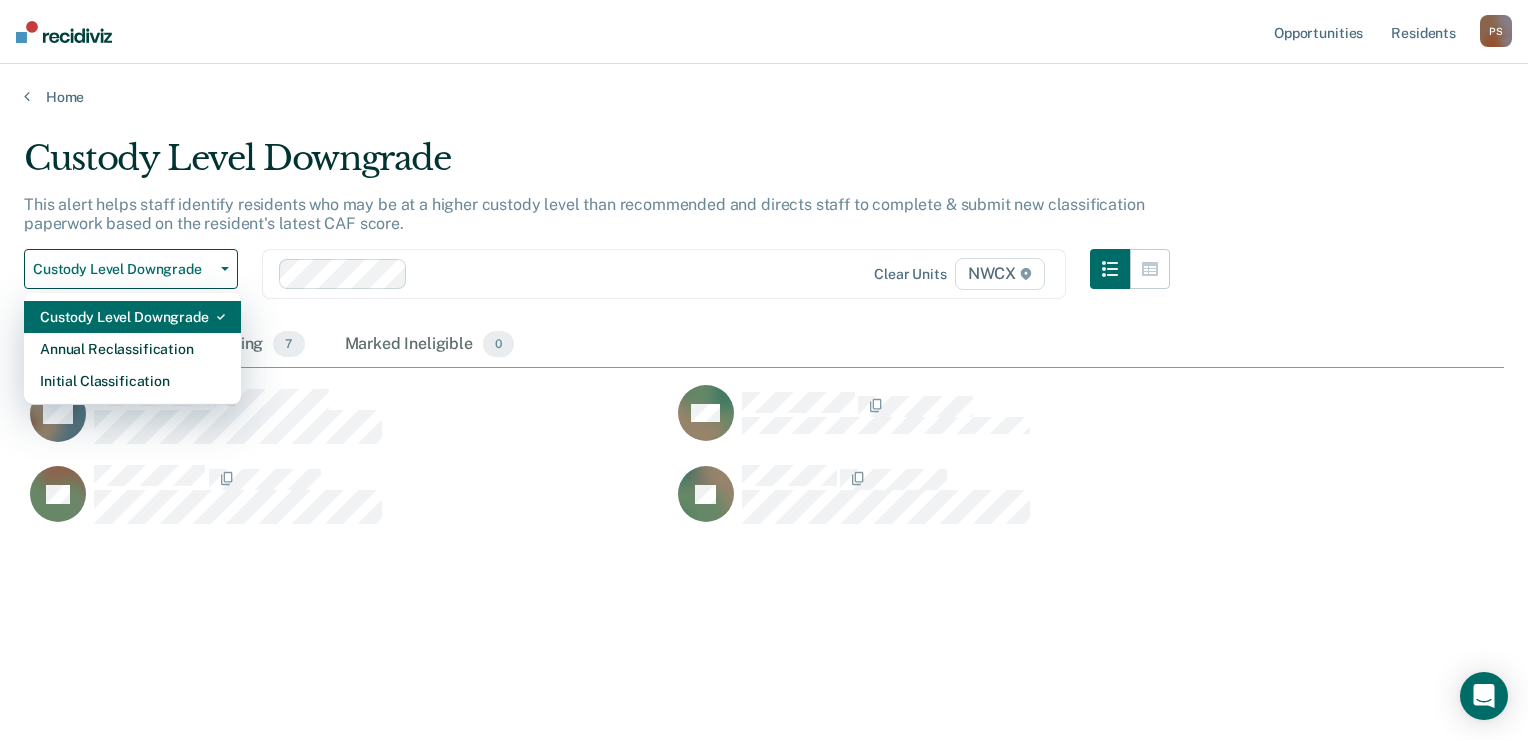 click on "Custody Level Downgrade" at bounding box center (132, 317) 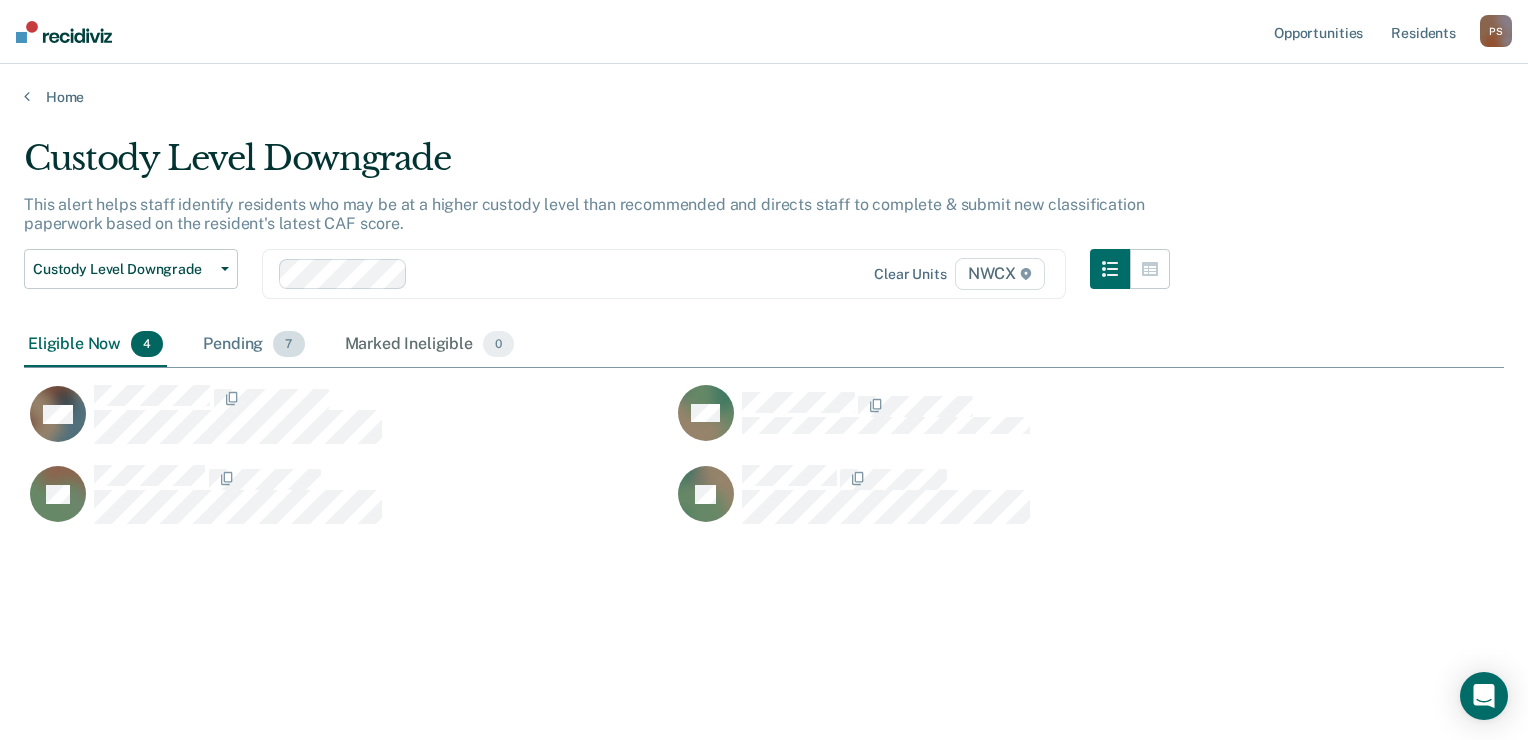 click on "7" at bounding box center [288, 344] 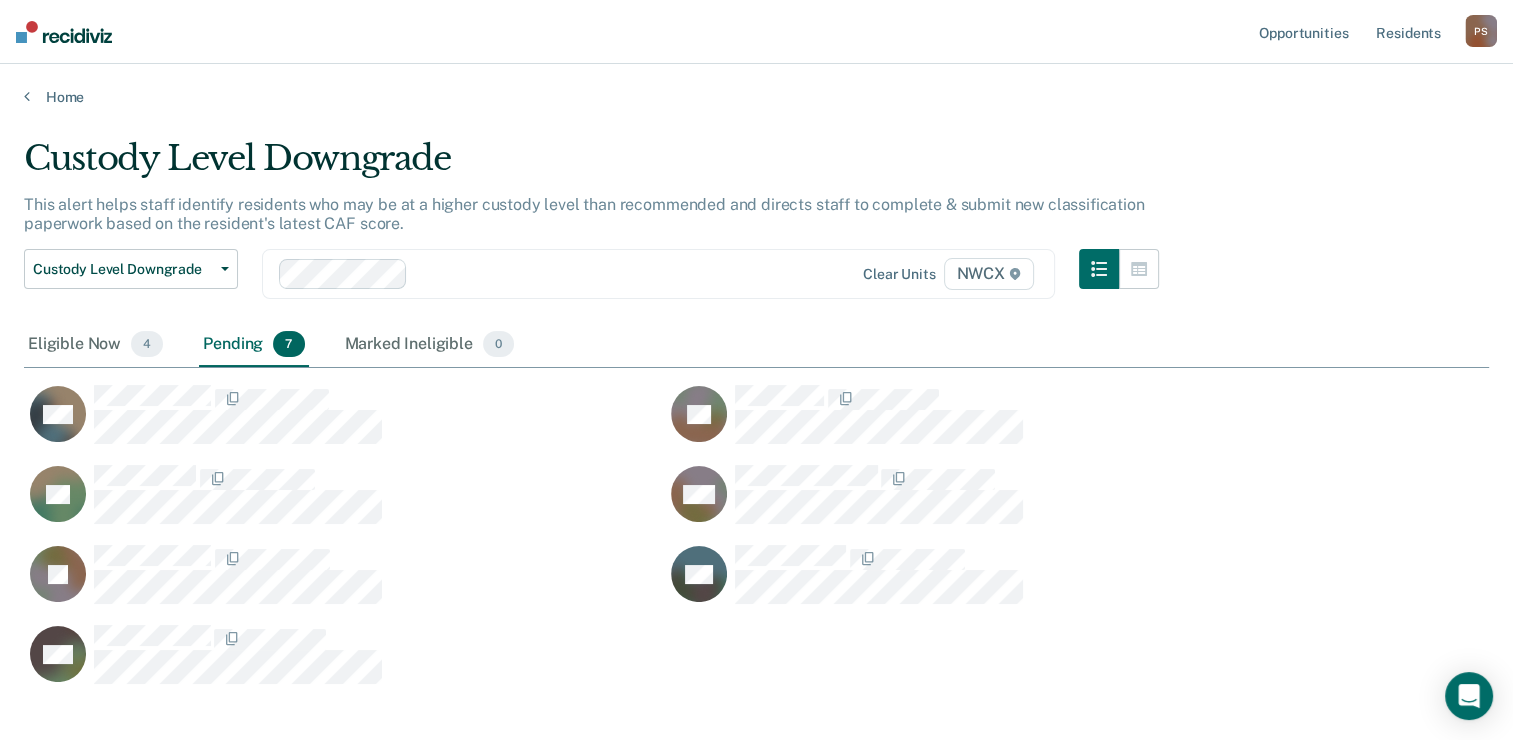 scroll, scrollTop: 16, scrollLeft: 16, axis: both 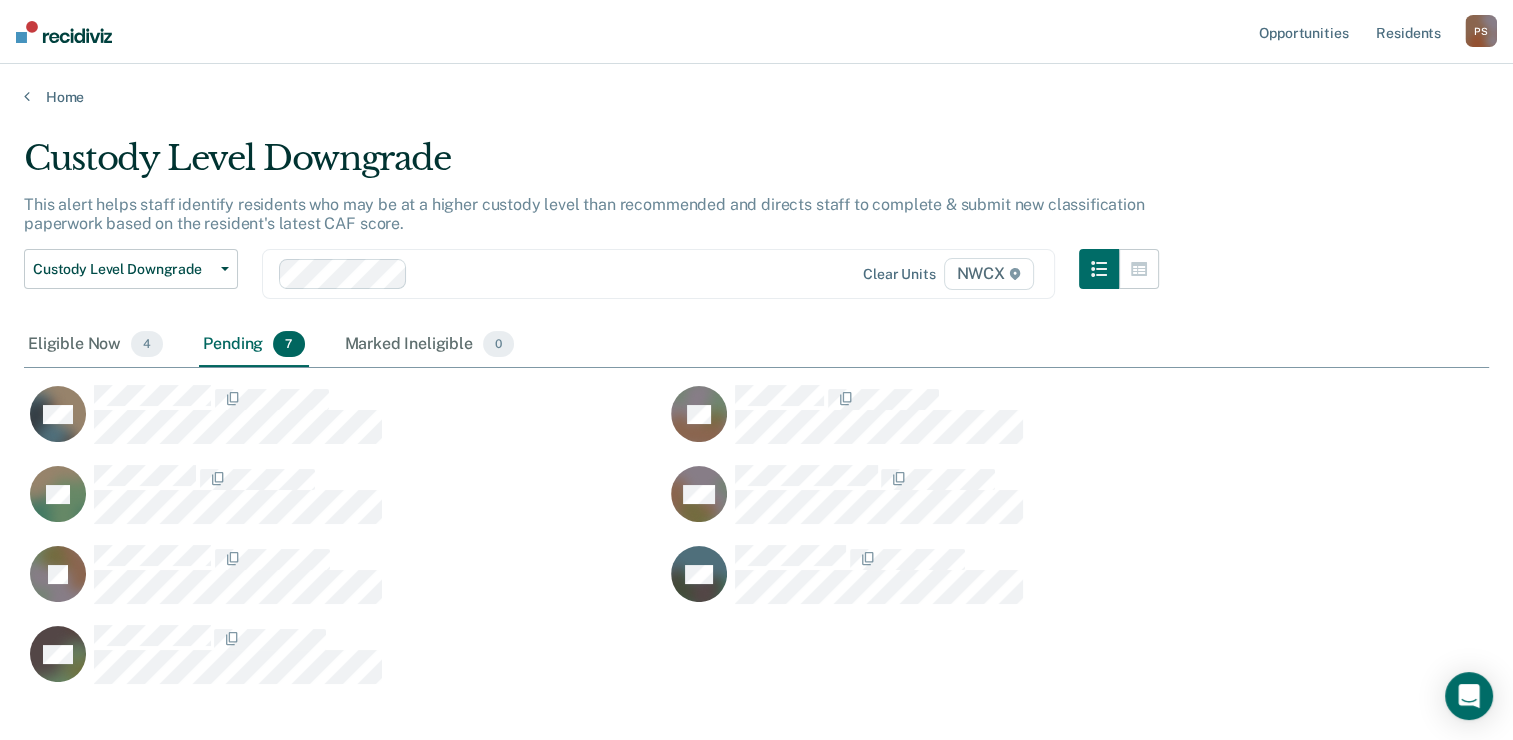 click on "7" at bounding box center [288, 344] 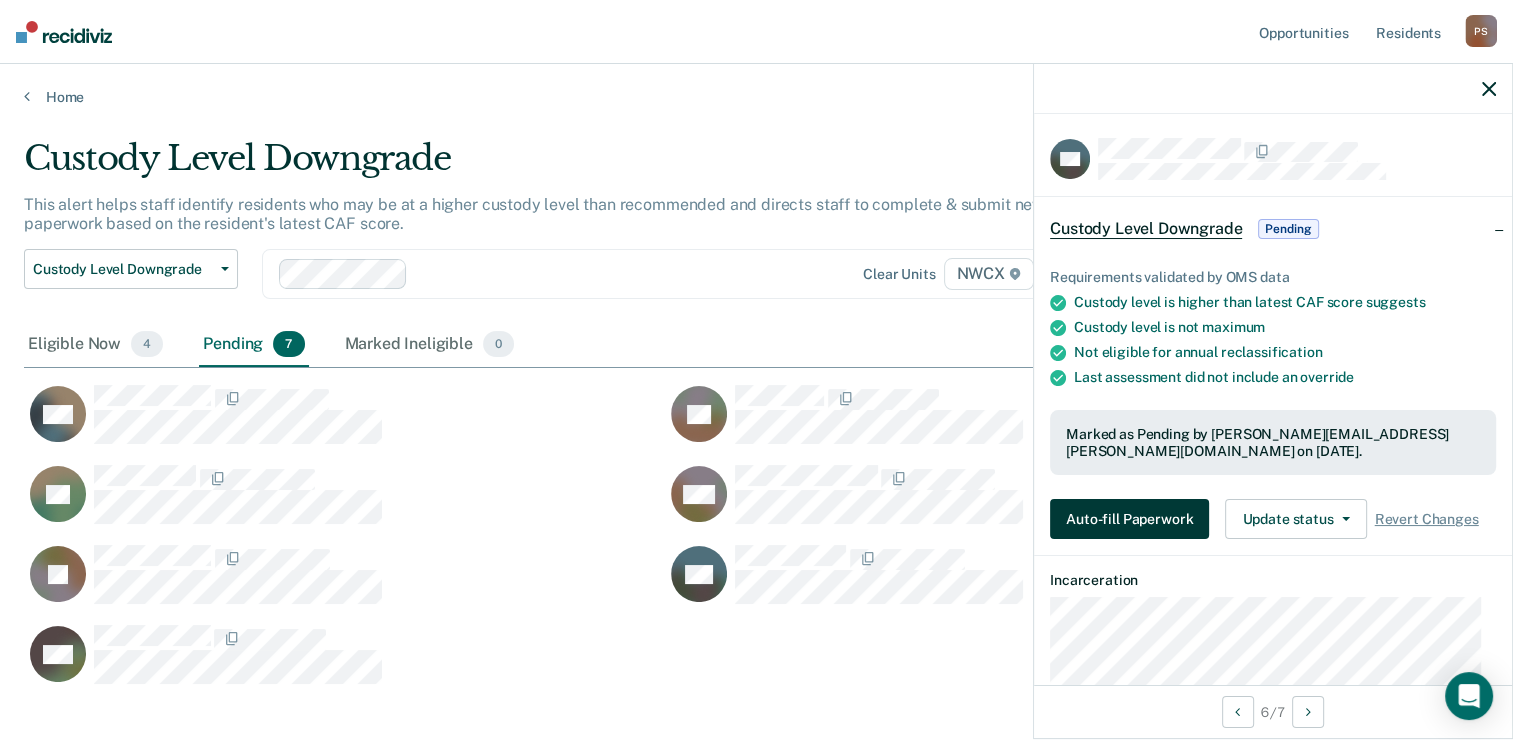 click on "Auto-fill Paperwork" at bounding box center (1129, 519) 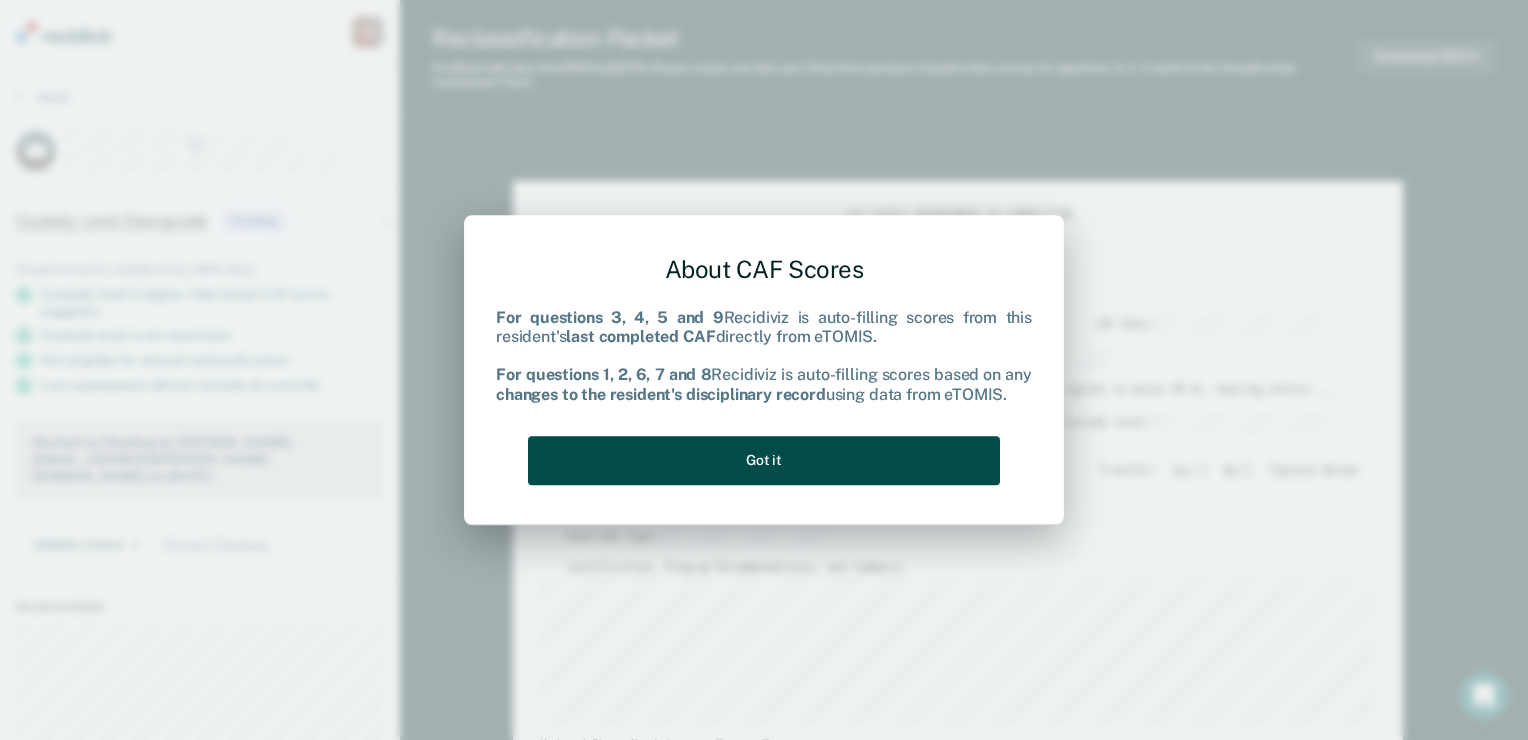click on "Got it" at bounding box center (764, 460) 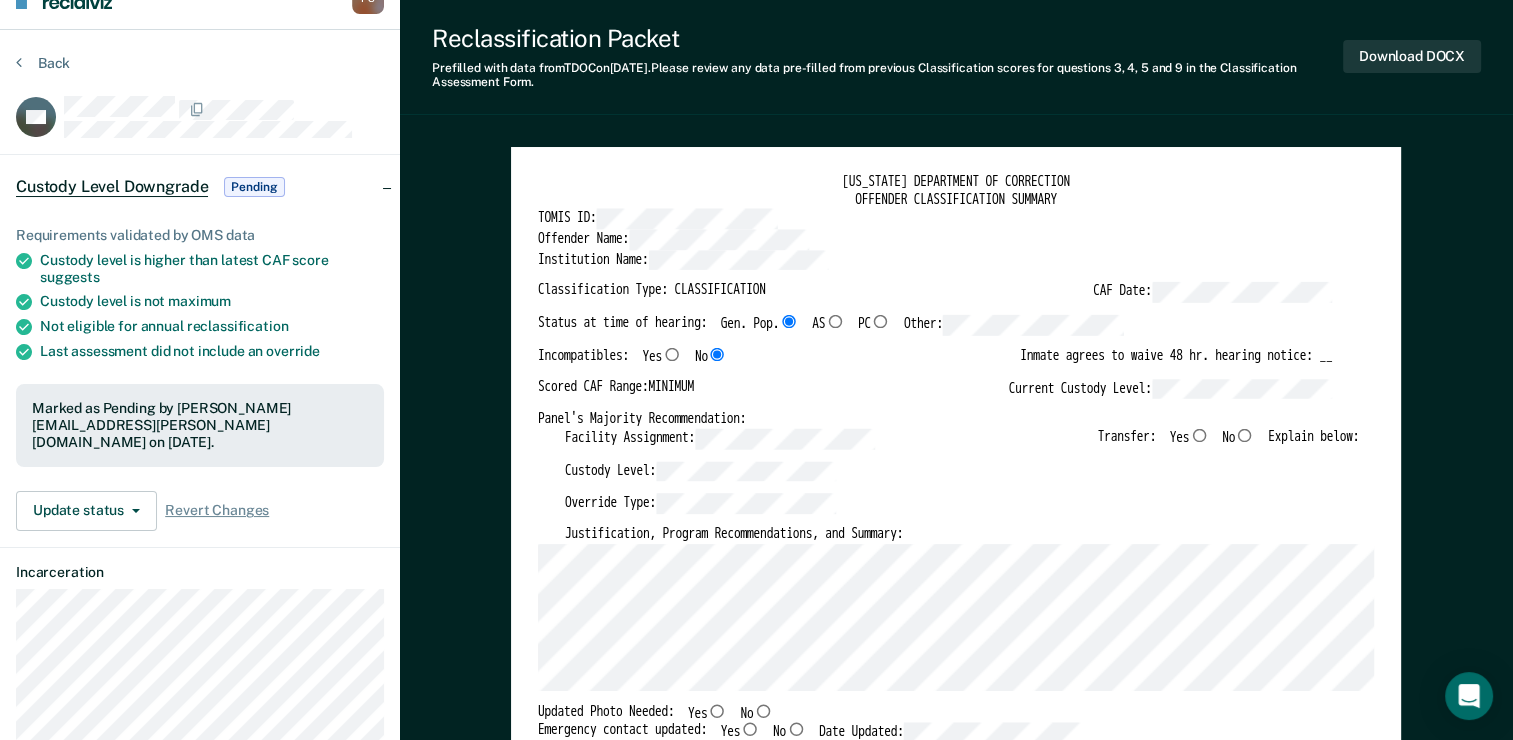 scroll, scrollTop: 0, scrollLeft: 0, axis: both 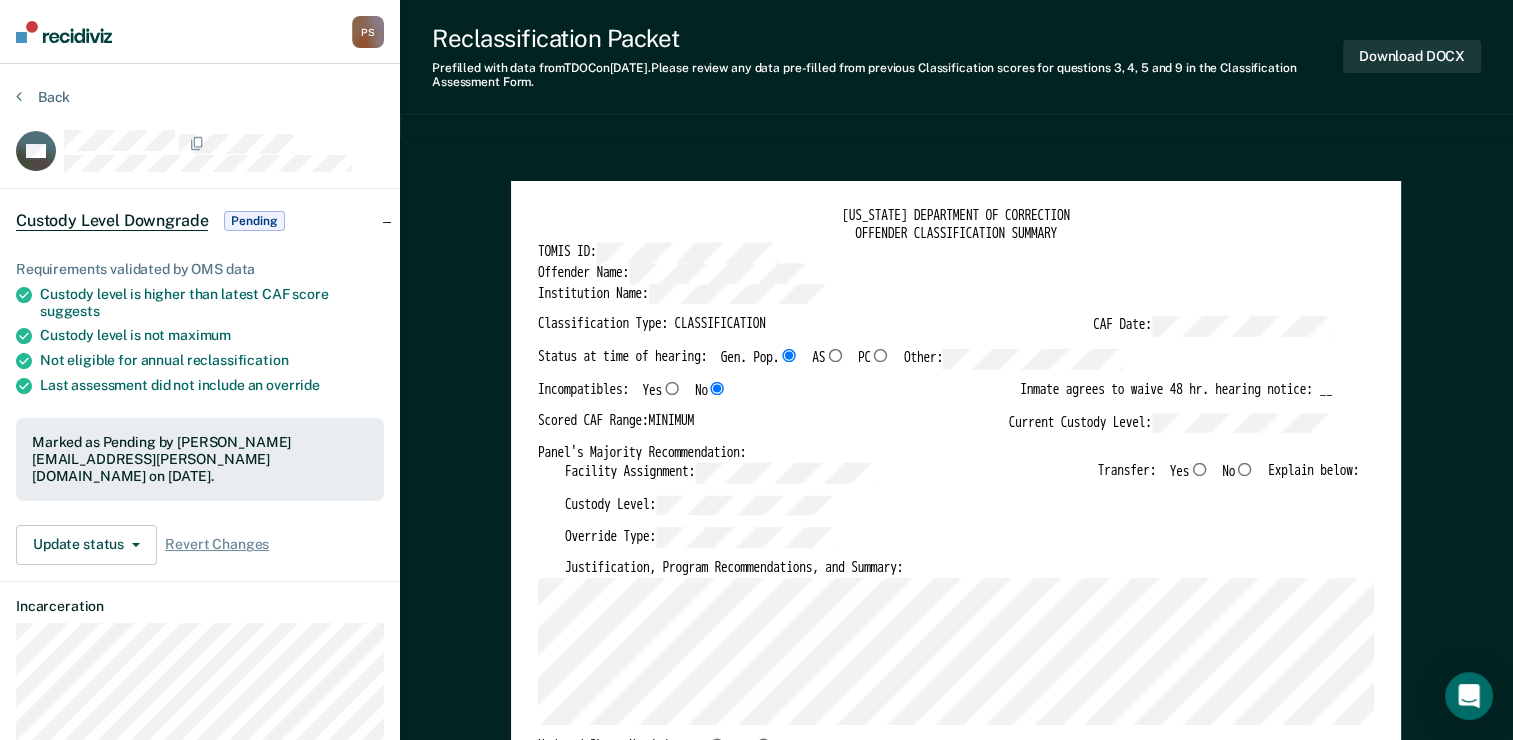 type on "x" 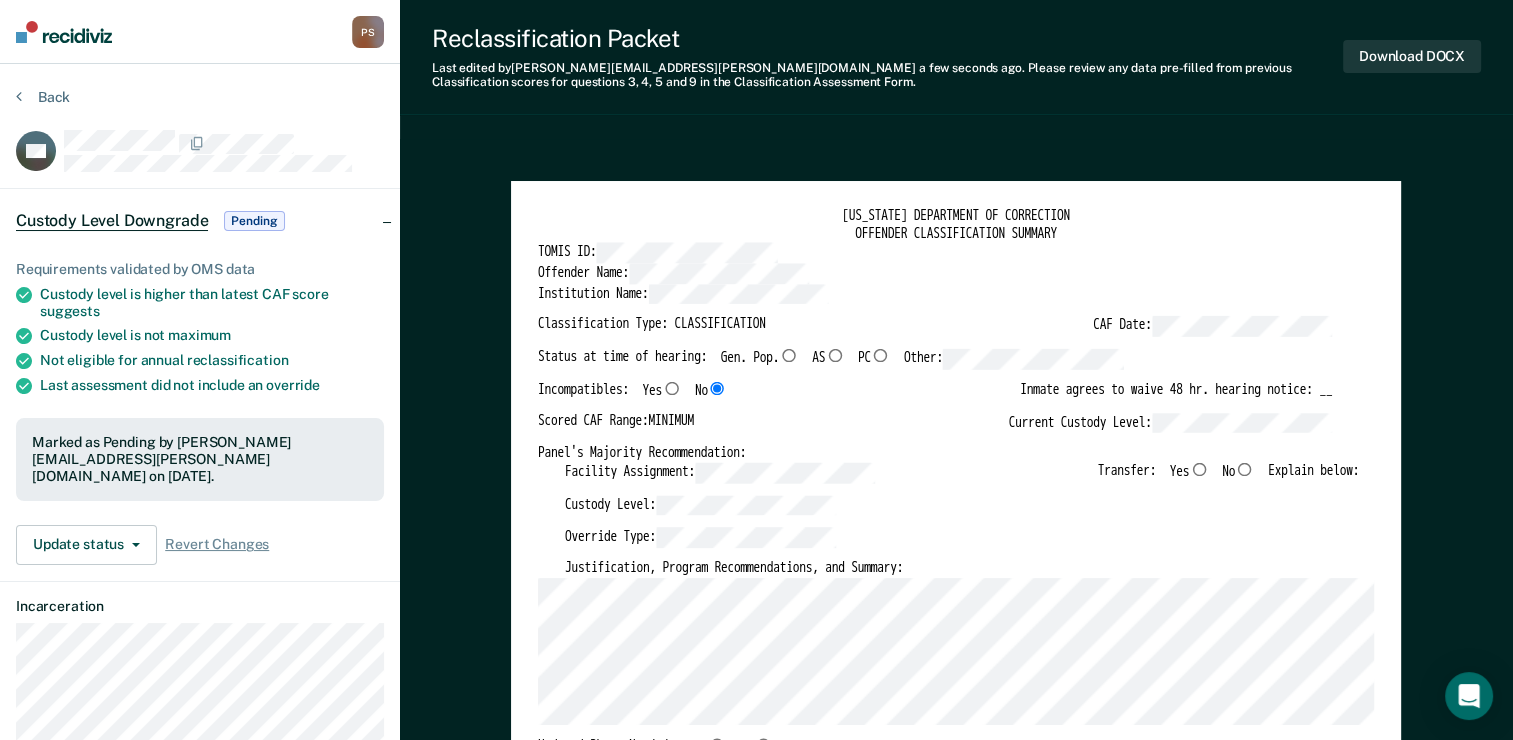click on "No" at bounding box center [1244, 468] 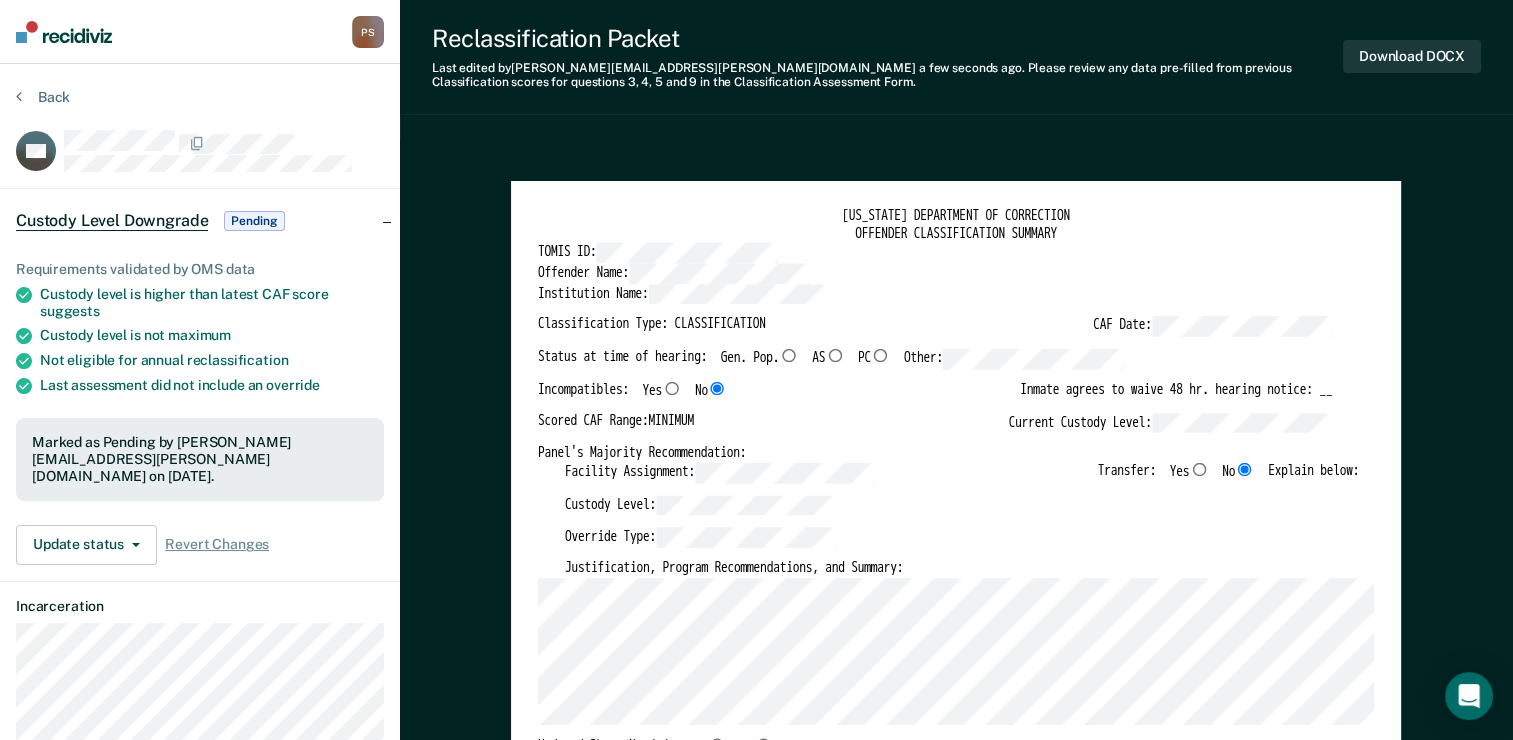 type on "x" 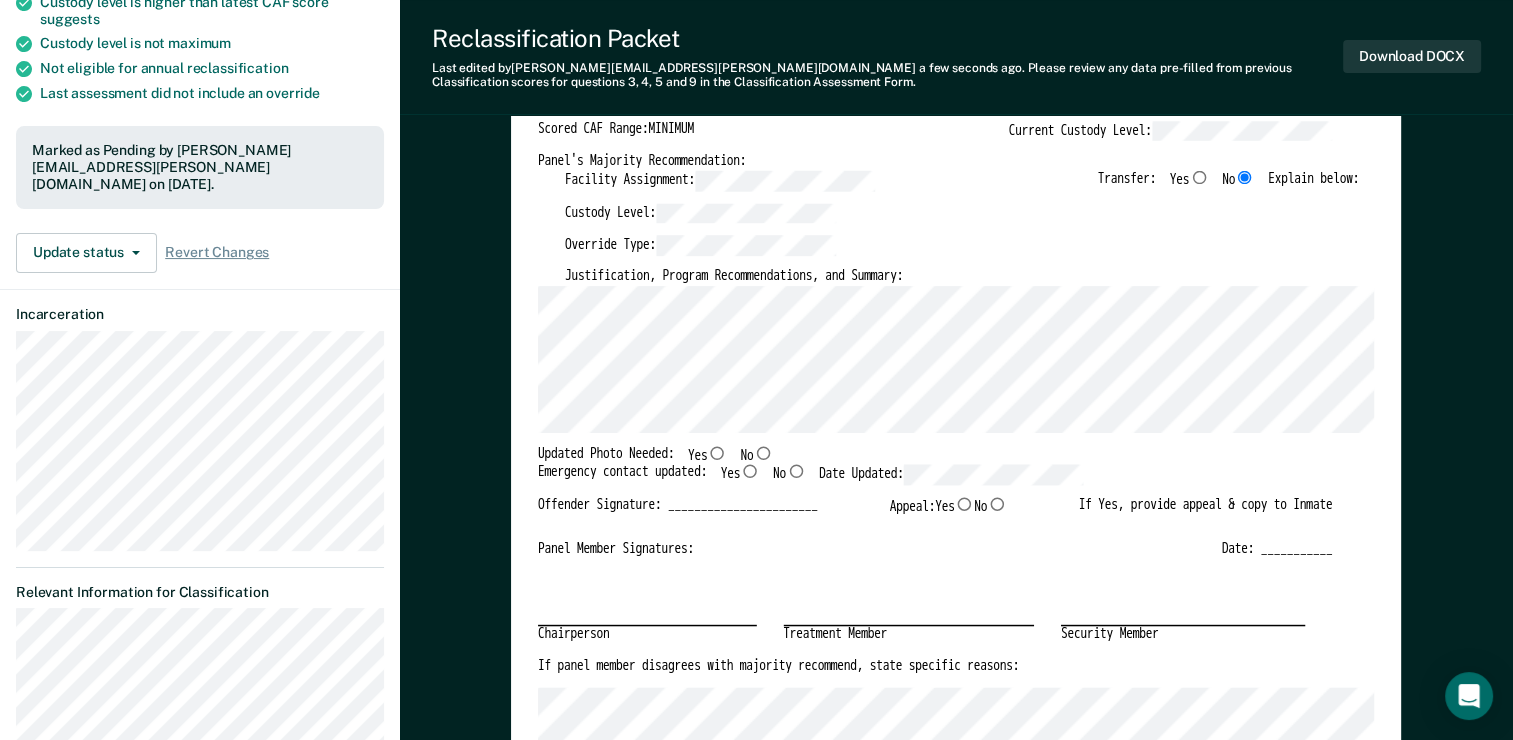 scroll, scrollTop: 300, scrollLeft: 0, axis: vertical 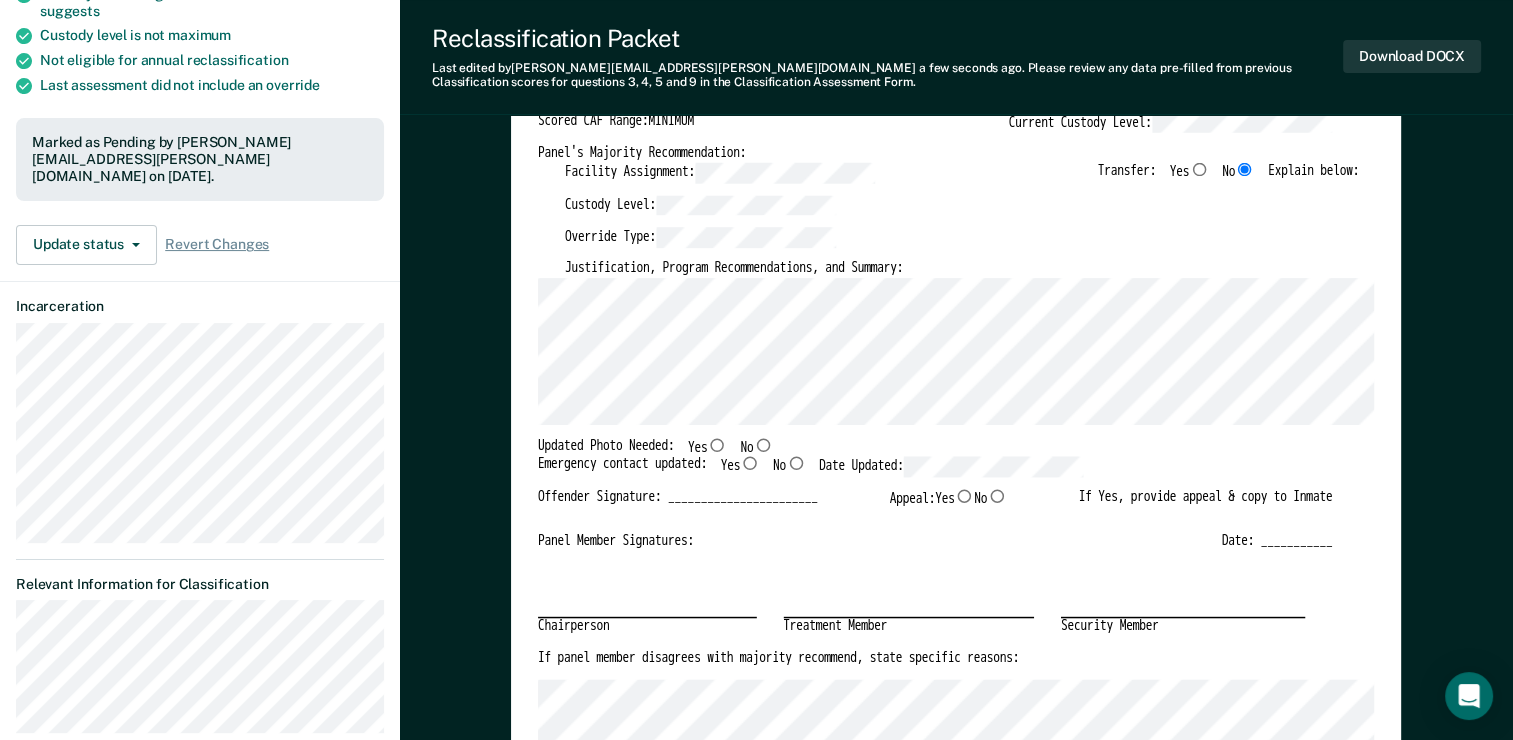 click on "Yes" at bounding box center (717, 443) 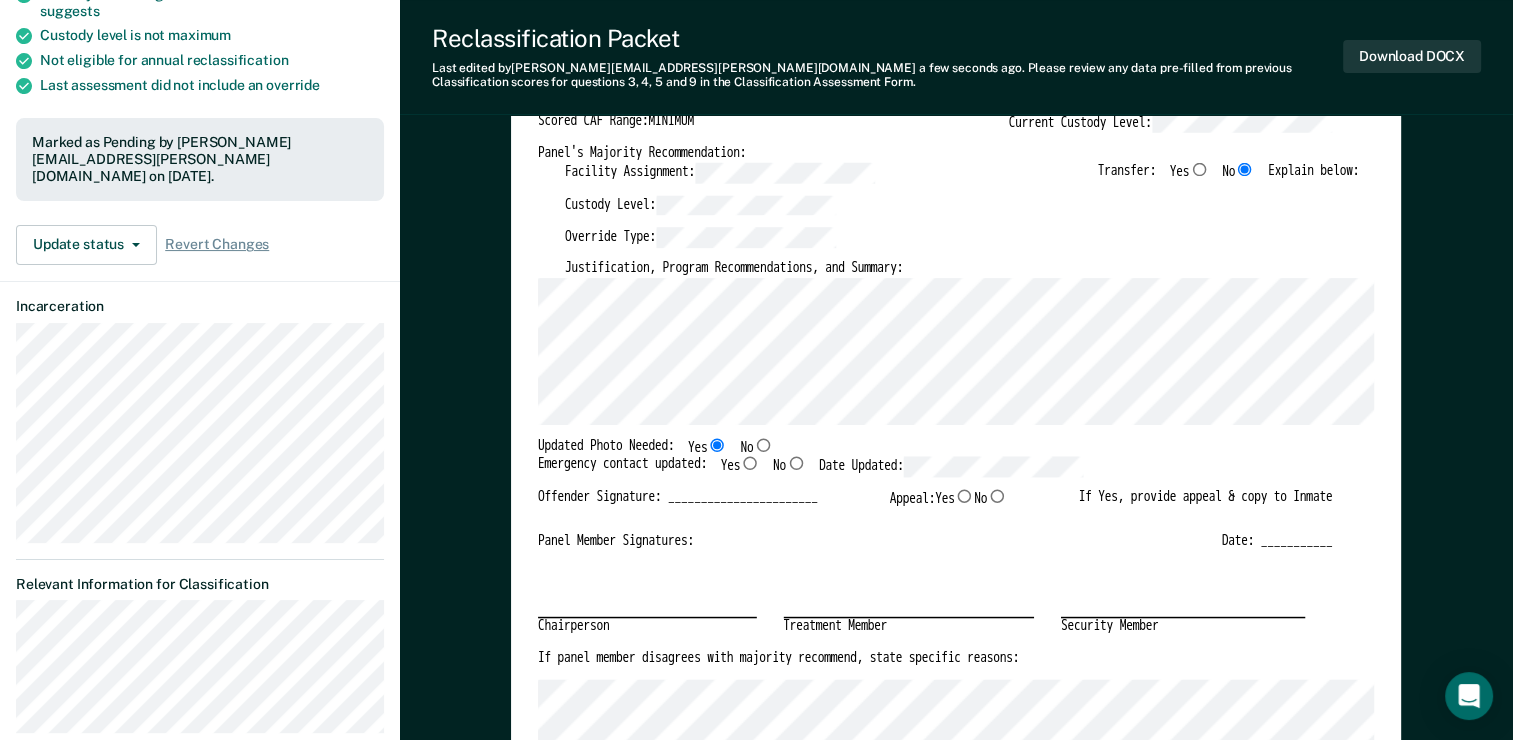 type on "x" 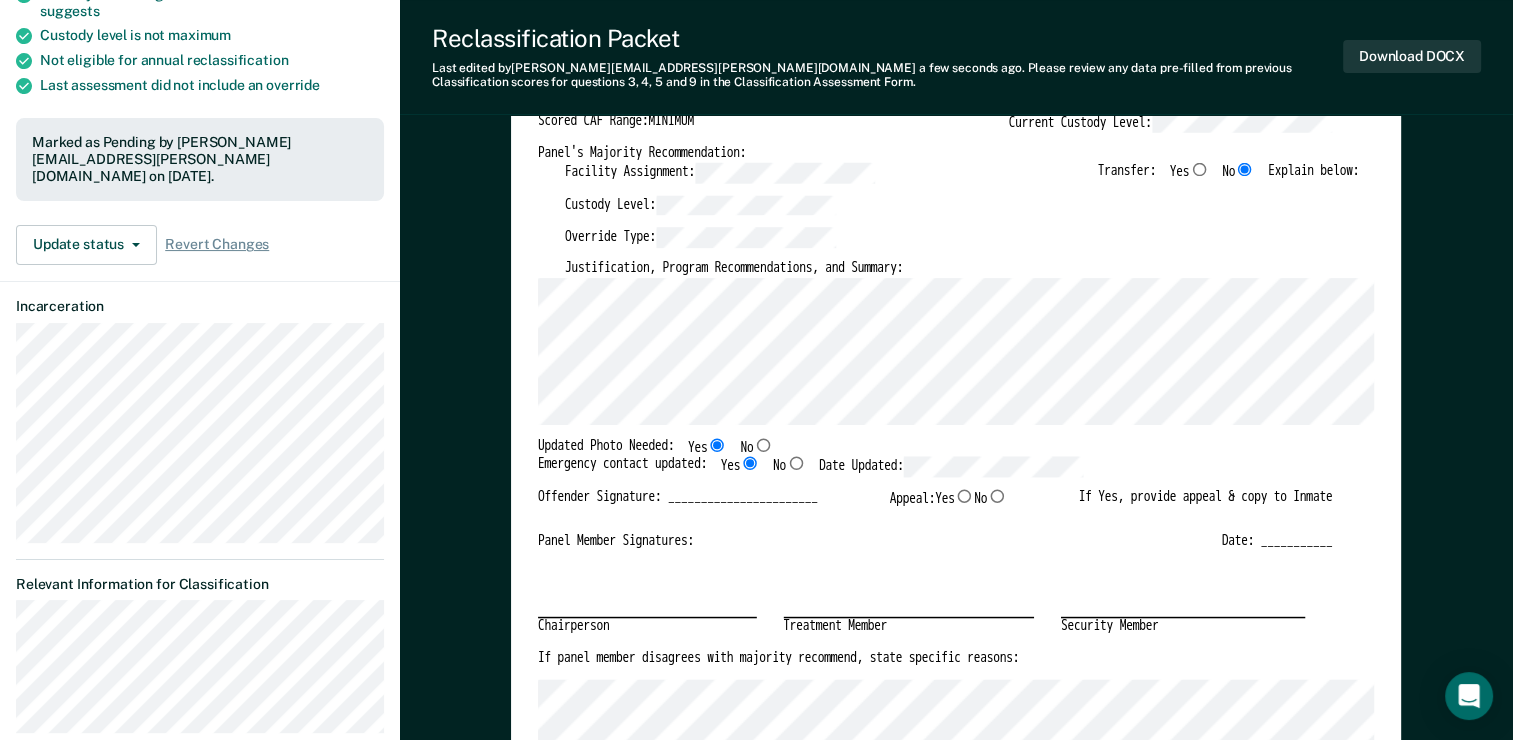 type on "x" 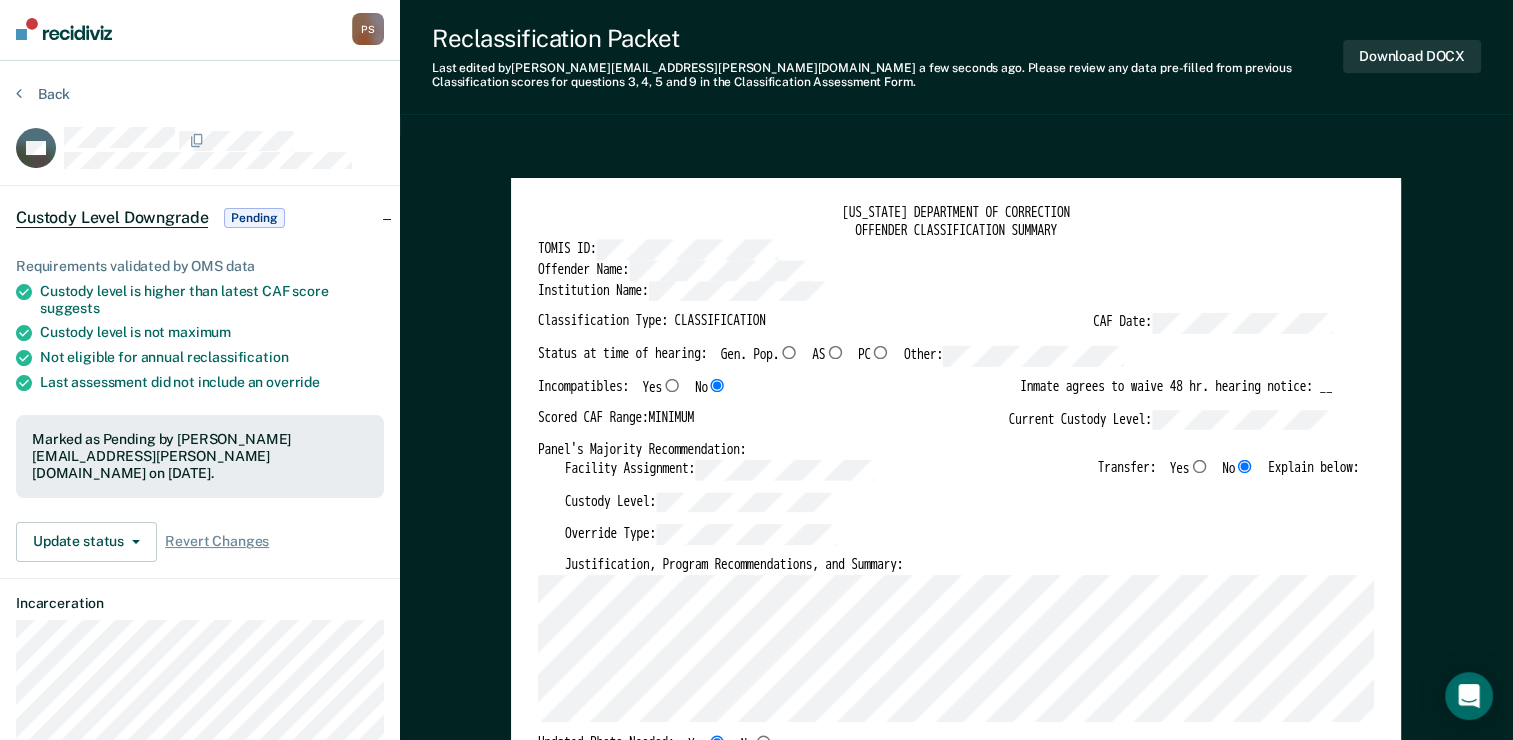scroll, scrollTop: 0, scrollLeft: 0, axis: both 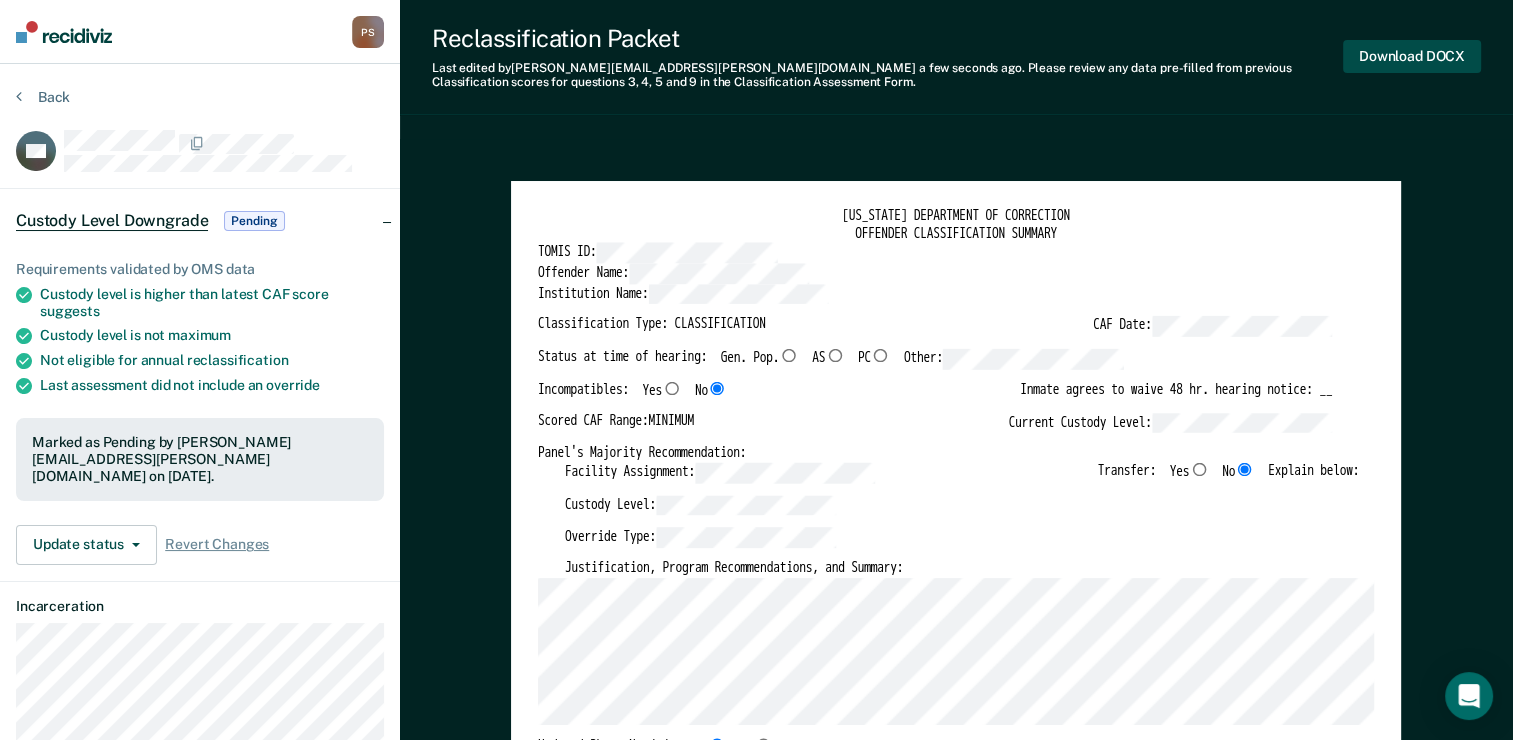 click on "Download DOCX" at bounding box center (1412, 56) 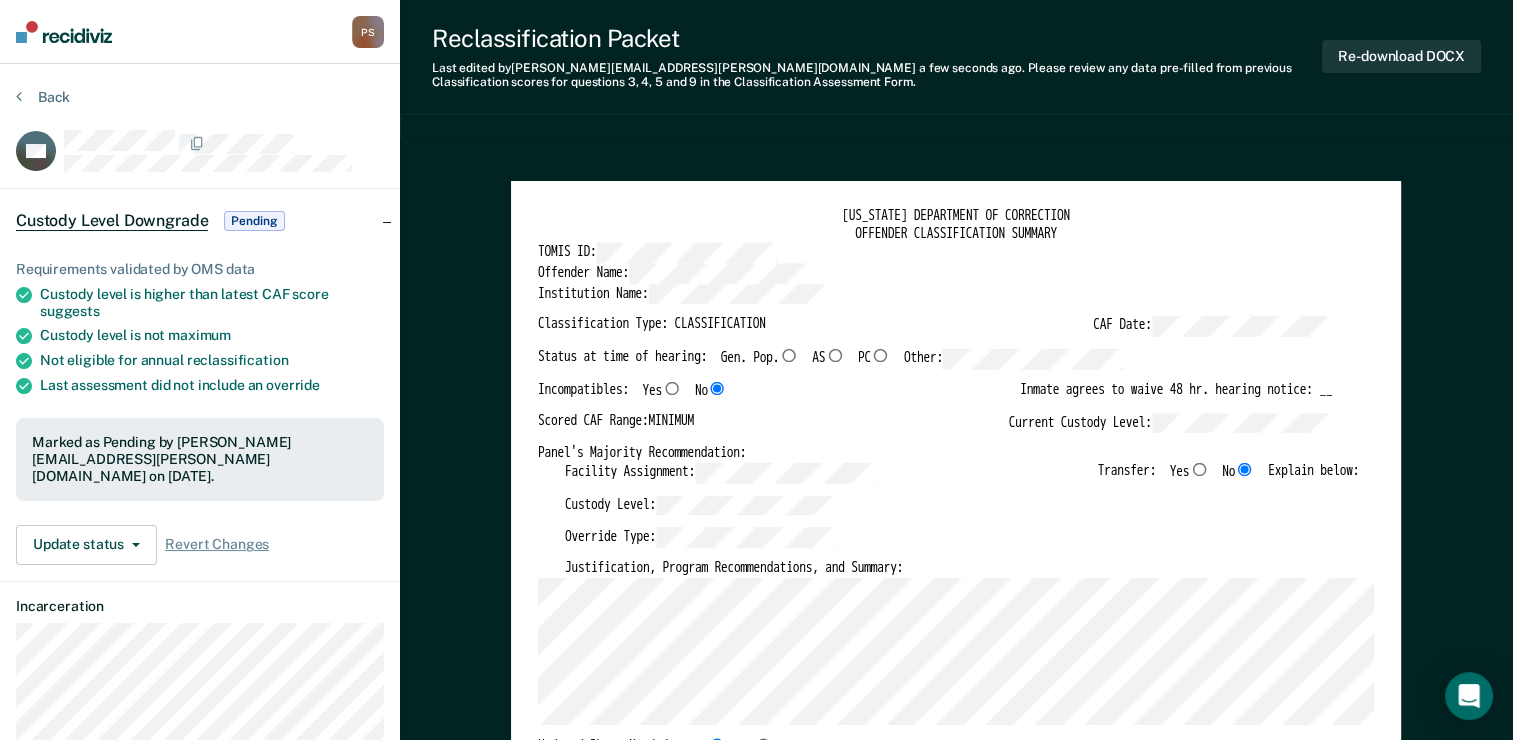click at bounding box center [224, 142] 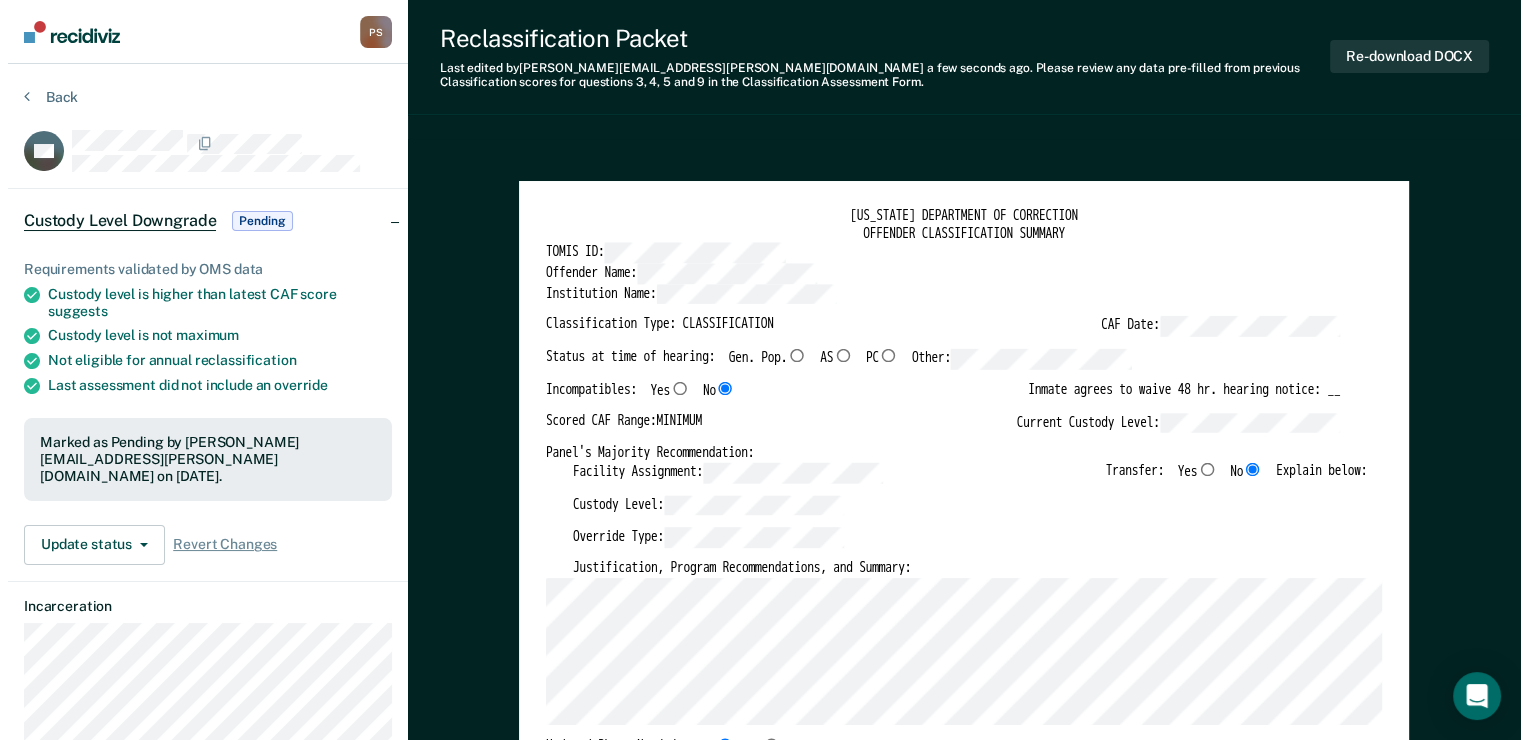 scroll, scrollTop: 0, scrollLeft: 0, axis: both 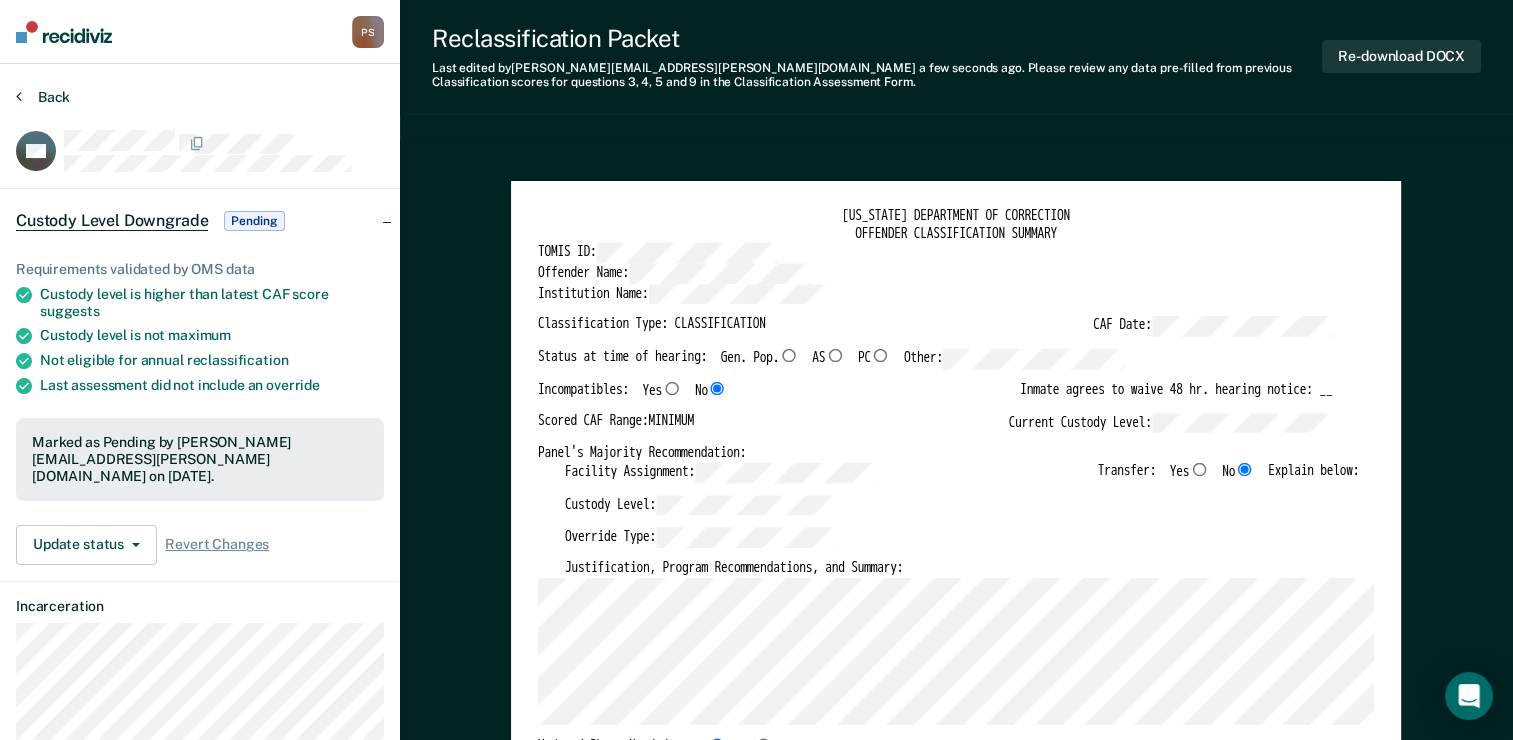 click on "Back" at bounding box center (43, 97) 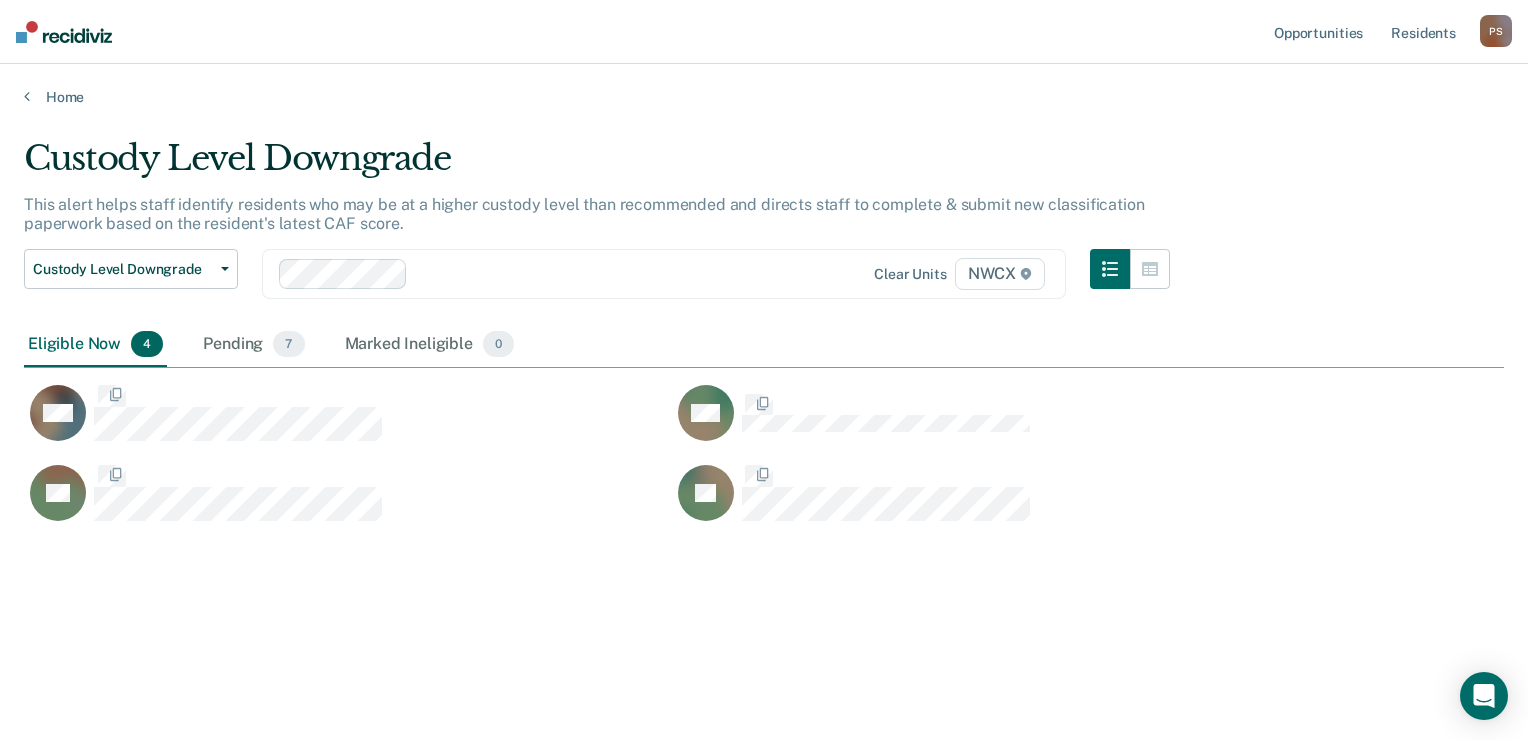 scroll, scrollTop: 16, scrollLeft: 16, axis: both 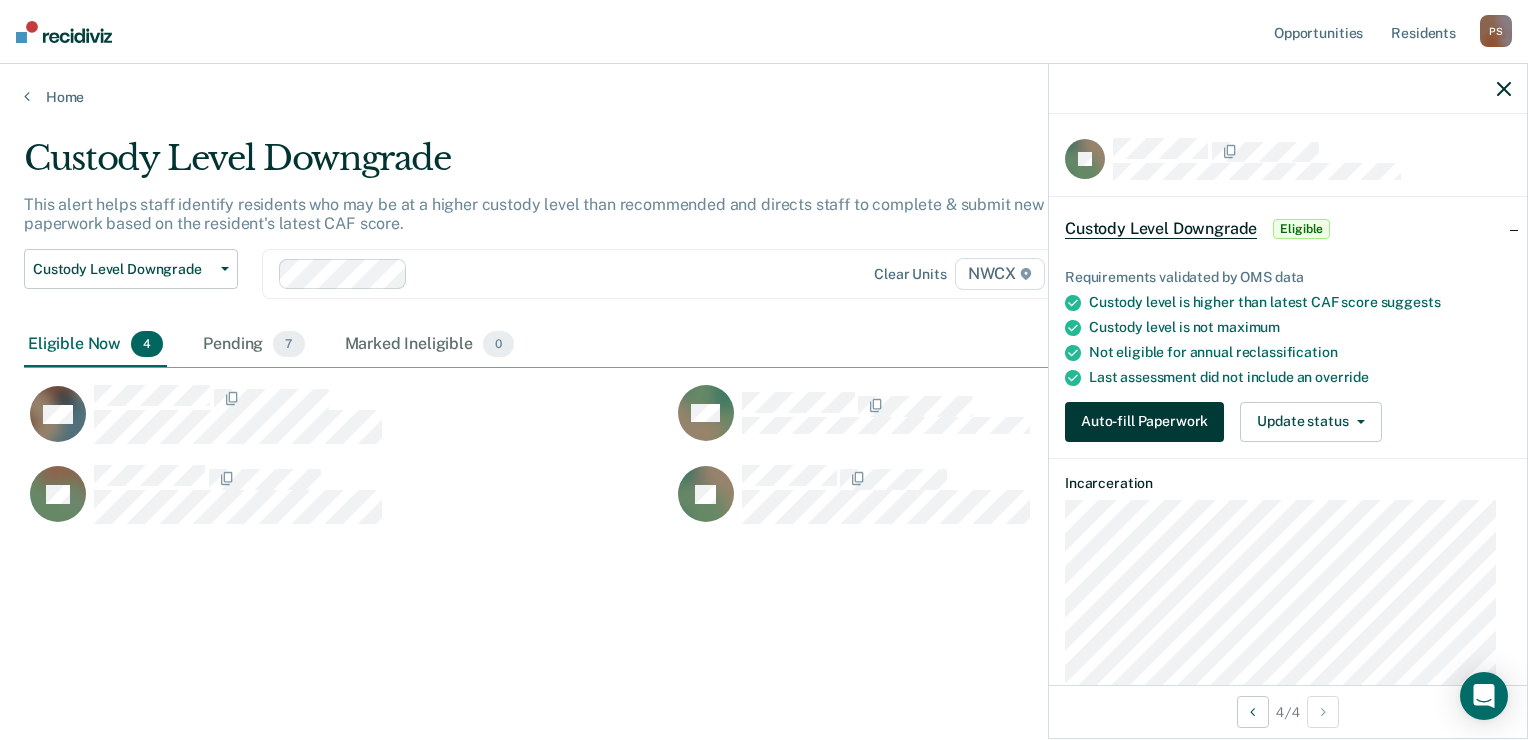 click on "Auto-fill Paperwork" at bounding box center [1144, 422] 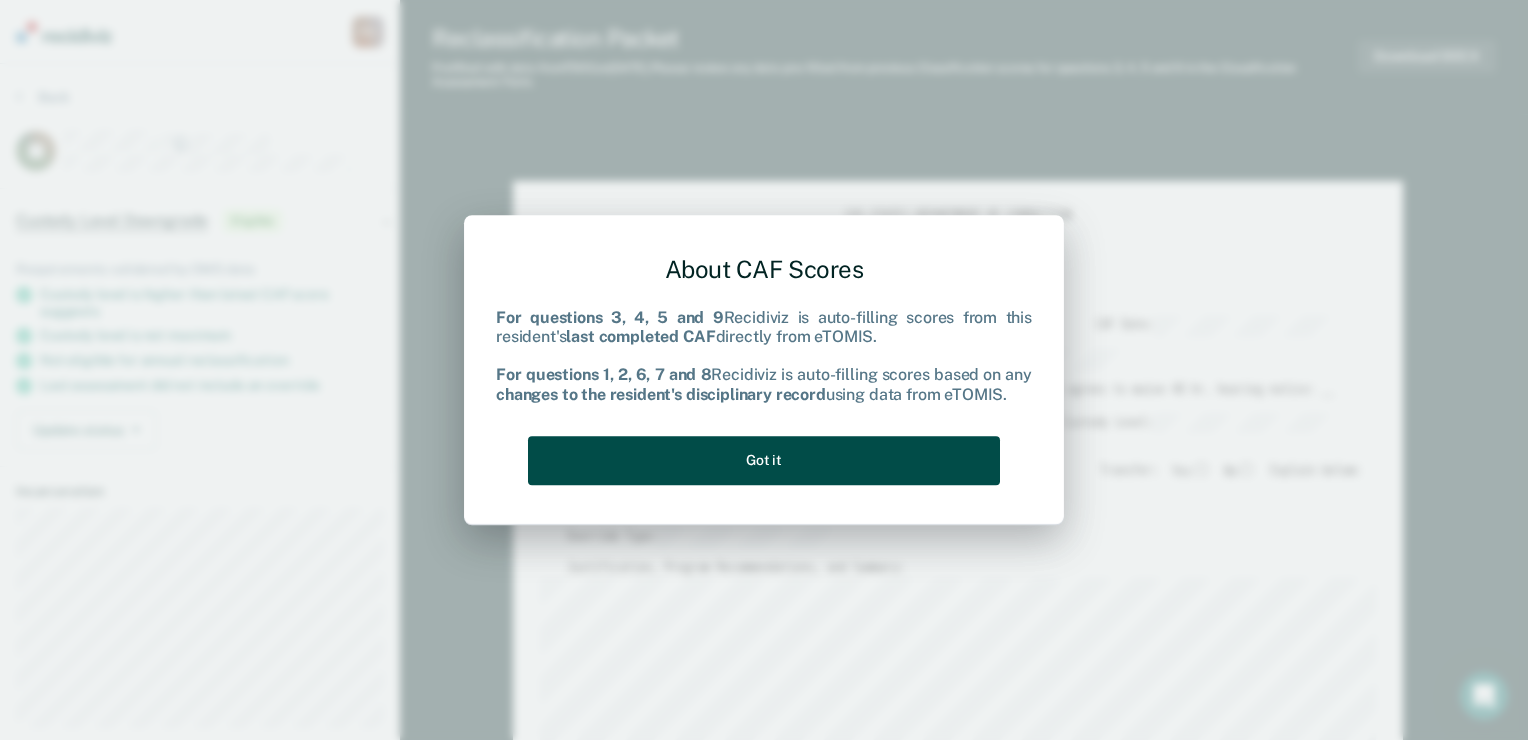 click on "Got it" at bounding box center (764, 460) 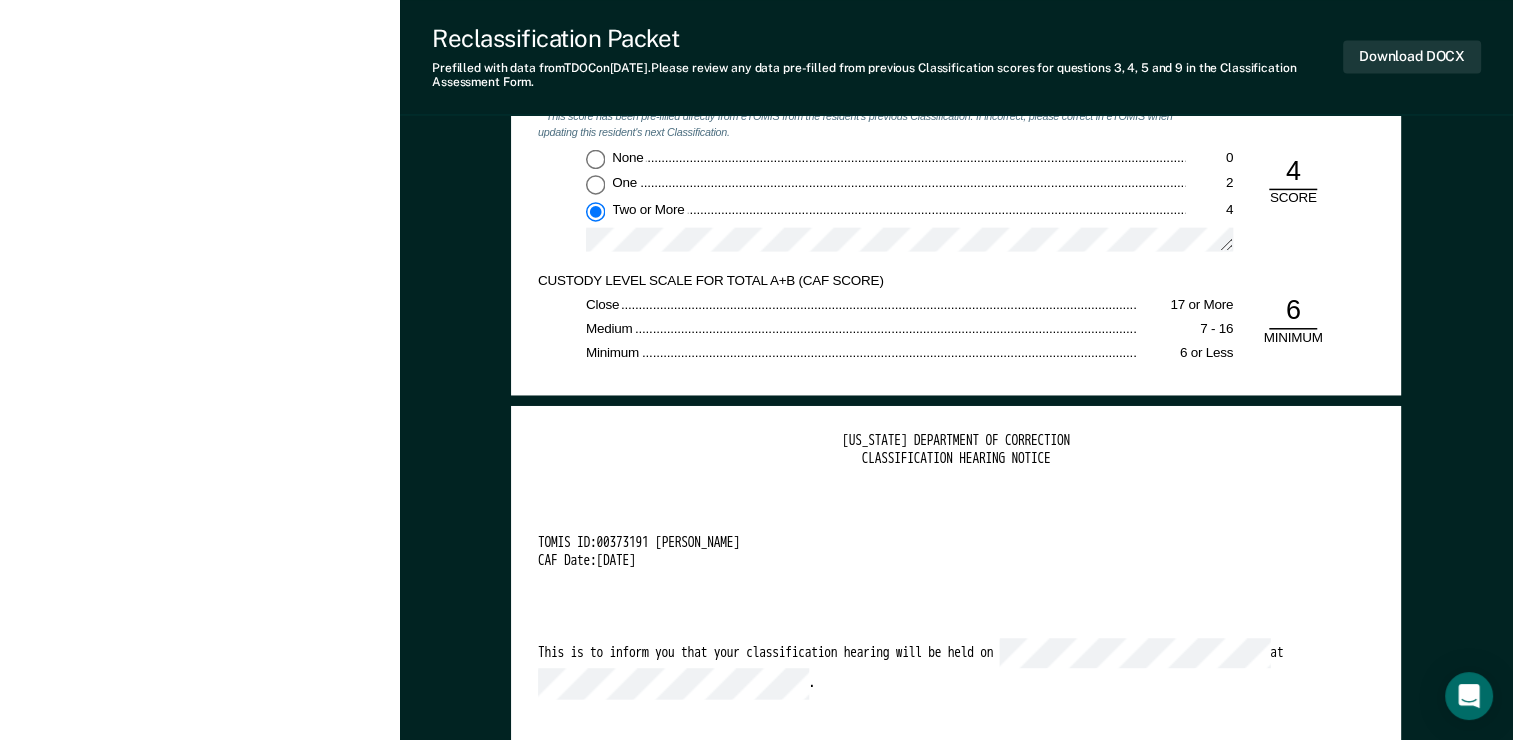 scroll, scrollTop: 3400, scrollLeft: 0, axis: vertical 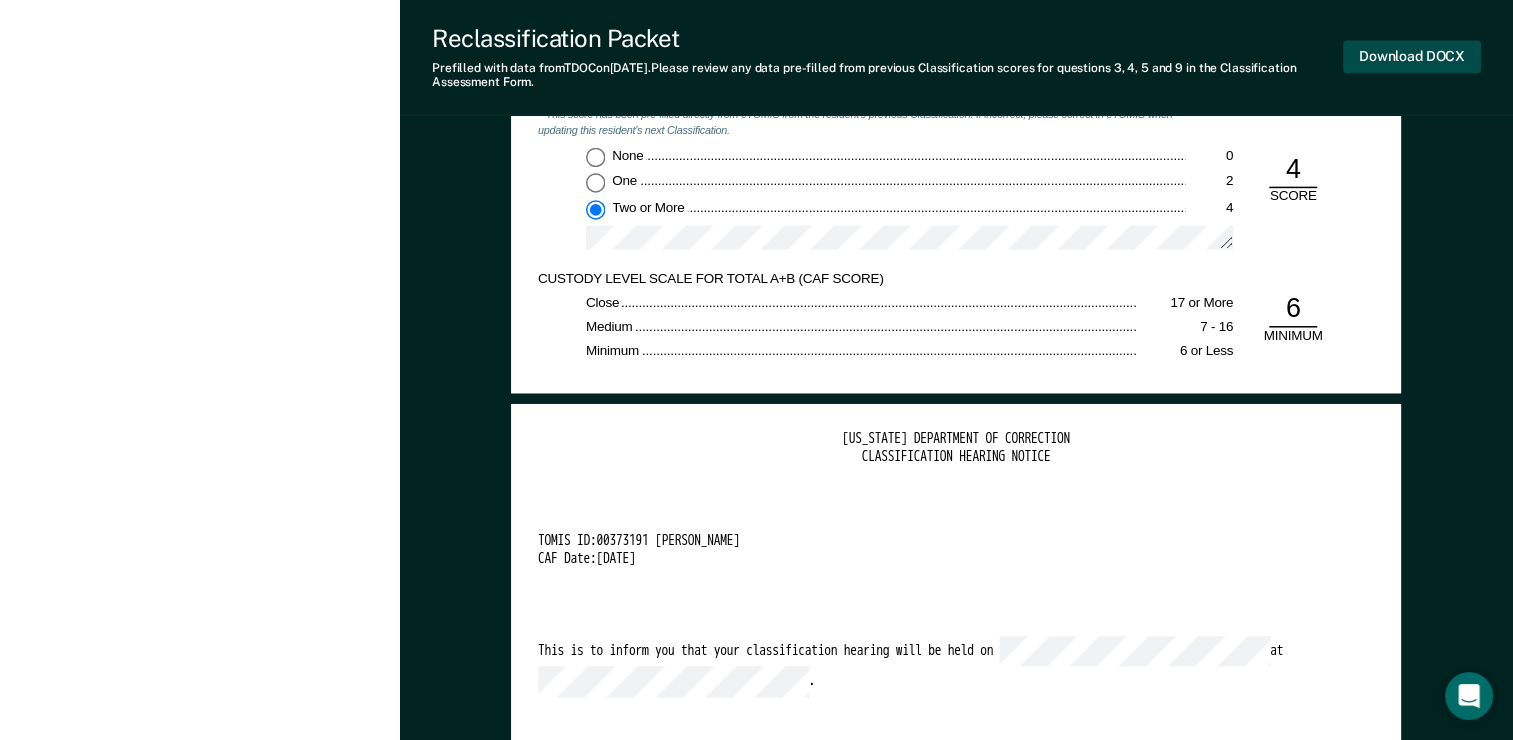 click on "Download DOCX" at bounding box center (1412, 56) 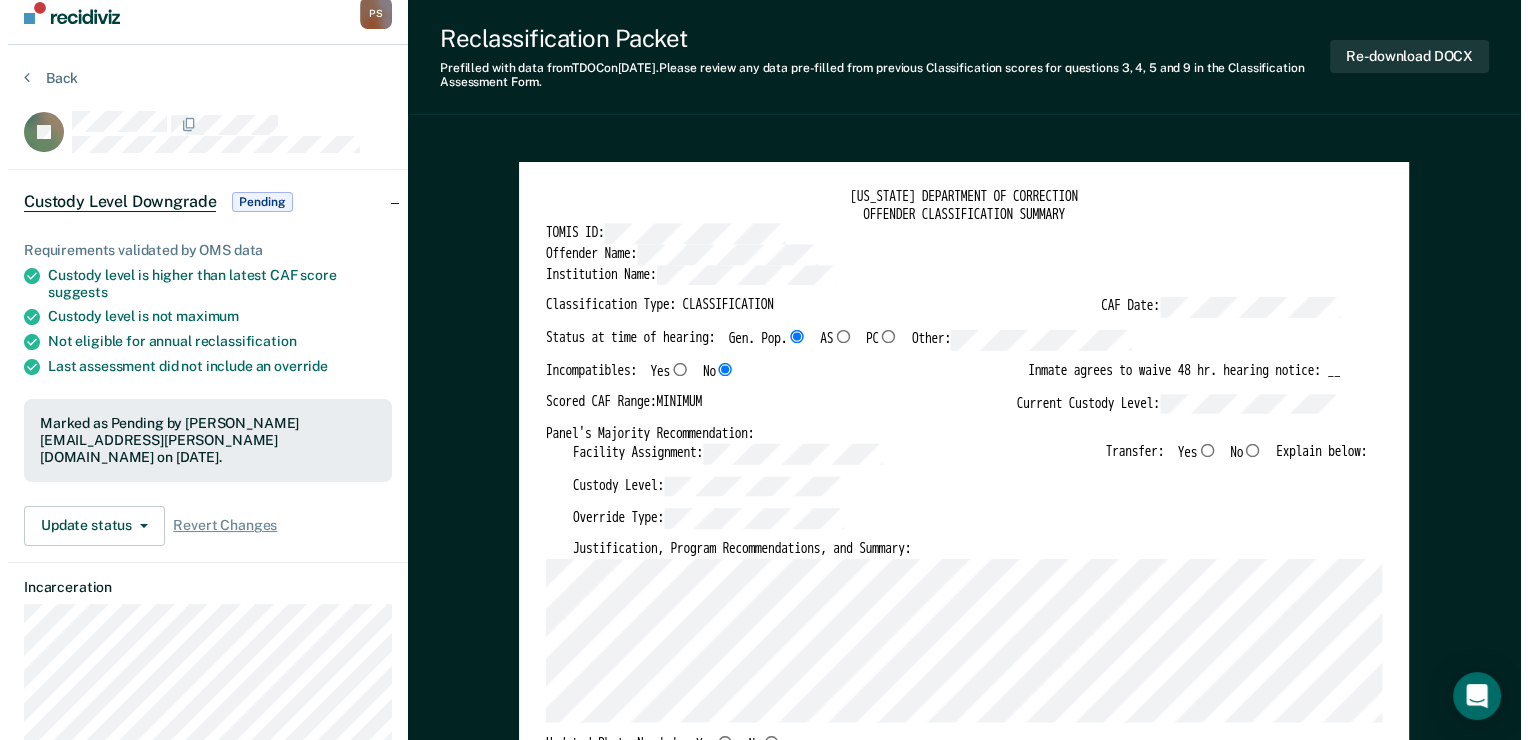 scroll, scrollTop: 0, scrollLeft: 0, axis: both 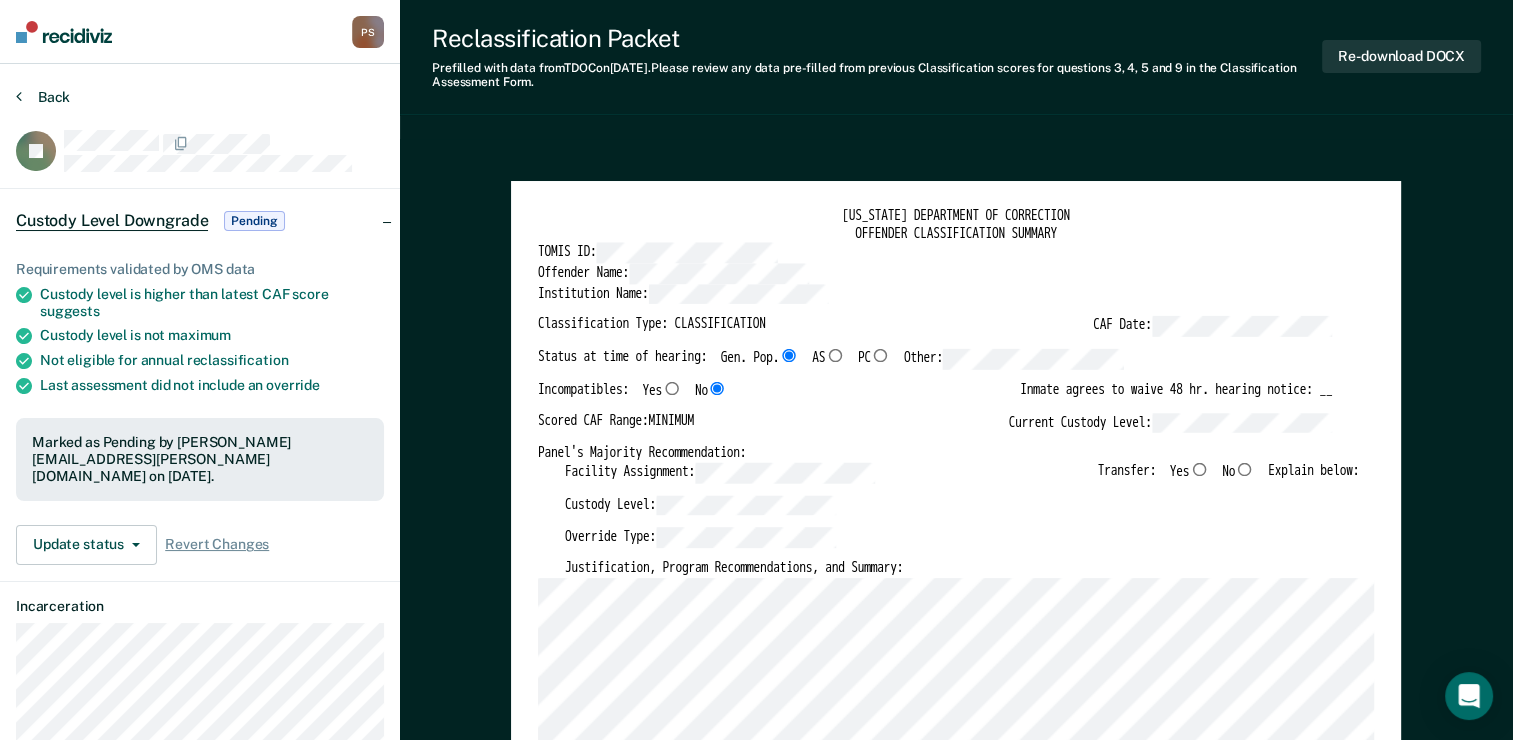 click on "Back" at bounding box center [43, 97] 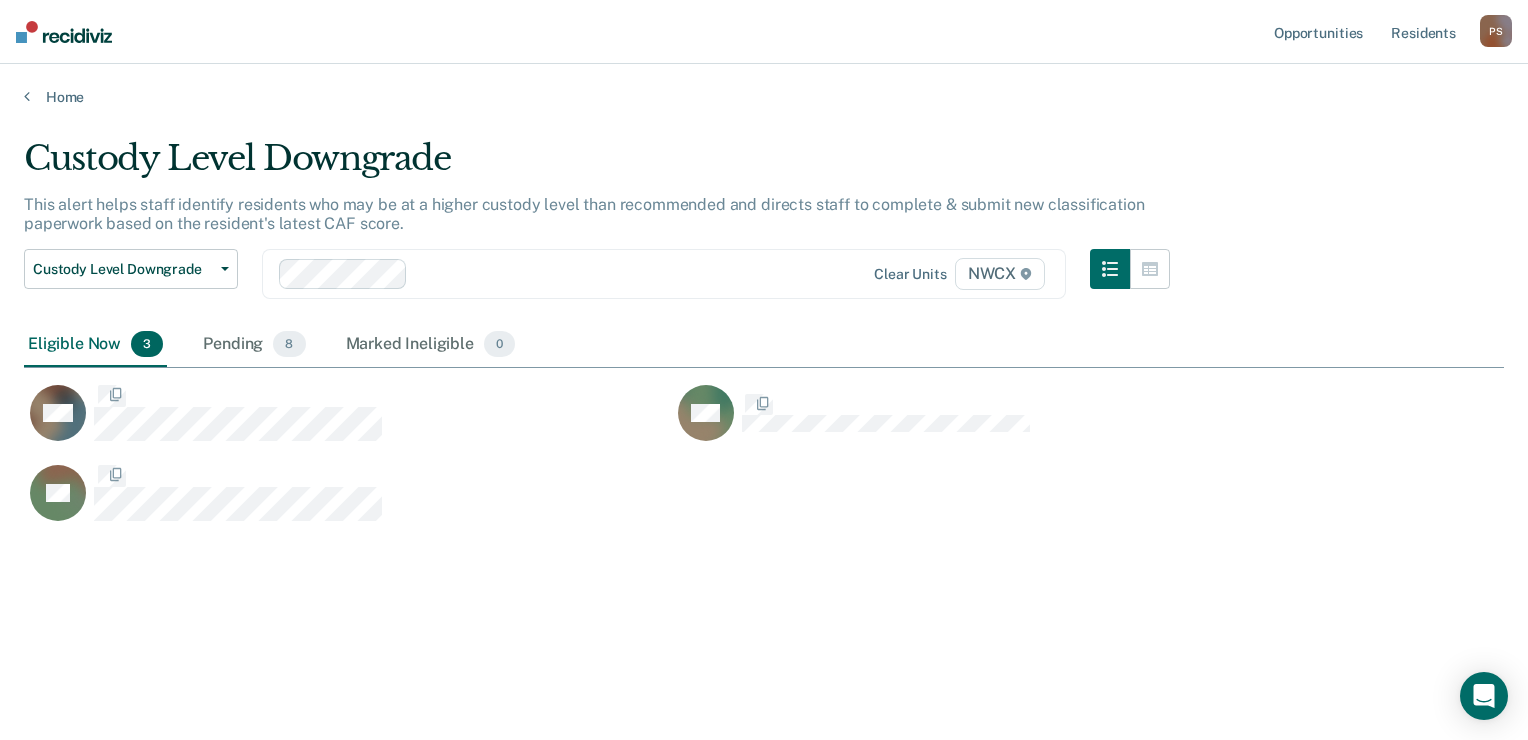 scroll, scrollTop: 16, scrollLeft: 16, axis: both 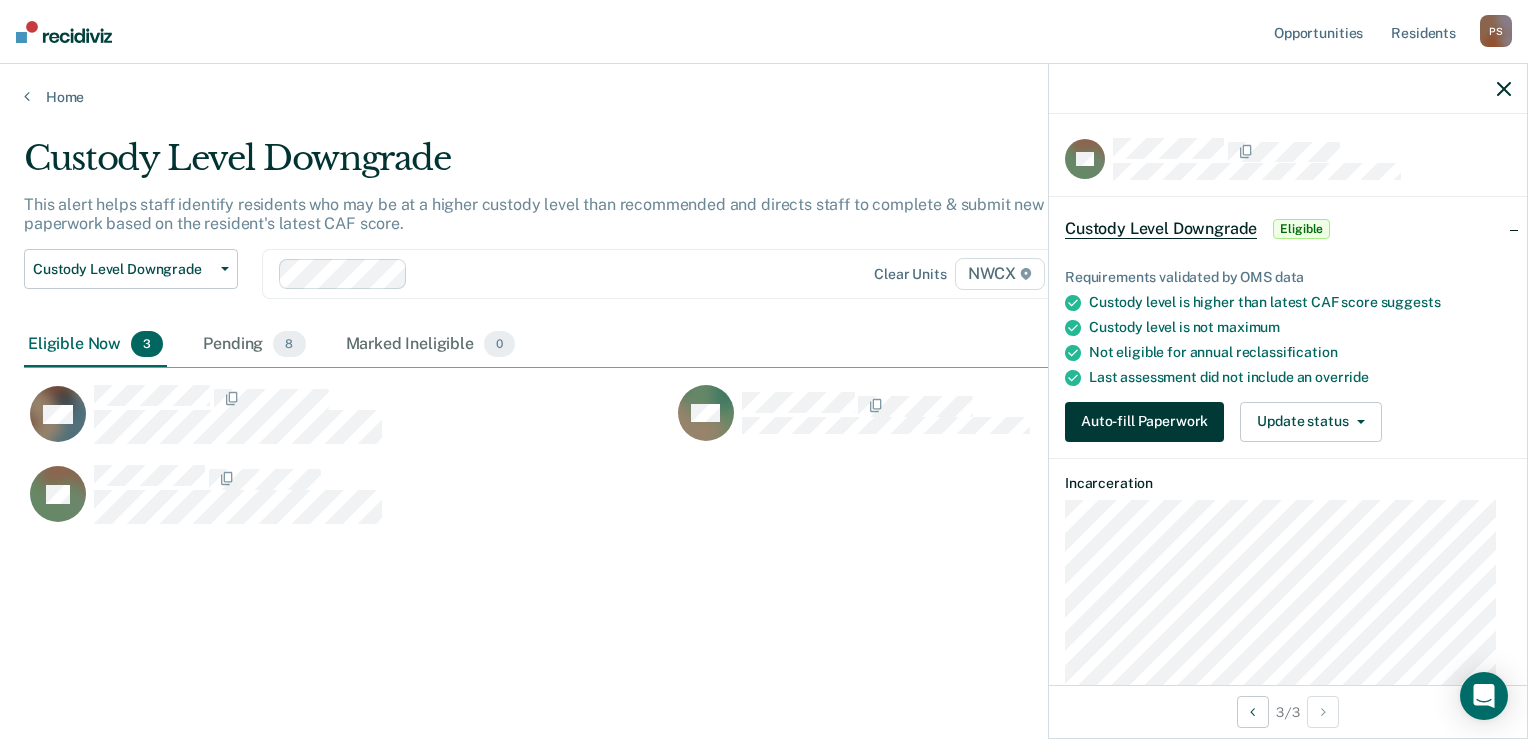 click on "Auto-fill Paperwork" at bounding box center [1144, 422] 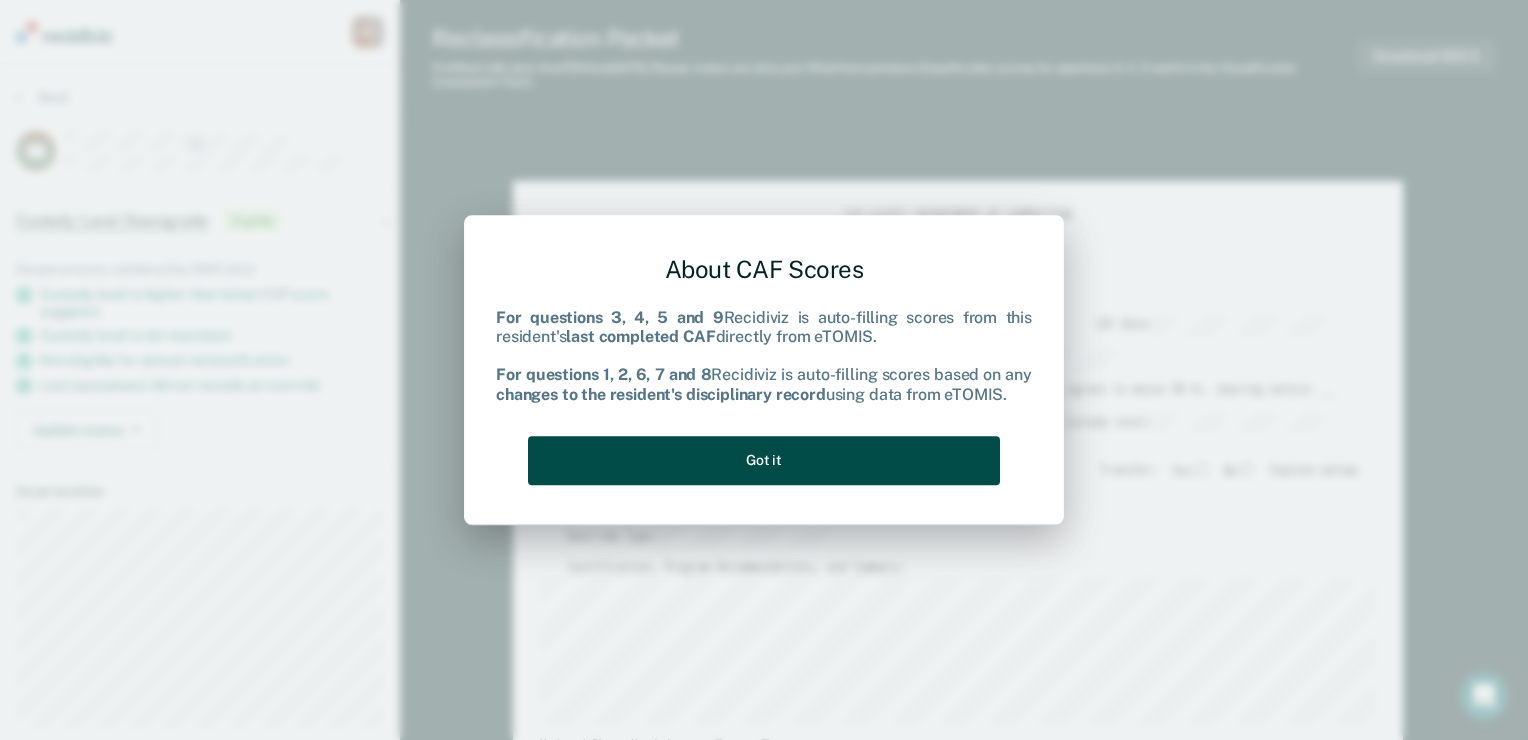 click on "Got it" at bounding box center (764, 460) 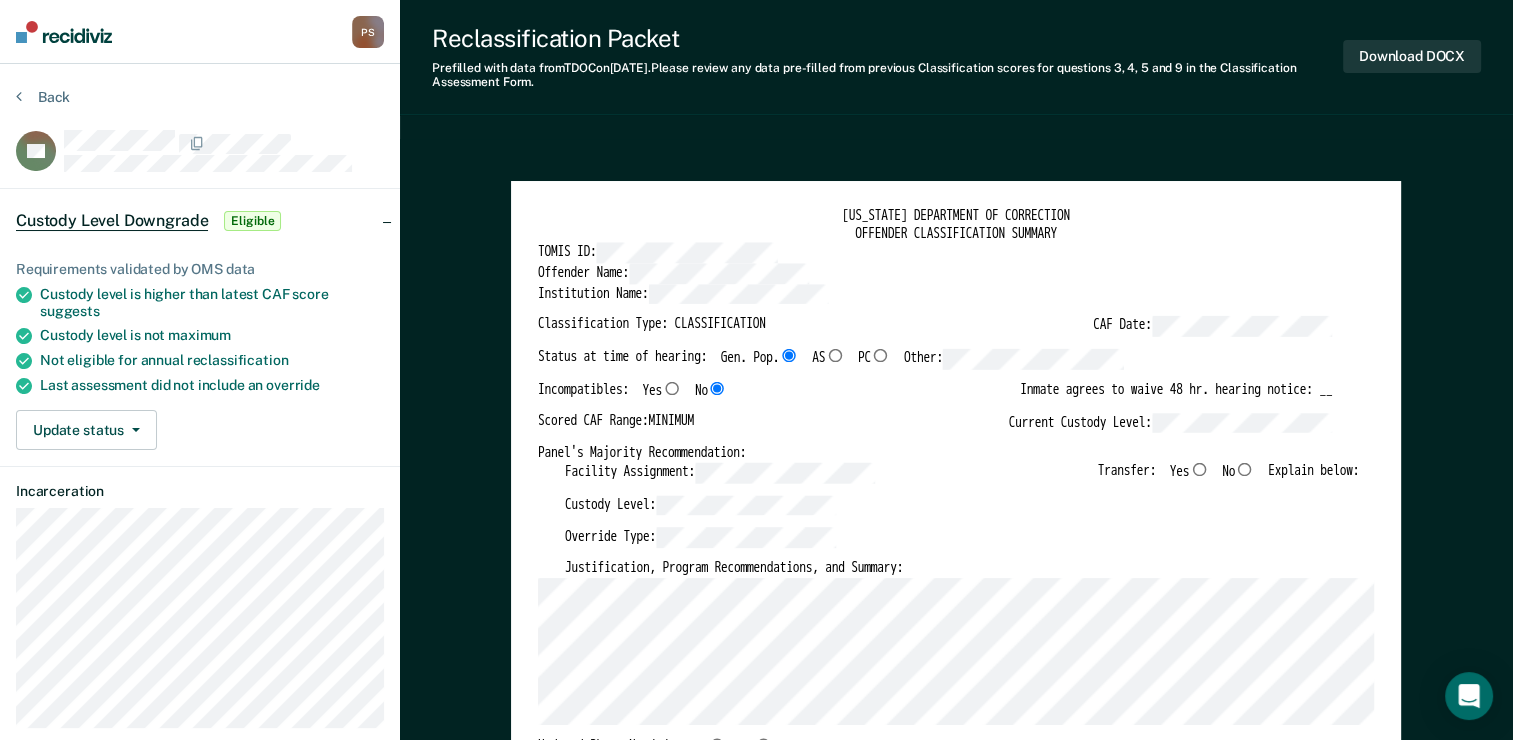 click on "No" at bounding box center (1244, 468) 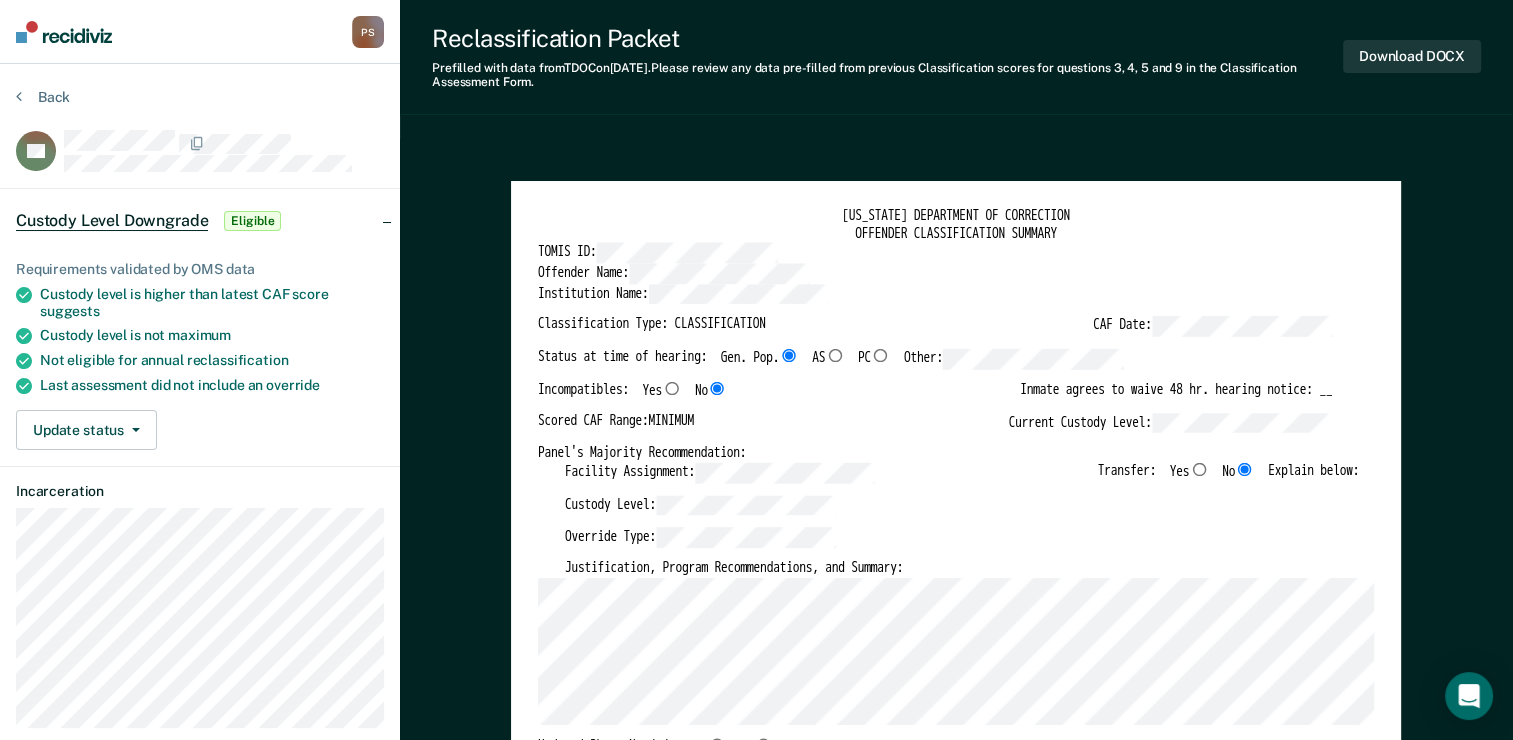 type on "x" 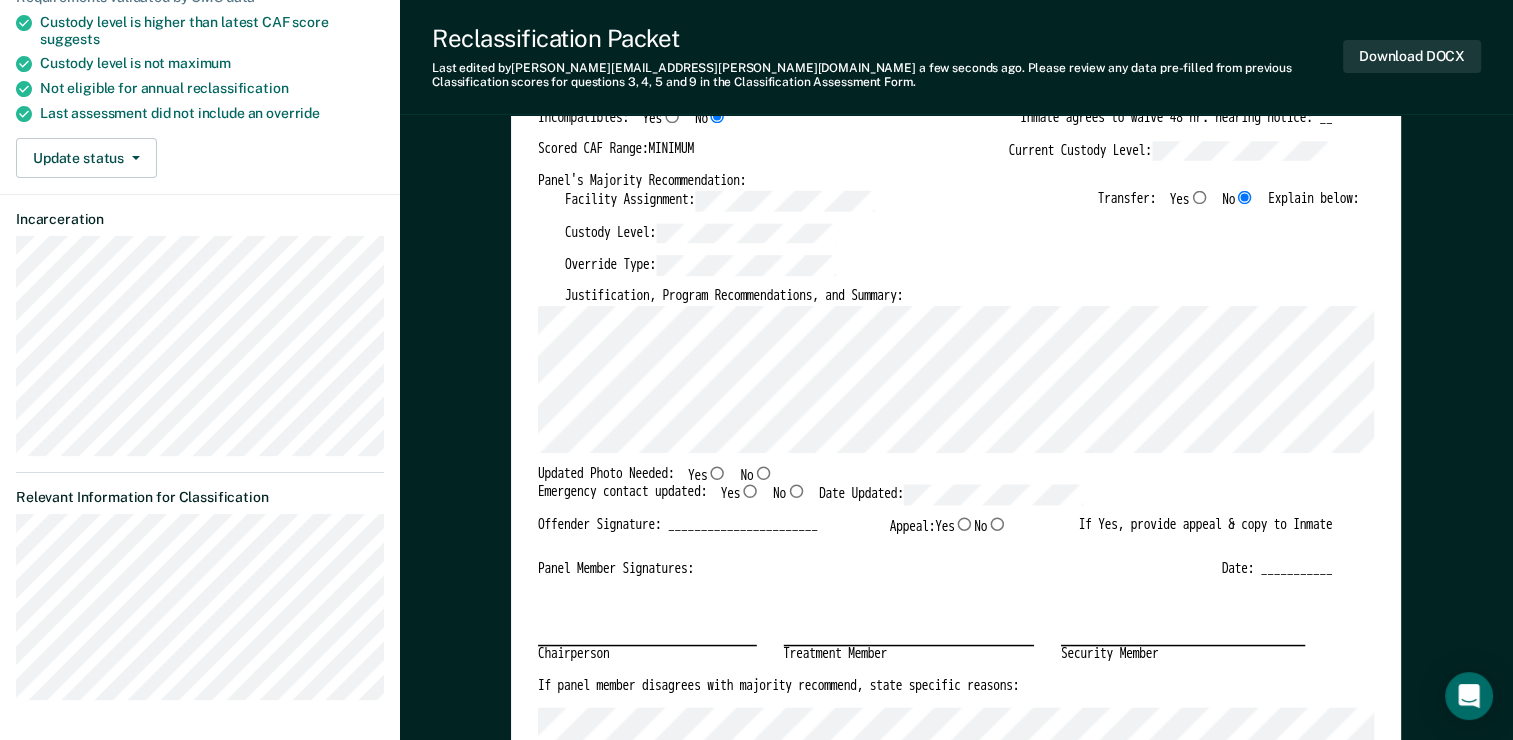 scroll, scrollTop: 300, scrollLeft: 0, axis: vertical 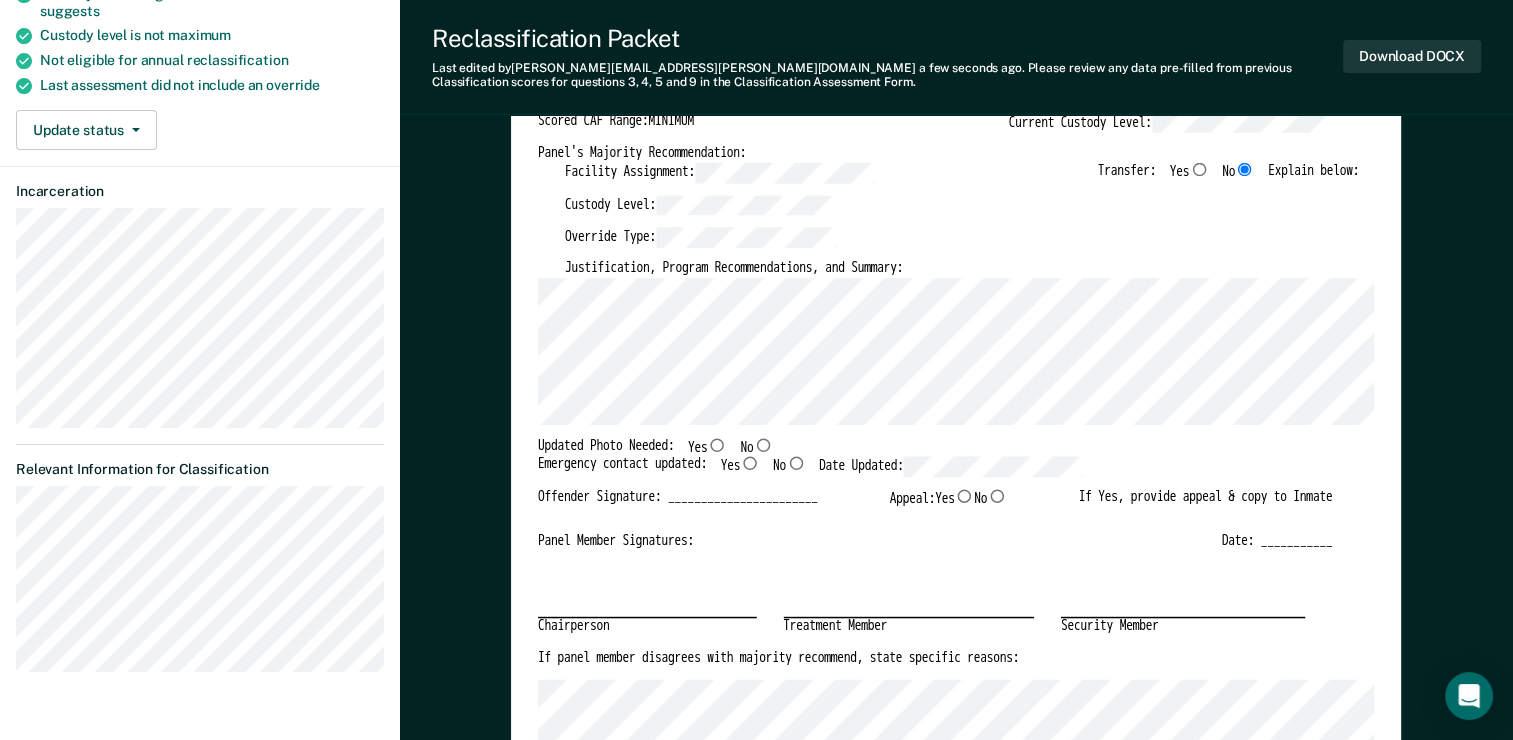 click on "Yes" at bounding box center (717, 443) 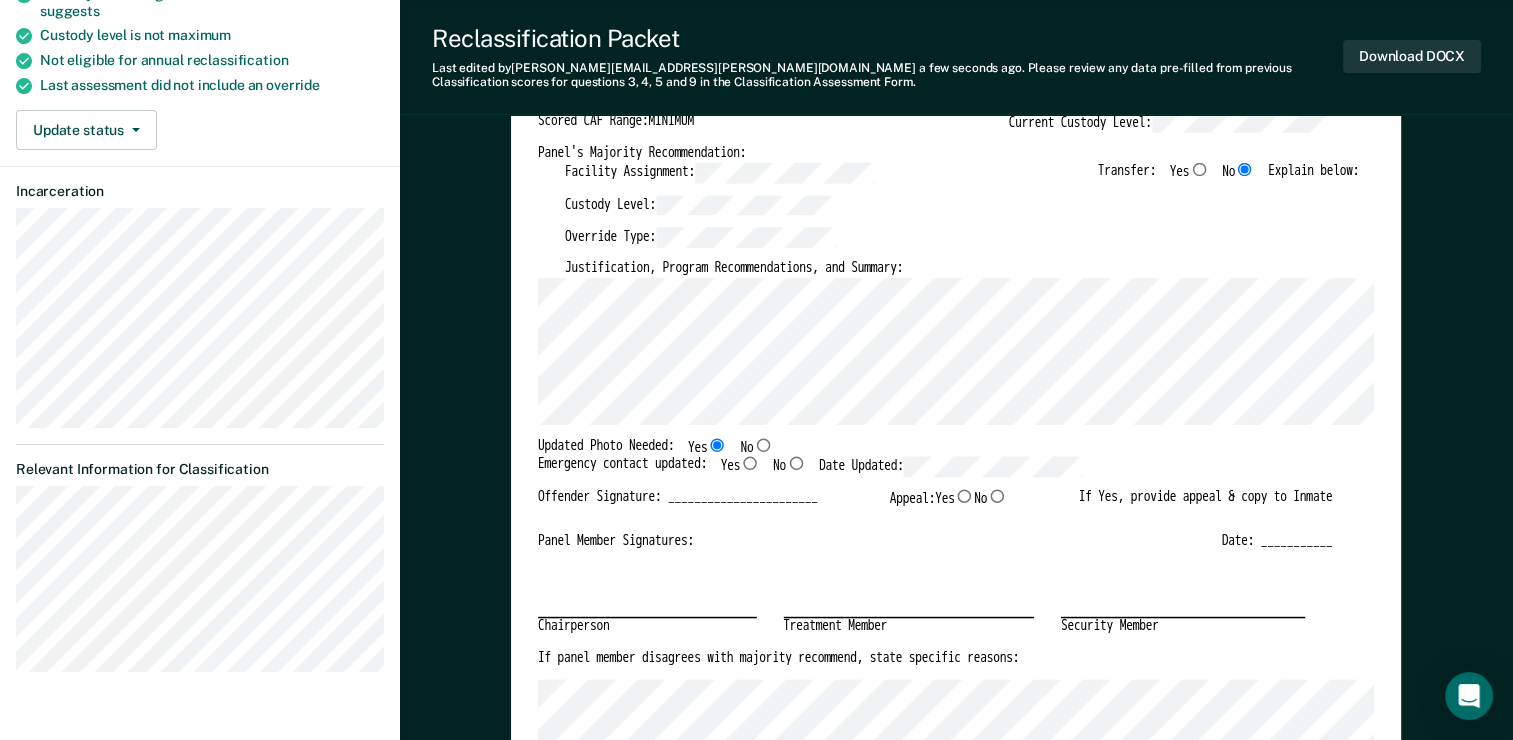 type on "x" 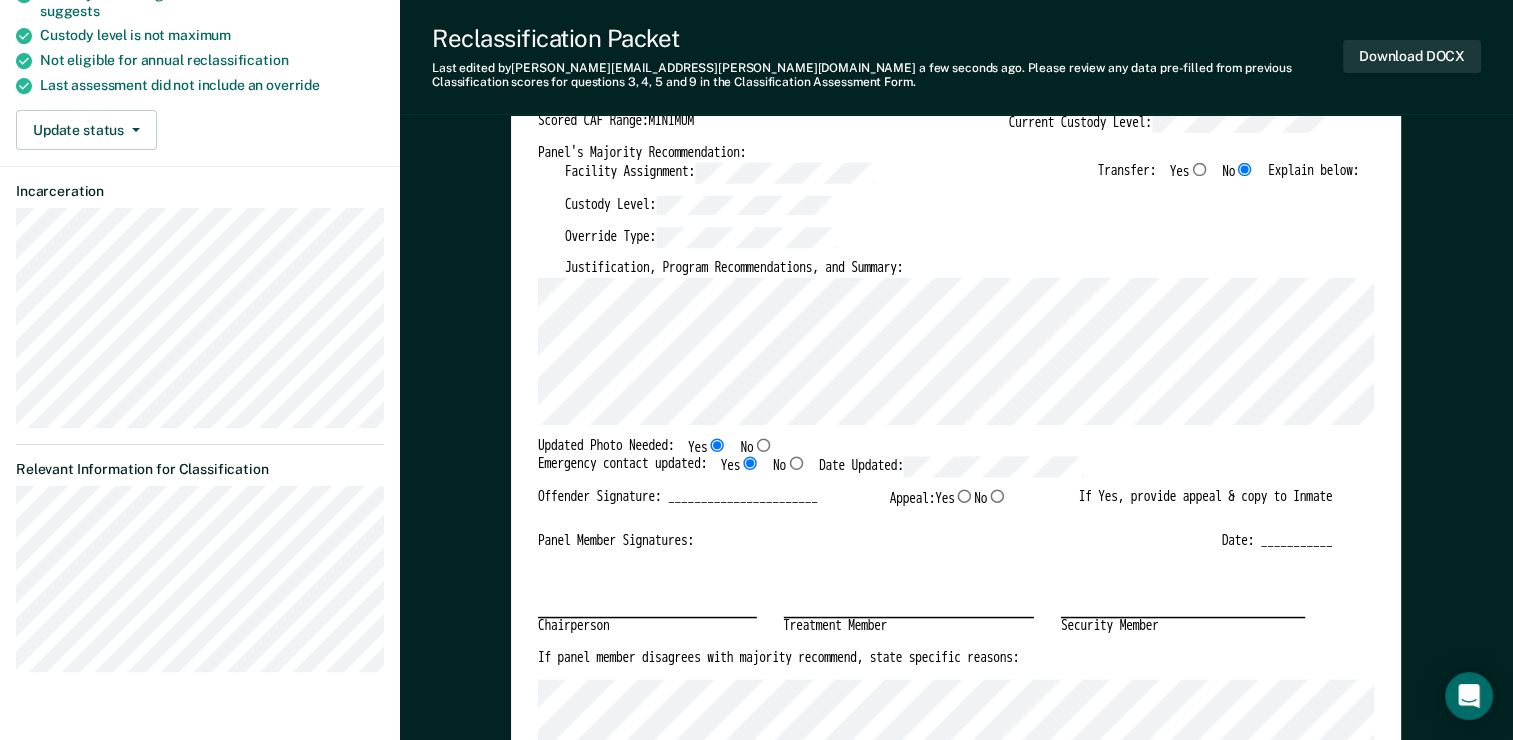 type on "x" 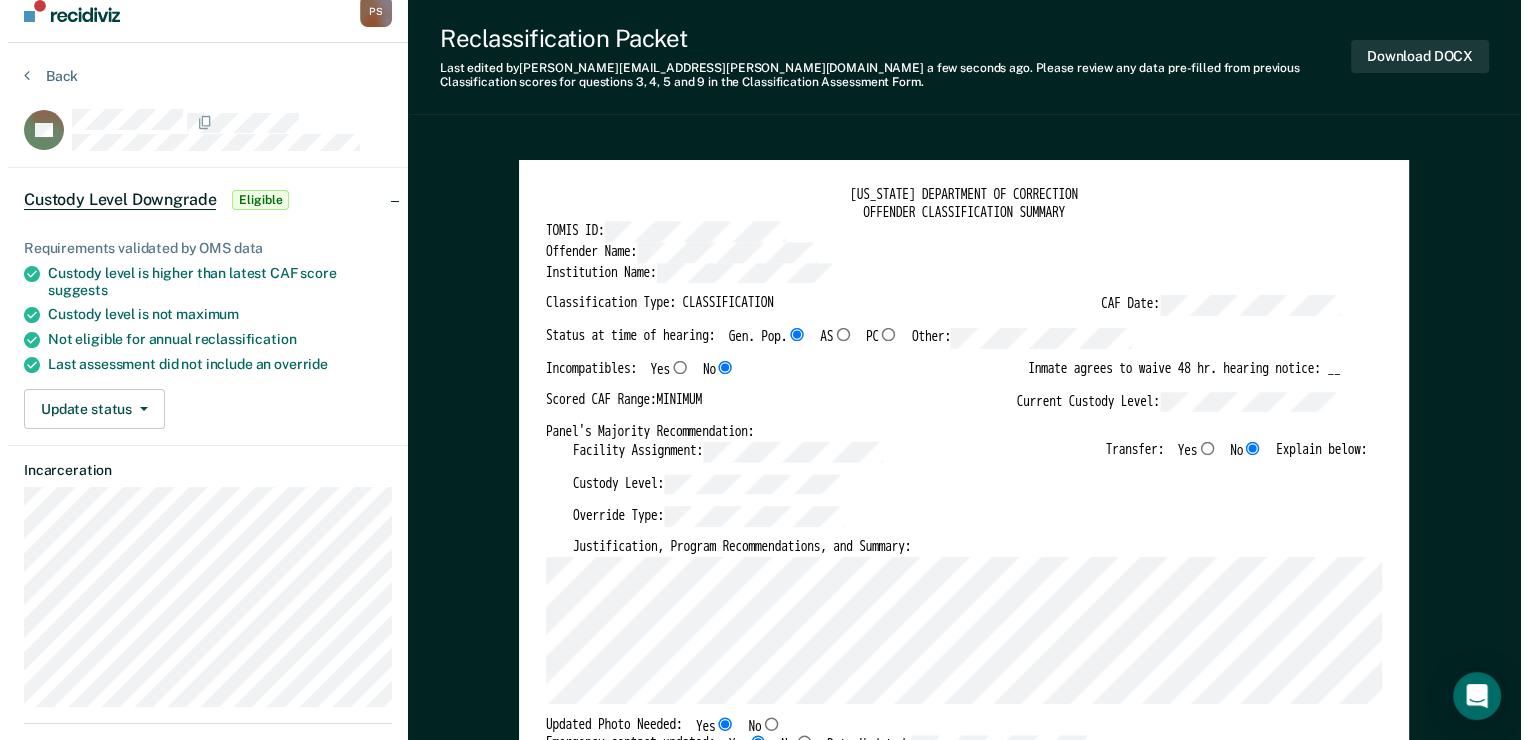 scroll, scrollTop: 0, scrollLeft: 0, axis: both 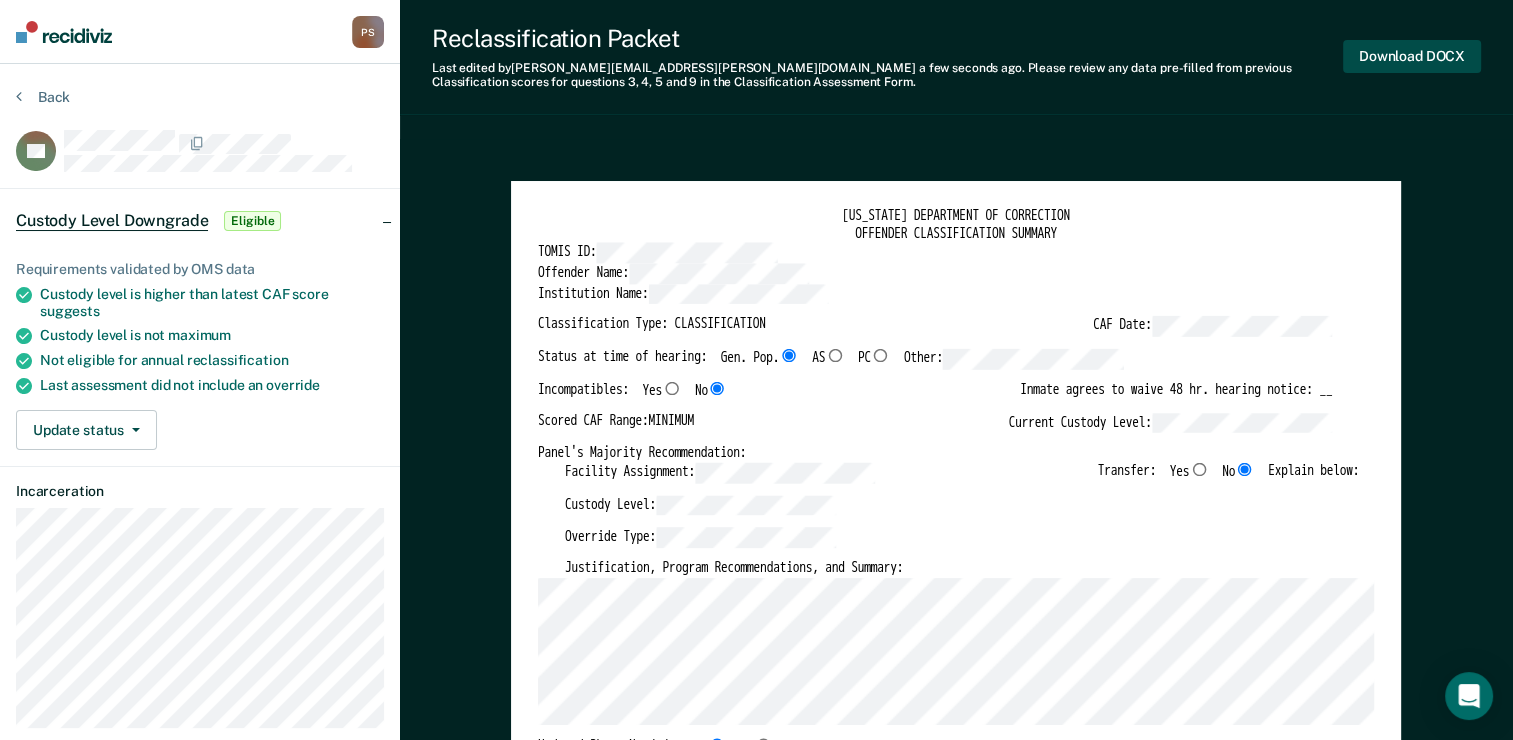 click on "Download DOCX" at bounding box center (1412, 56) 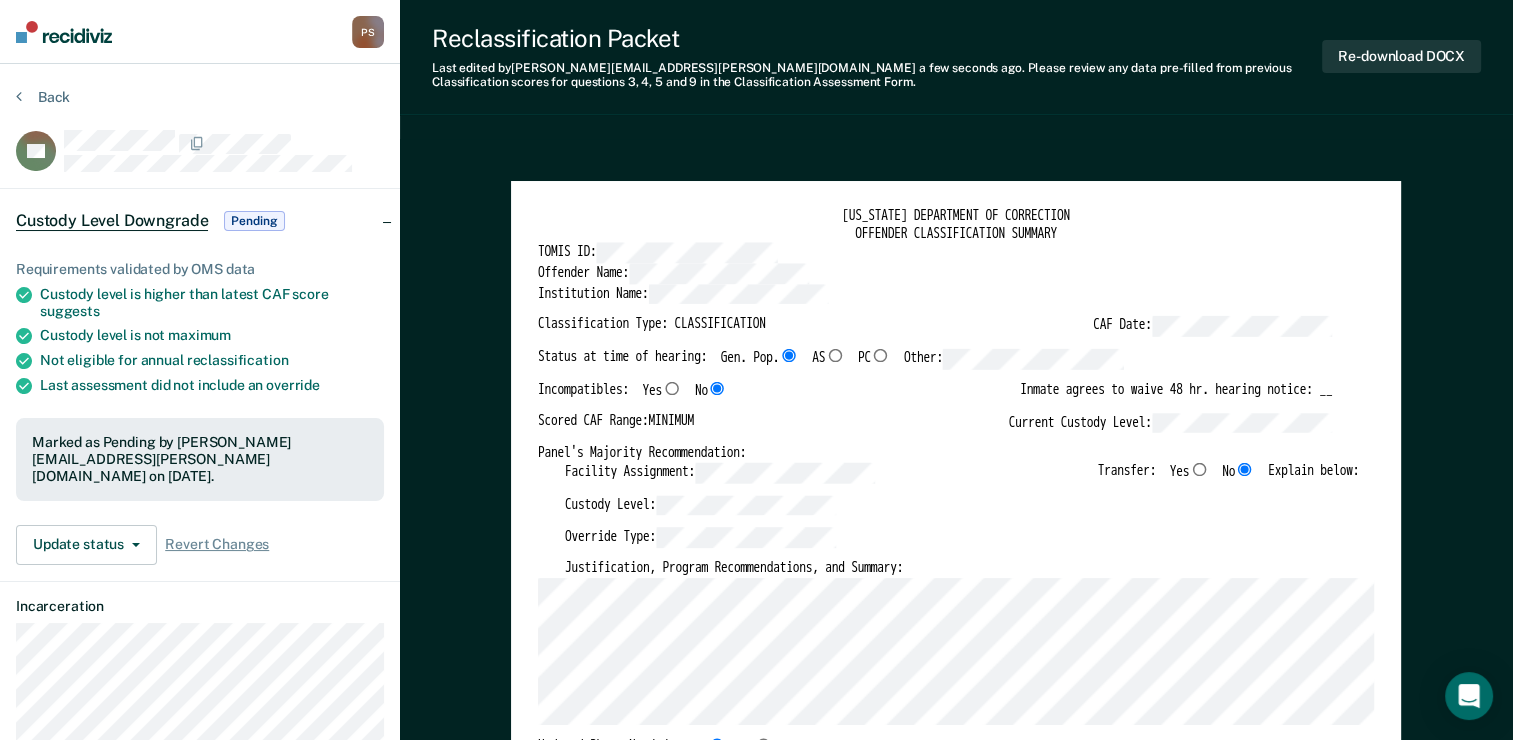 click on "[US_STATE] DEPARTMENT OF CORRECTION OFFENDER CLASSIFICATION SUMMARY TOMIS ID:  Offender Name:  Institution Name:  Classification Type: CLASSIFICATION CAF Date:  Status at time of hearing: Gen. Pop. AS PC Other:   Incompatibles: Yes No Inmate agrees to waive 48 hr. hearing notice: __ Scored CAF Range: MINIMUM Current Custody Level:  Panel's Majority Recommendation: Facility Assignment: Transfer: Yes No Explain below: Custody Level:  Override Type:  Justification, Program Recommendations, and Summary: Updated Photo Needed: Yes No Emergency contact updated: Yes No Date Updated:  Offender Signature: _______________________ Appeal: Yes No If Yes, provide appeal & copy to Inmate Panel Member Signatures: Date: ___________ Chairperson Treatment Member Security Member If panel member disagrees with majority recommend, state specific reasons: Approving Authority: Signature Date Approve ___ Deny ___ If denied, reasons include: [US_STATE] DEPARTMENT OF CORRECTION  CLASSIFICATION CUSTODY ASSESSMENT  INSTITUTION:   Name: 0 3" at bounding box center [956, 2654] 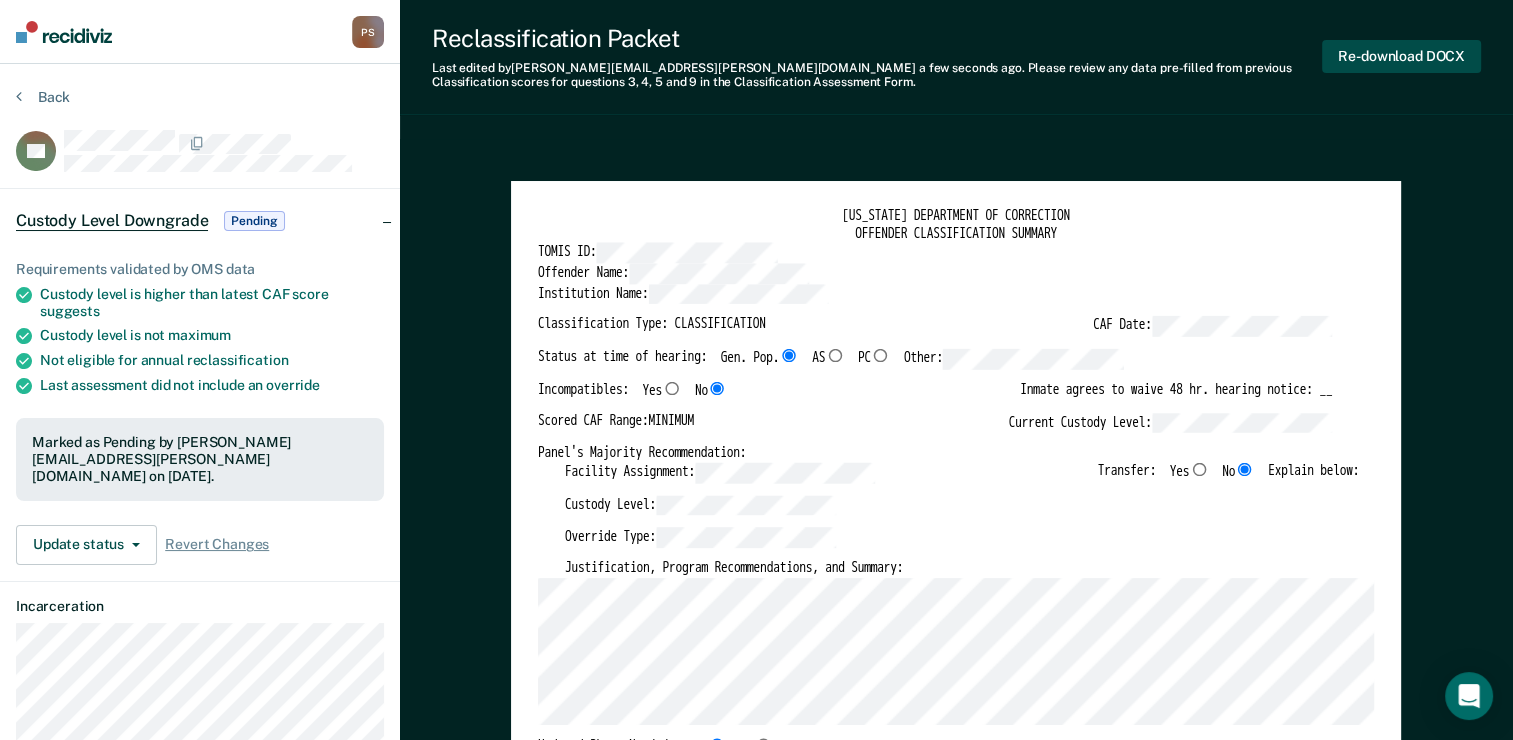 click on "Re-download DOCX" at bounding box center [1401, 56] 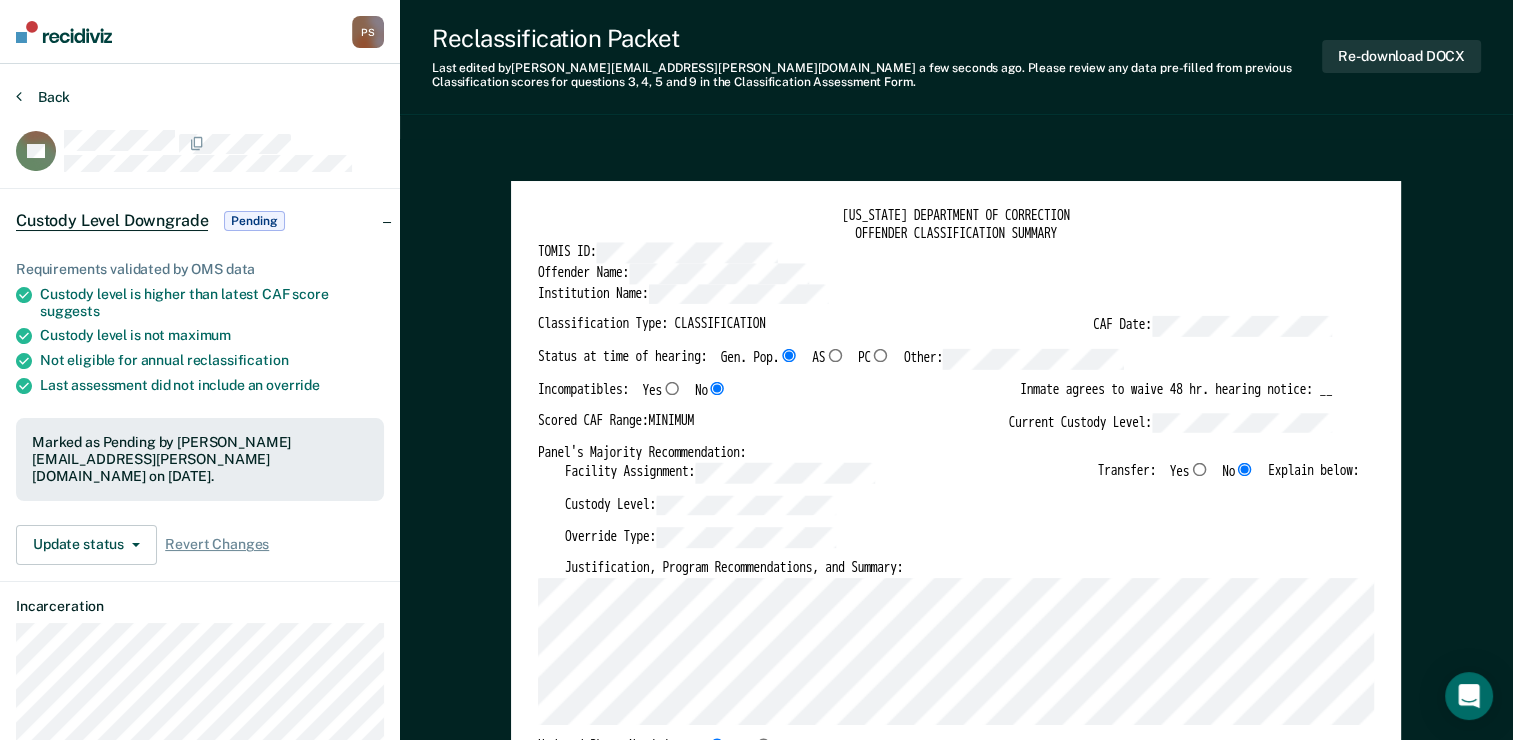 click at bounding box center [19, 96] 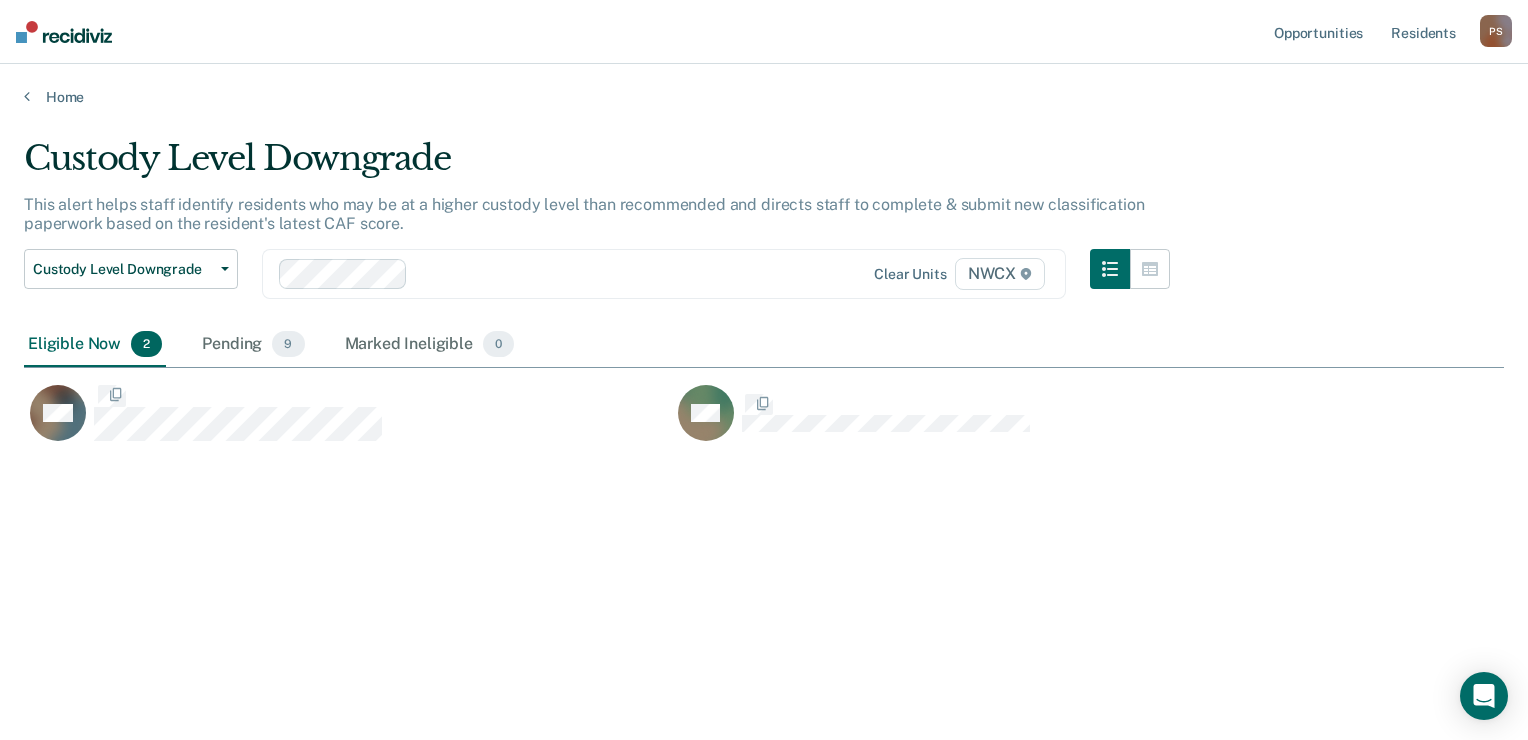 scroll, scrollTop: 16, scrollLeft: 16, axis: both 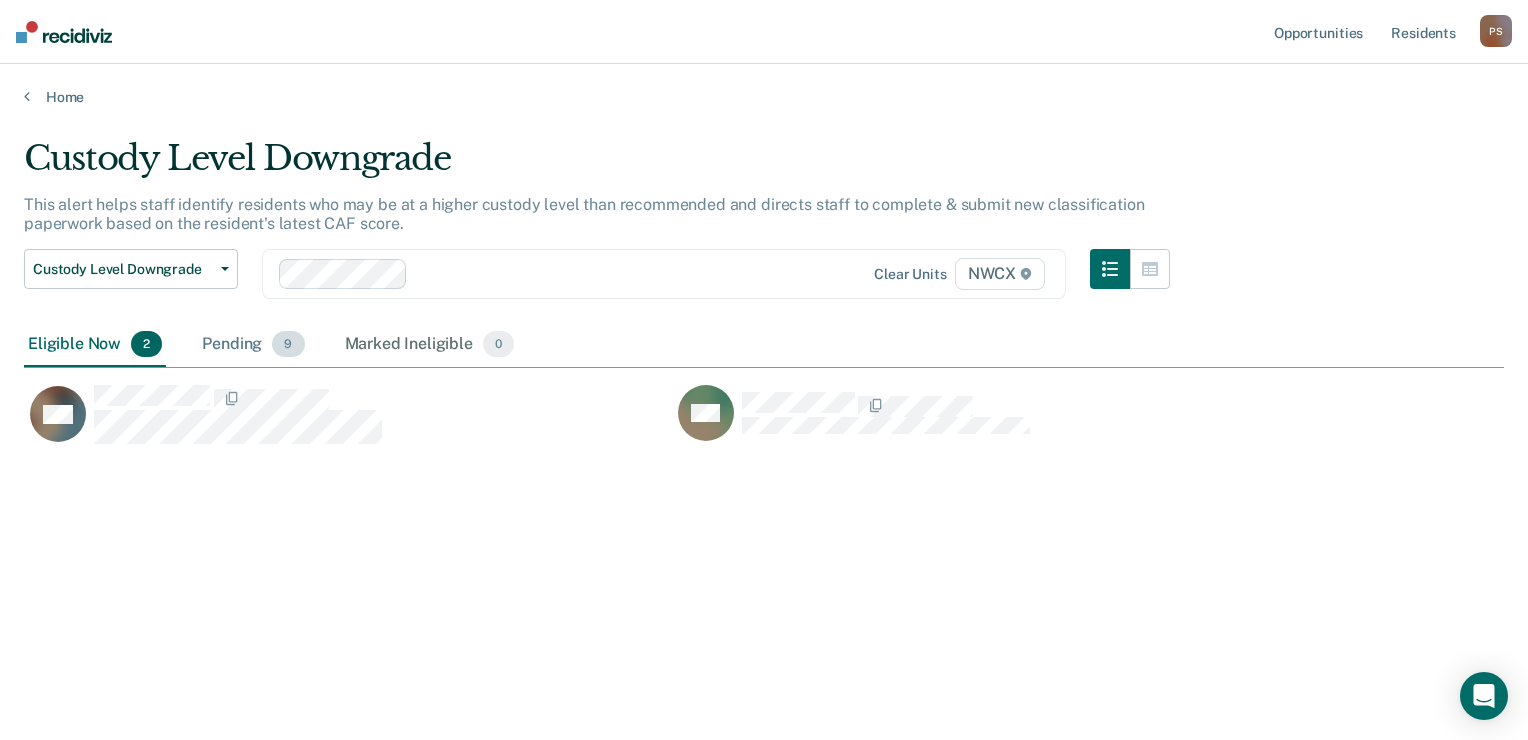 click on "9" at bounding box center (288, 344) 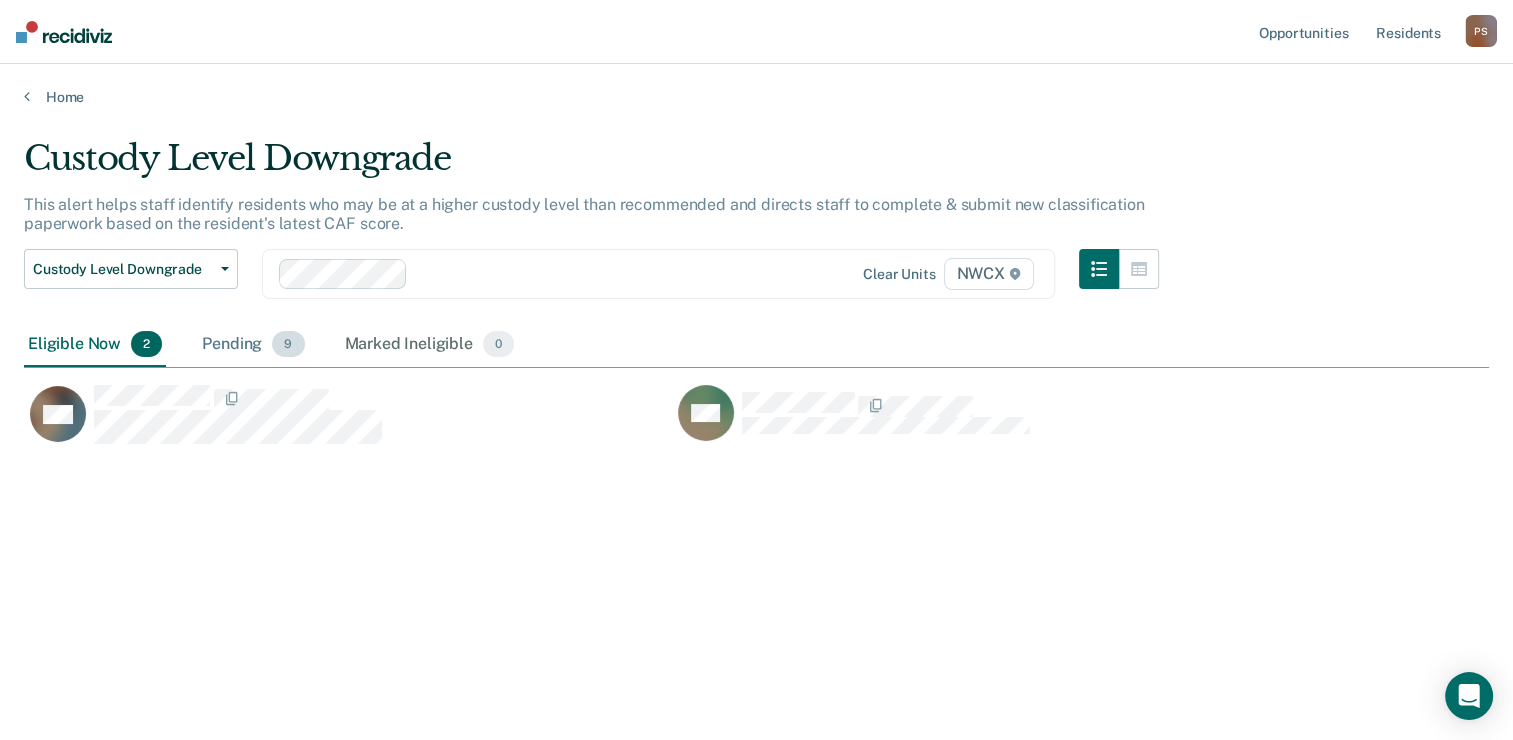 scroll, scrollTop: 16, scrollLeft: 16, axis: both 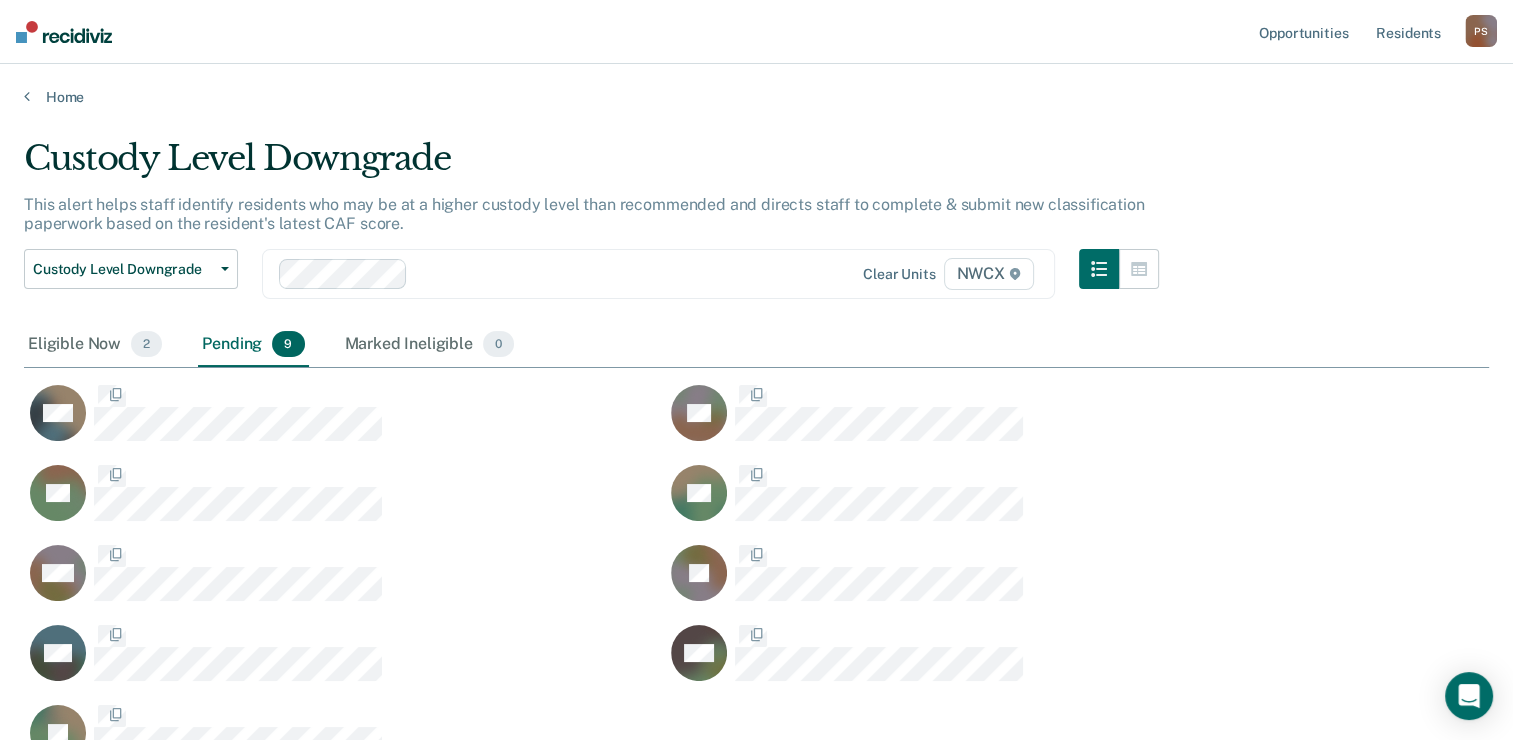 click on "9" at bounding box center (288, 344) 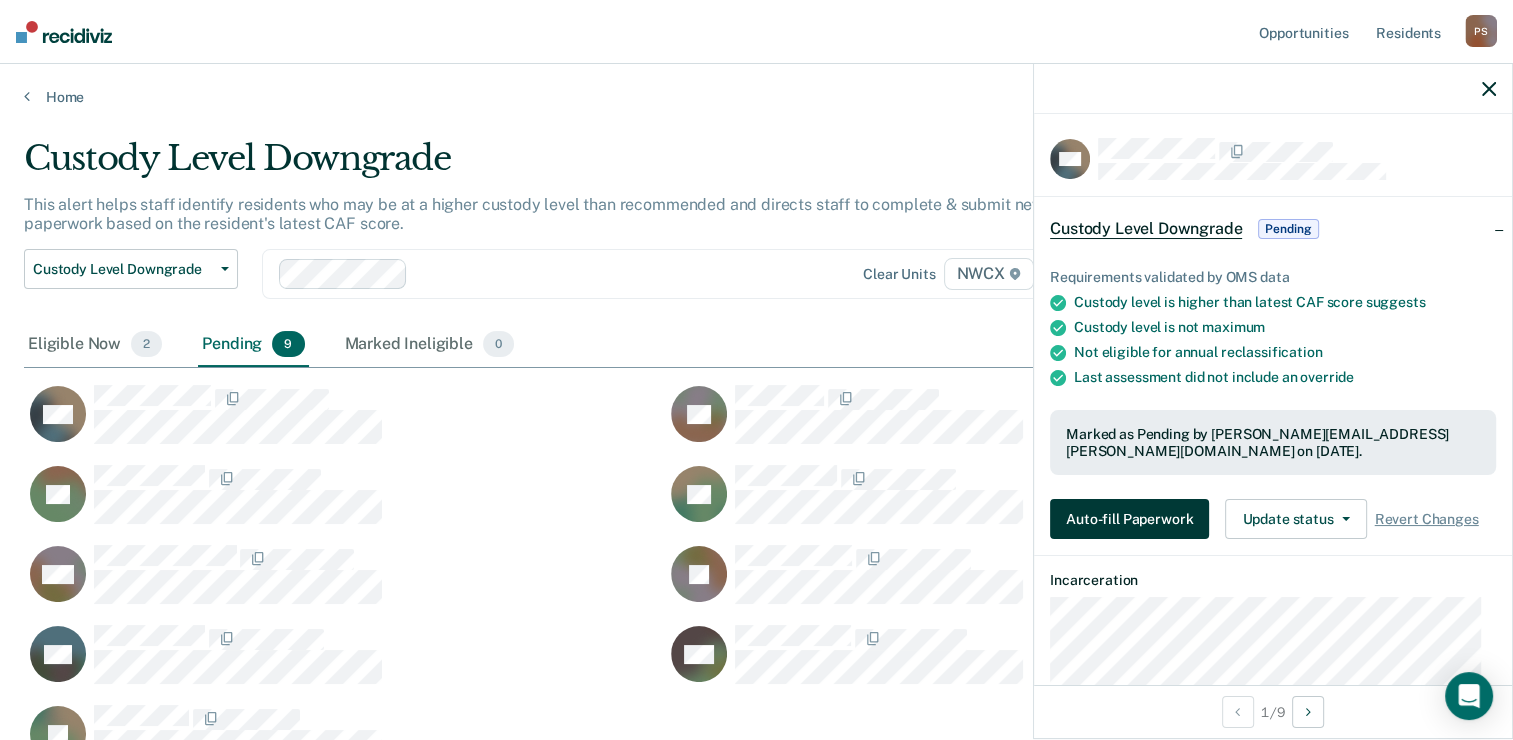 click on "Auto-fill Paperwork" at bounding box center (1129, 519) 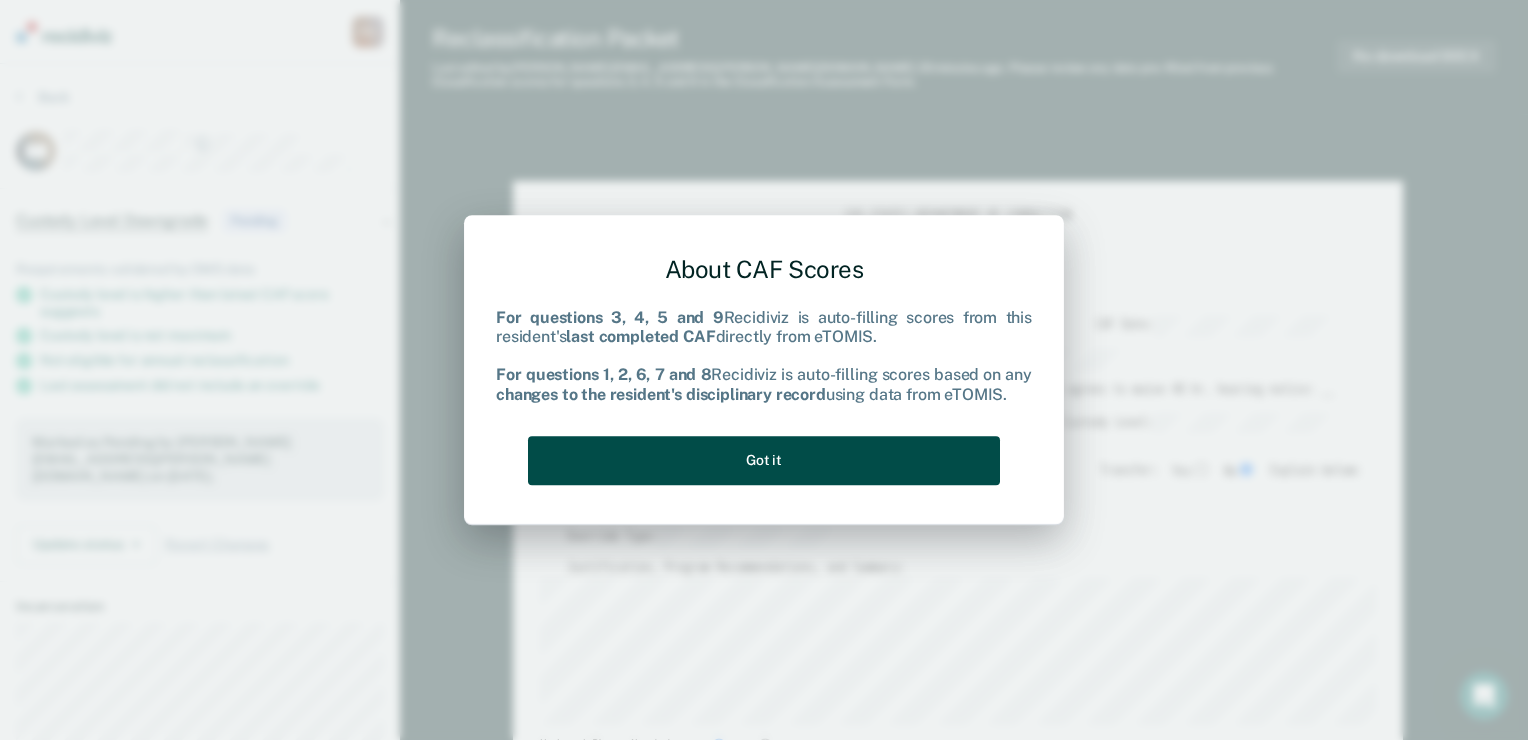 click on "Got it" at bounding box center [764, 460] 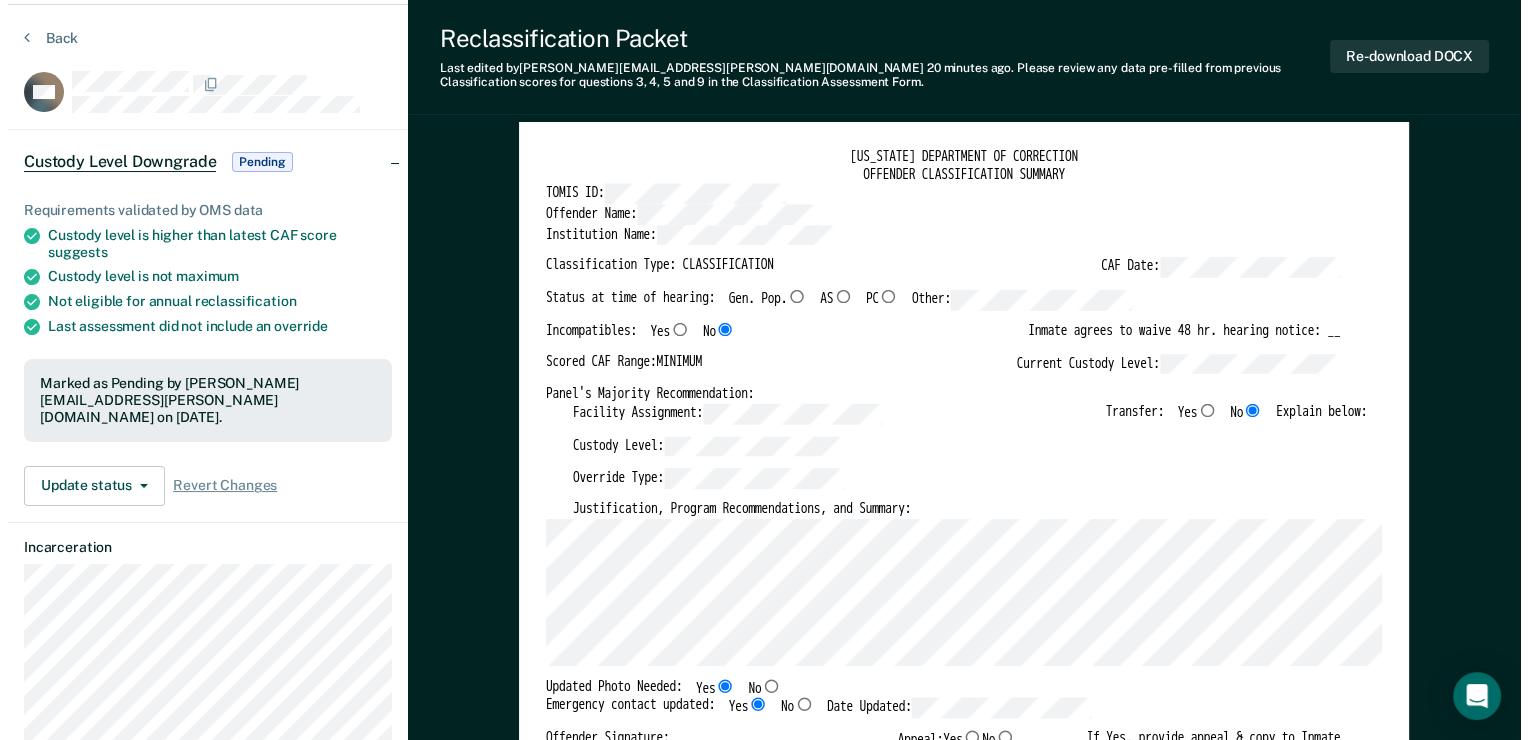 scroll, scrollTop: 0, scrollLeft: 0, axis: both 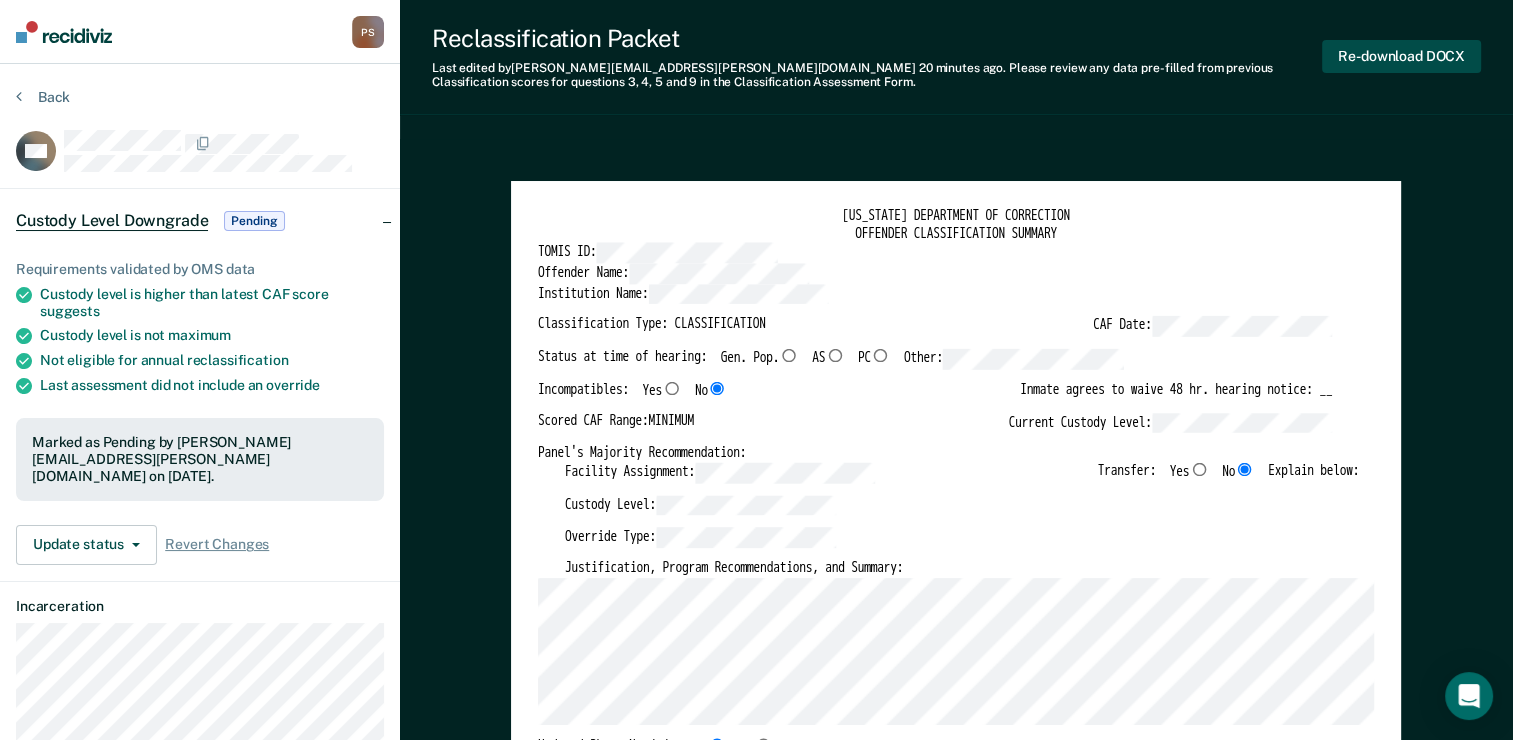 click on "Re-download DOCX" at bounding box center (1401, 56) 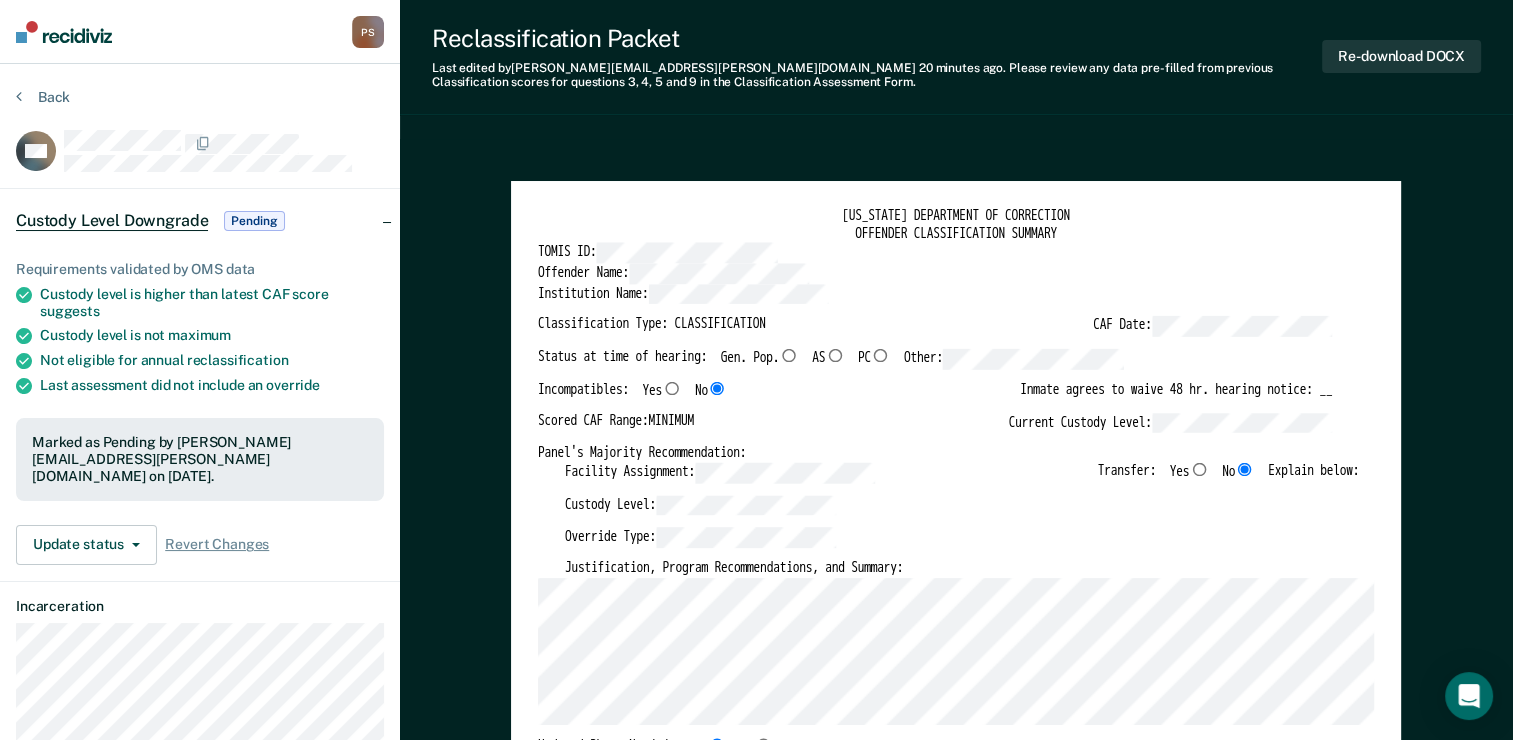 click on "Custody level is higher than latest CAF score   suggests" at bounding box center (212, 303) 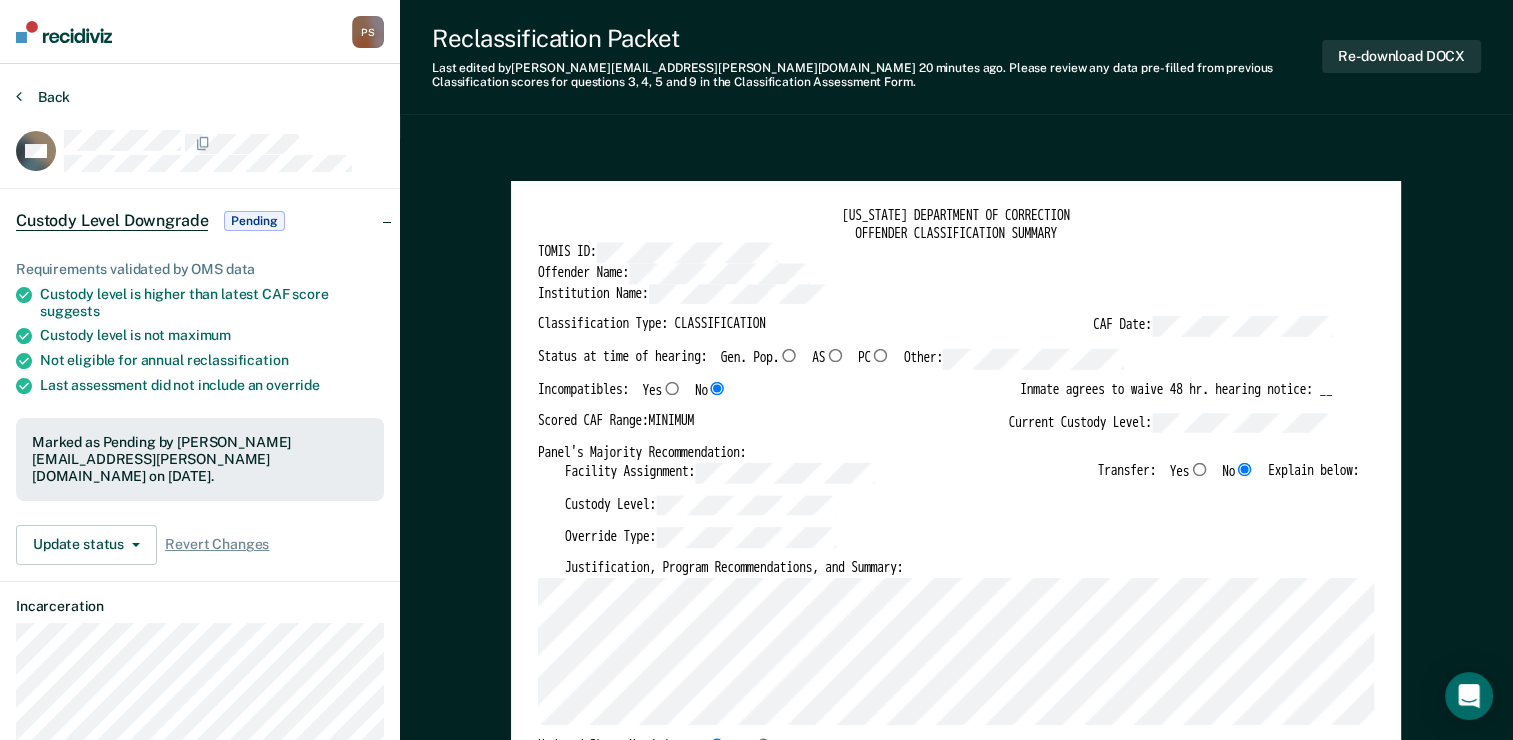 click at bounding box center [19, 96] 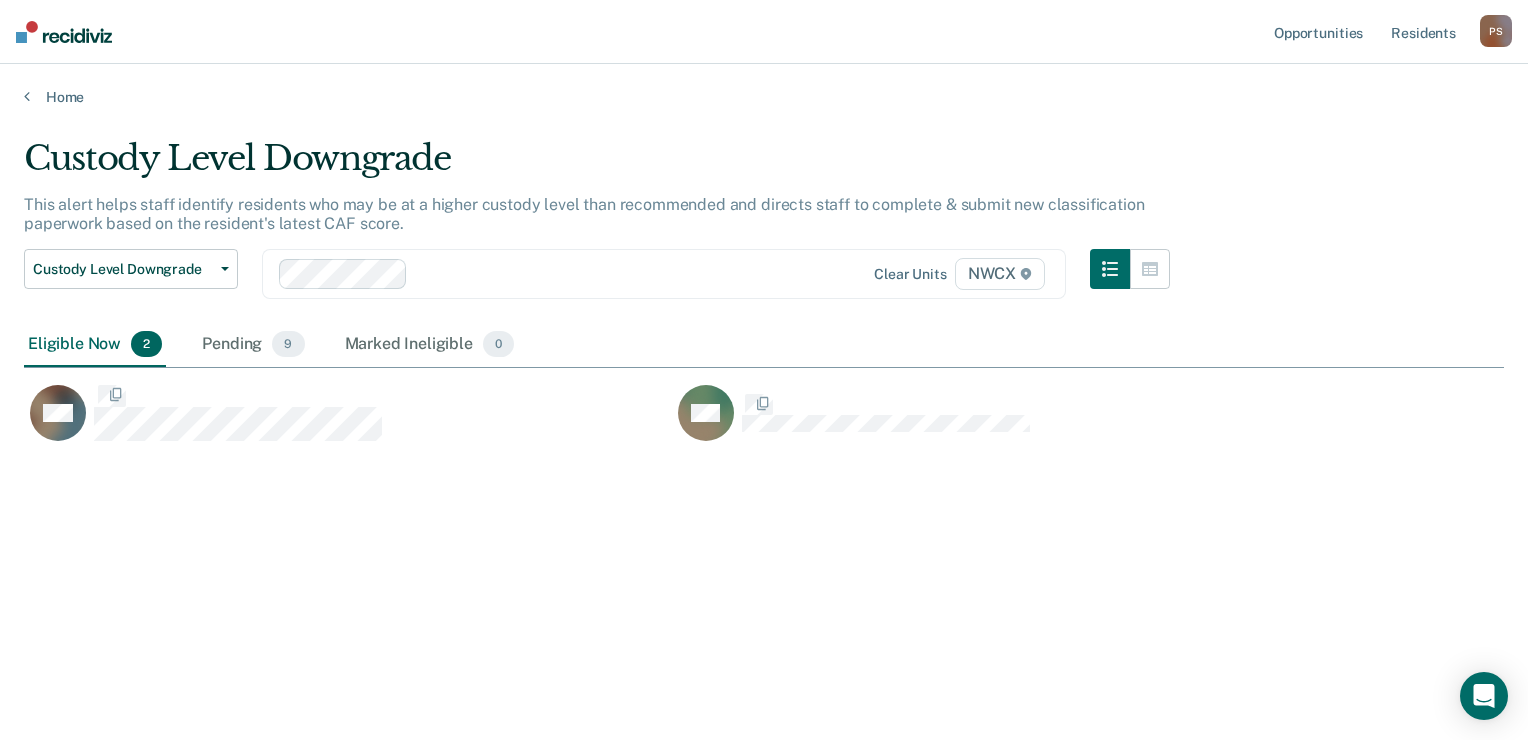 scroll, scrollTop: 16, scrollLeft: 16, axis: both 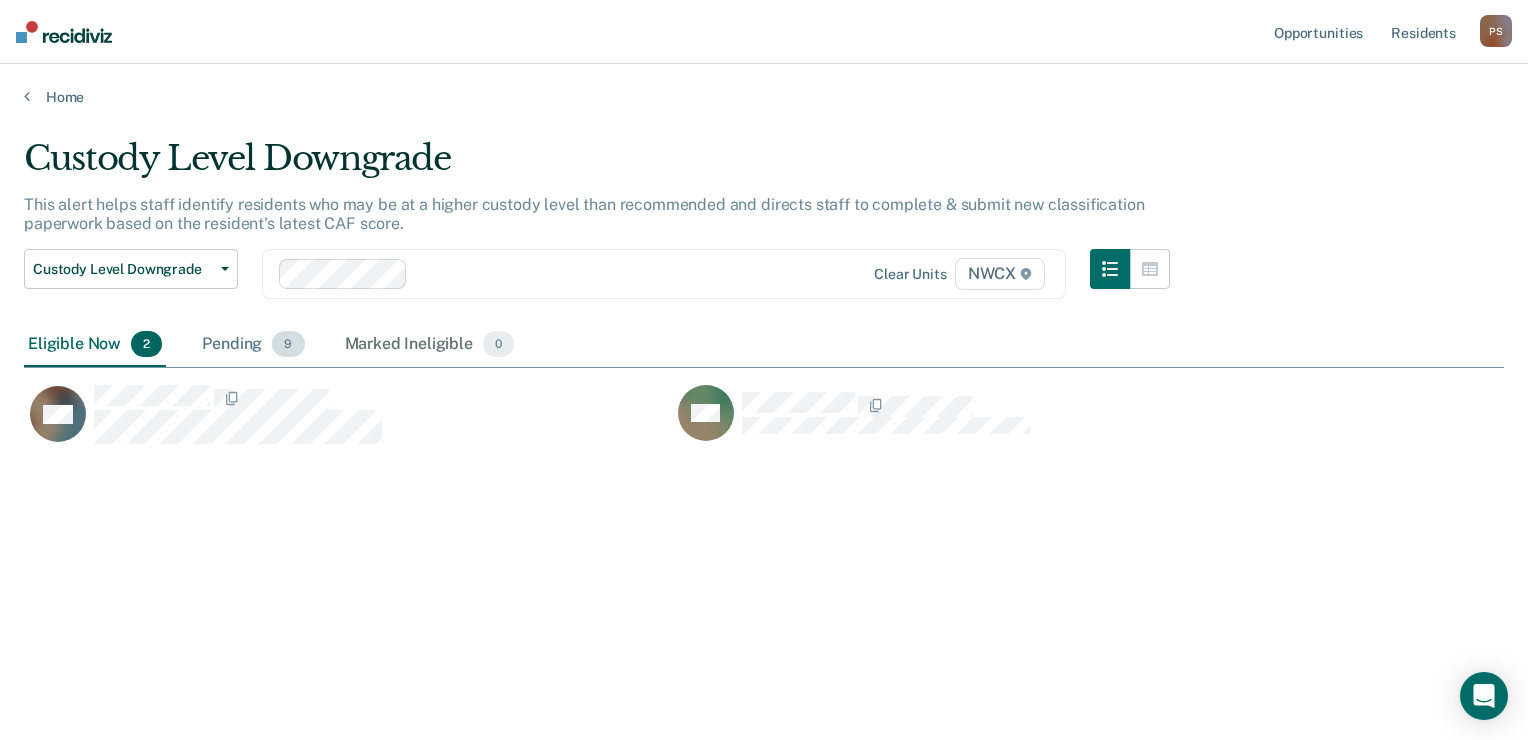 click on "Pending 9" at bounding box center (253, 345) 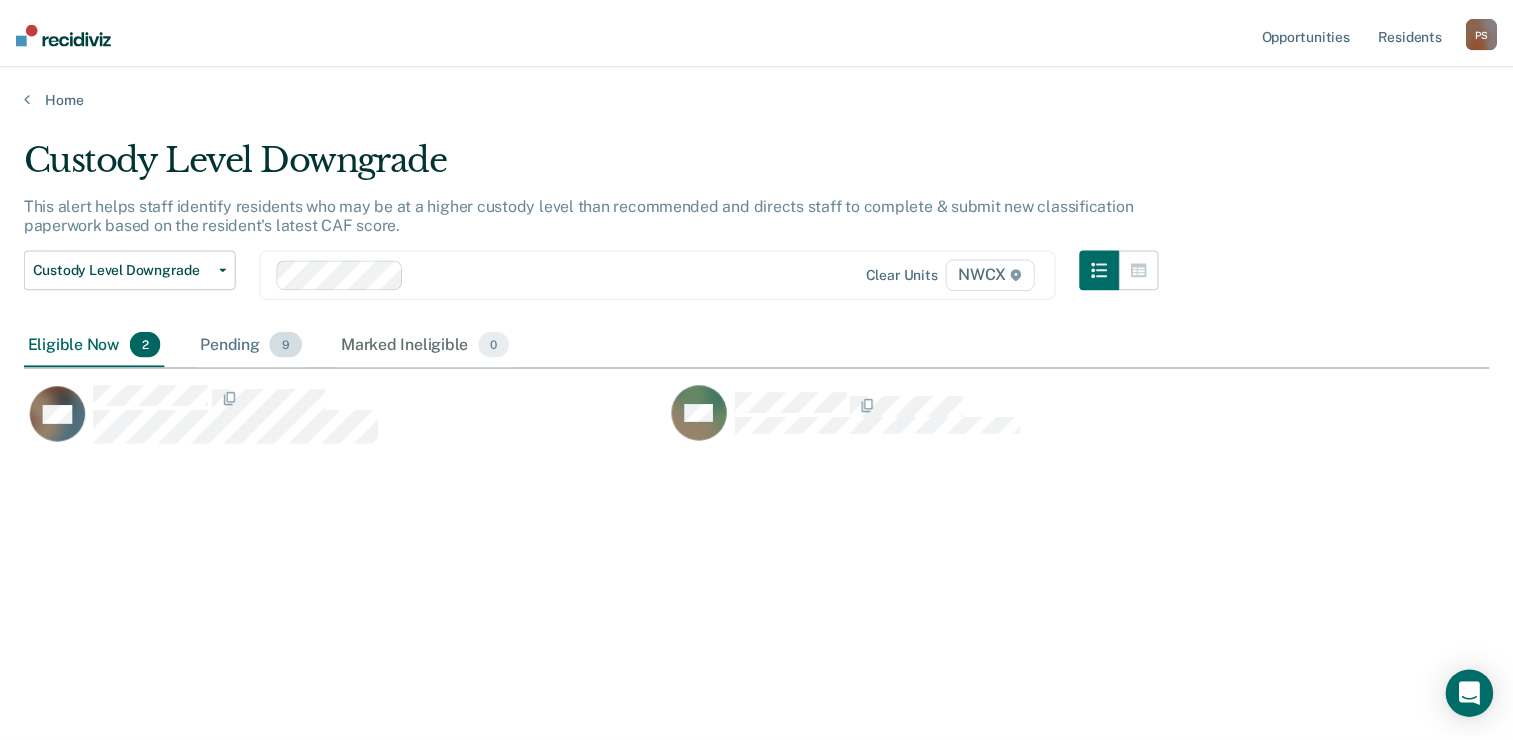 scroll, scrollTop: 16, scrollLeft: 16, axis: both 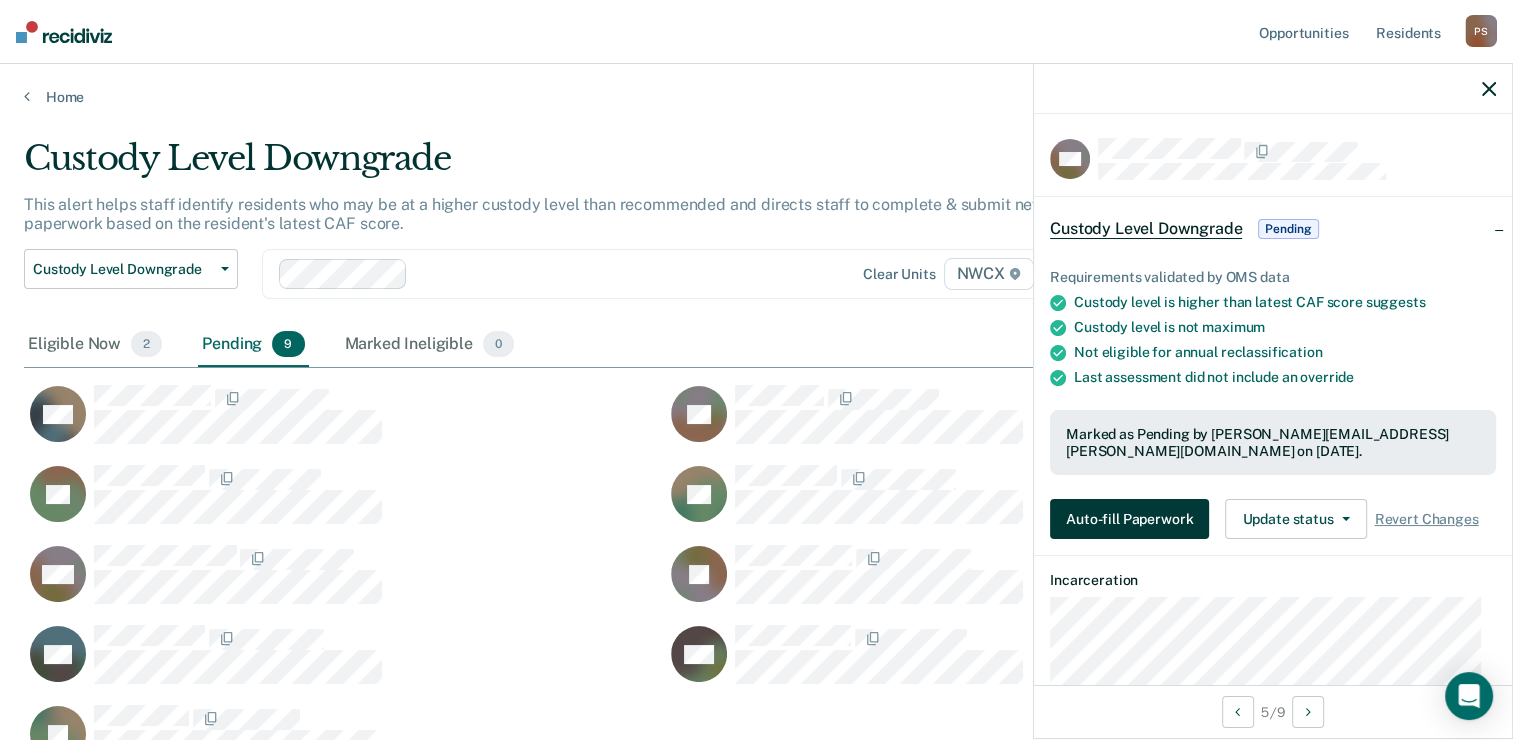 click on "Auto-fill Paperwork" at bounding box center (1129, 519) 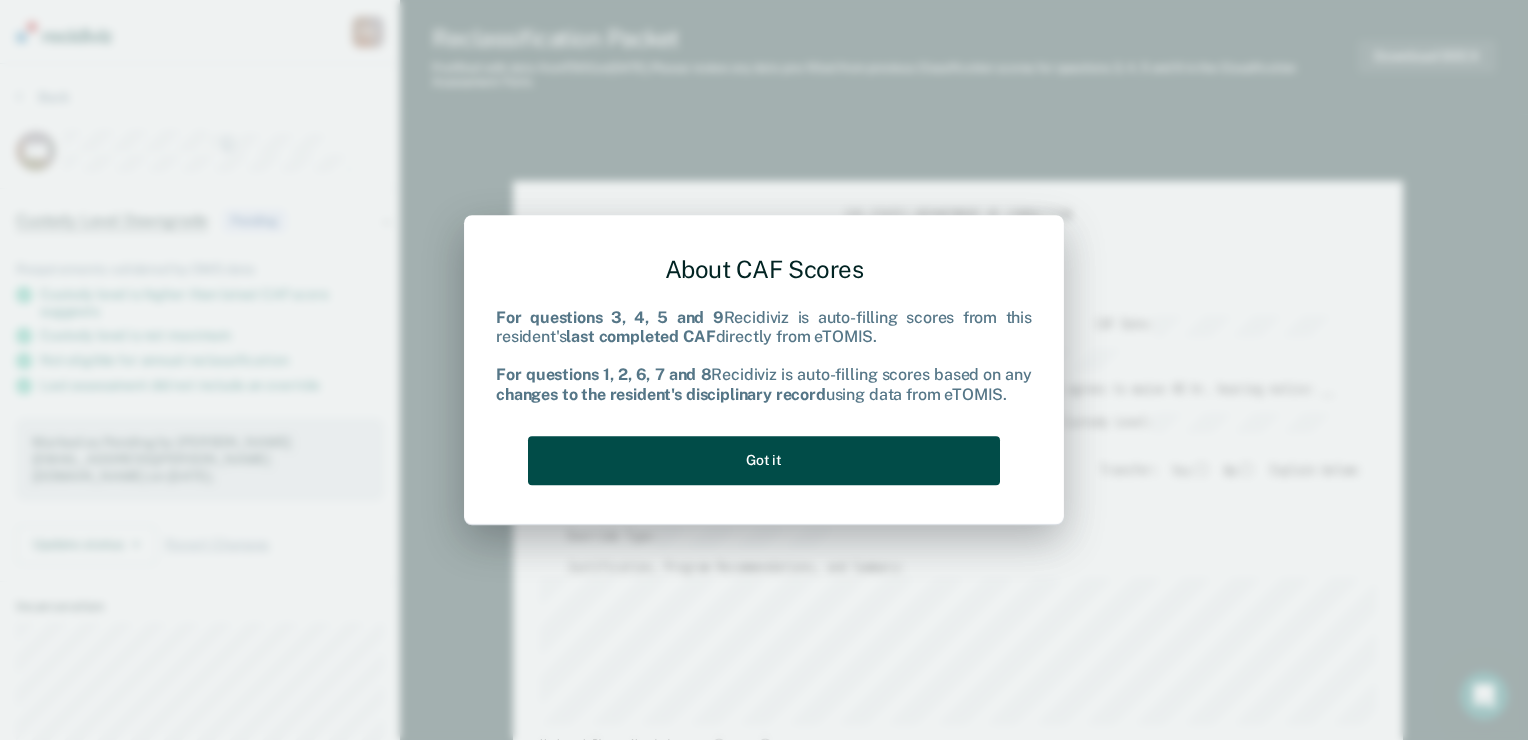 click on "Got it" at bounding box center (764, 460) 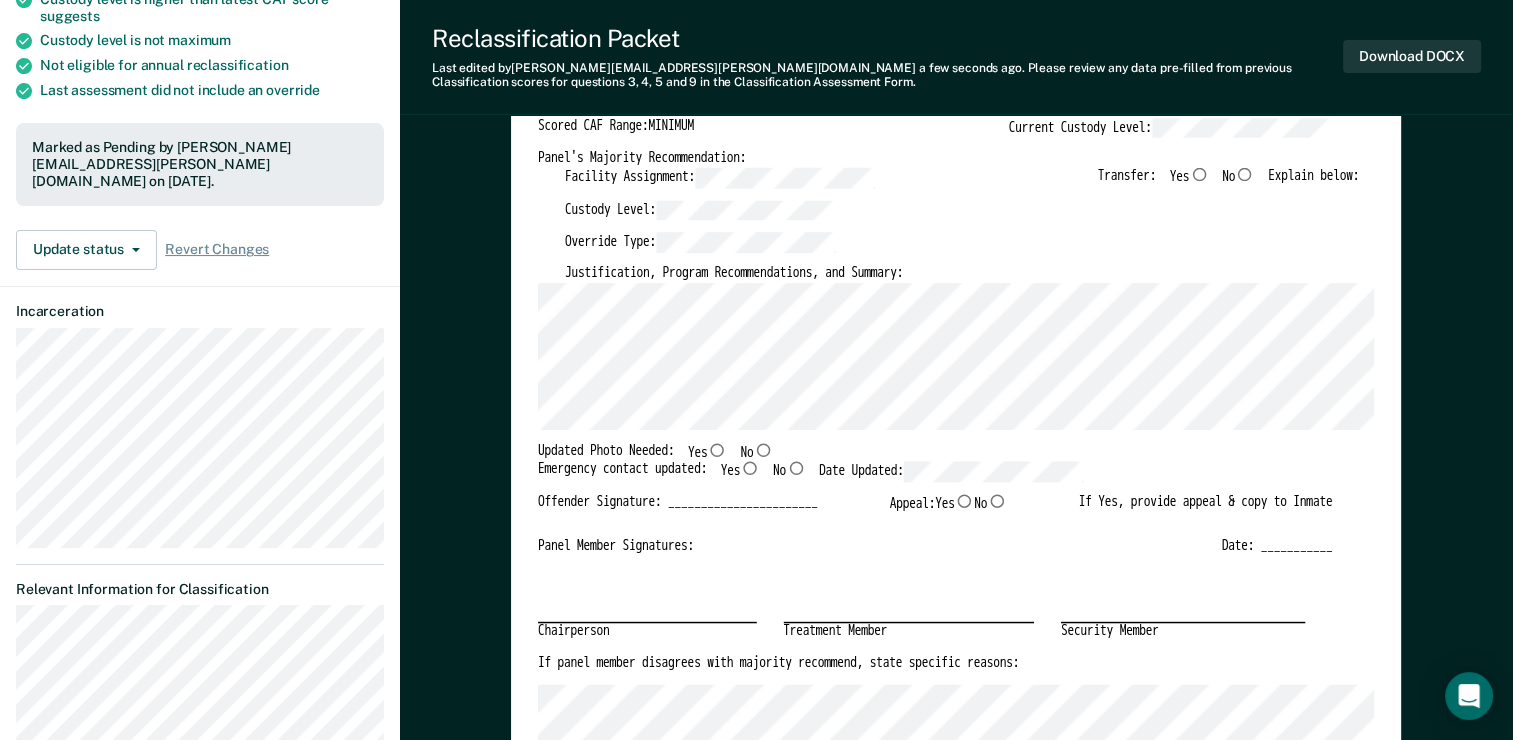 scroll, scrollTop: 300, scrollLeft: 0, axis: vertical 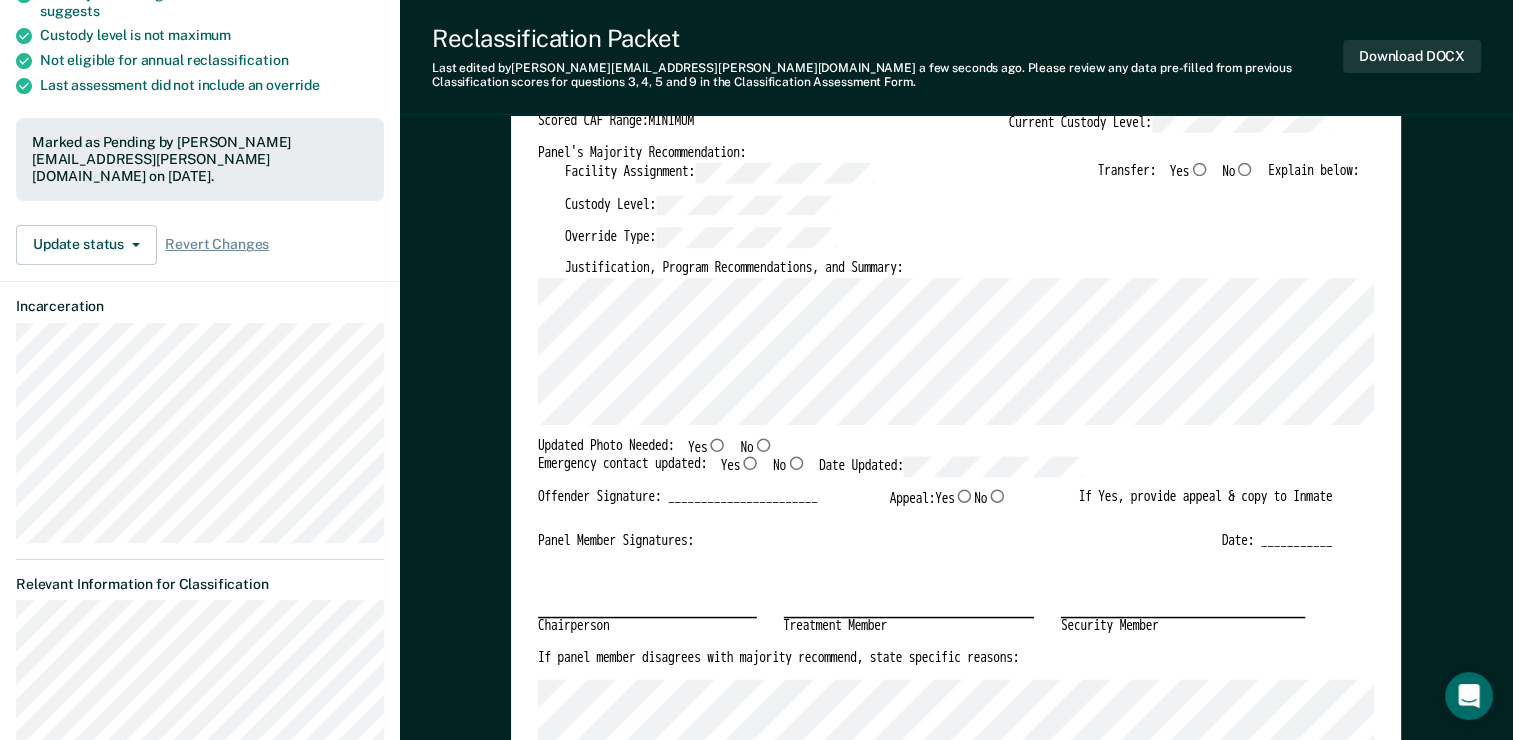 click on "Yes" at bounding box center (717, 443) 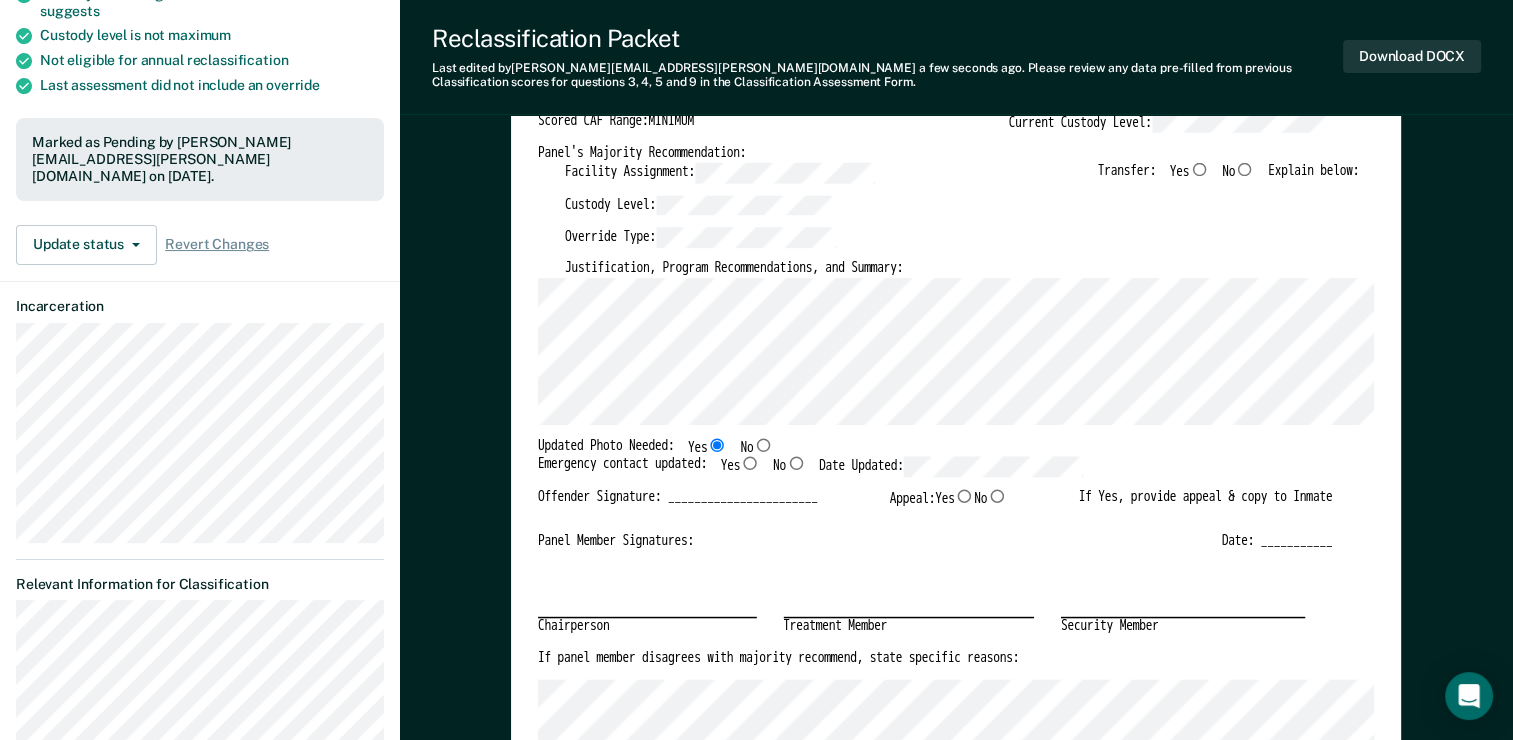 type on "x" 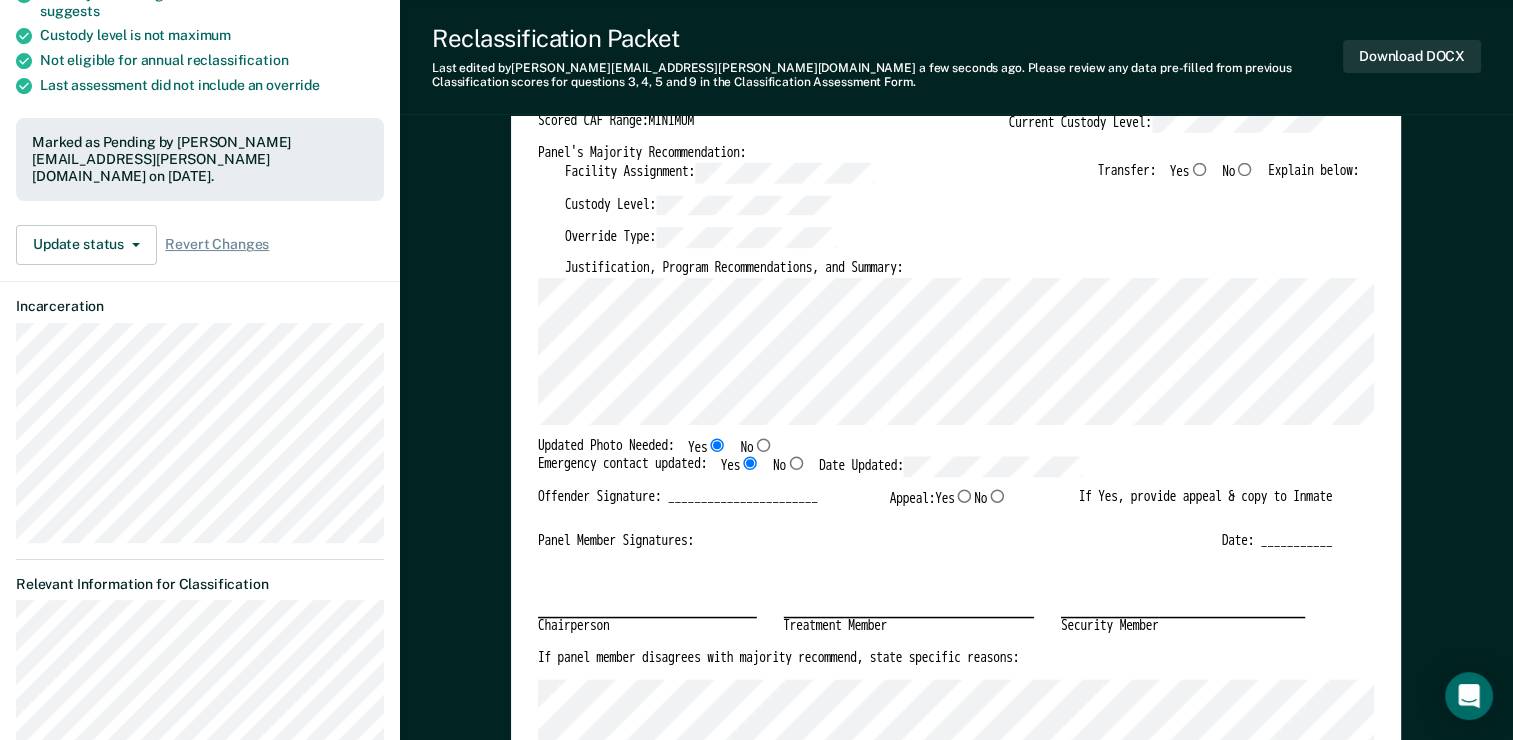 type on "x" 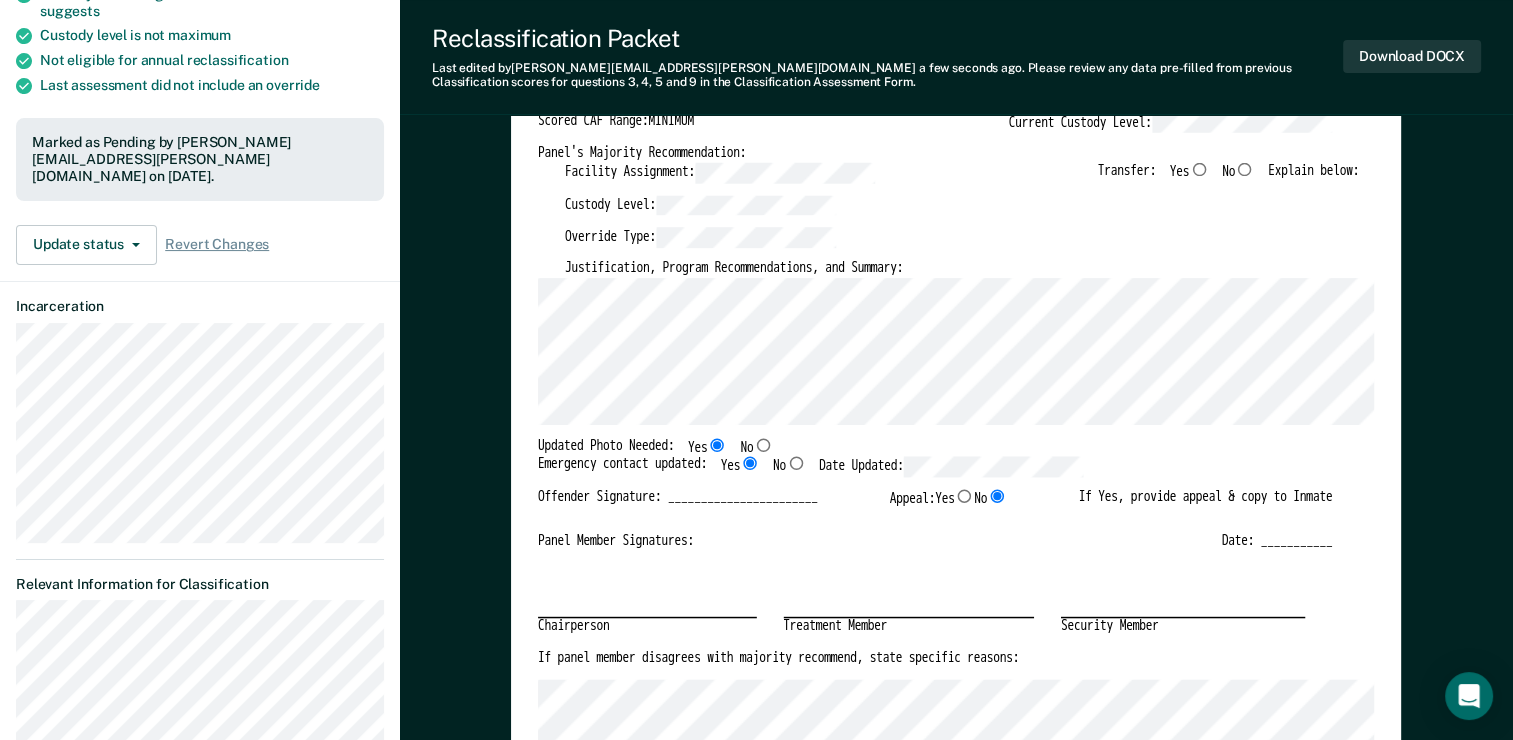 type on "x" 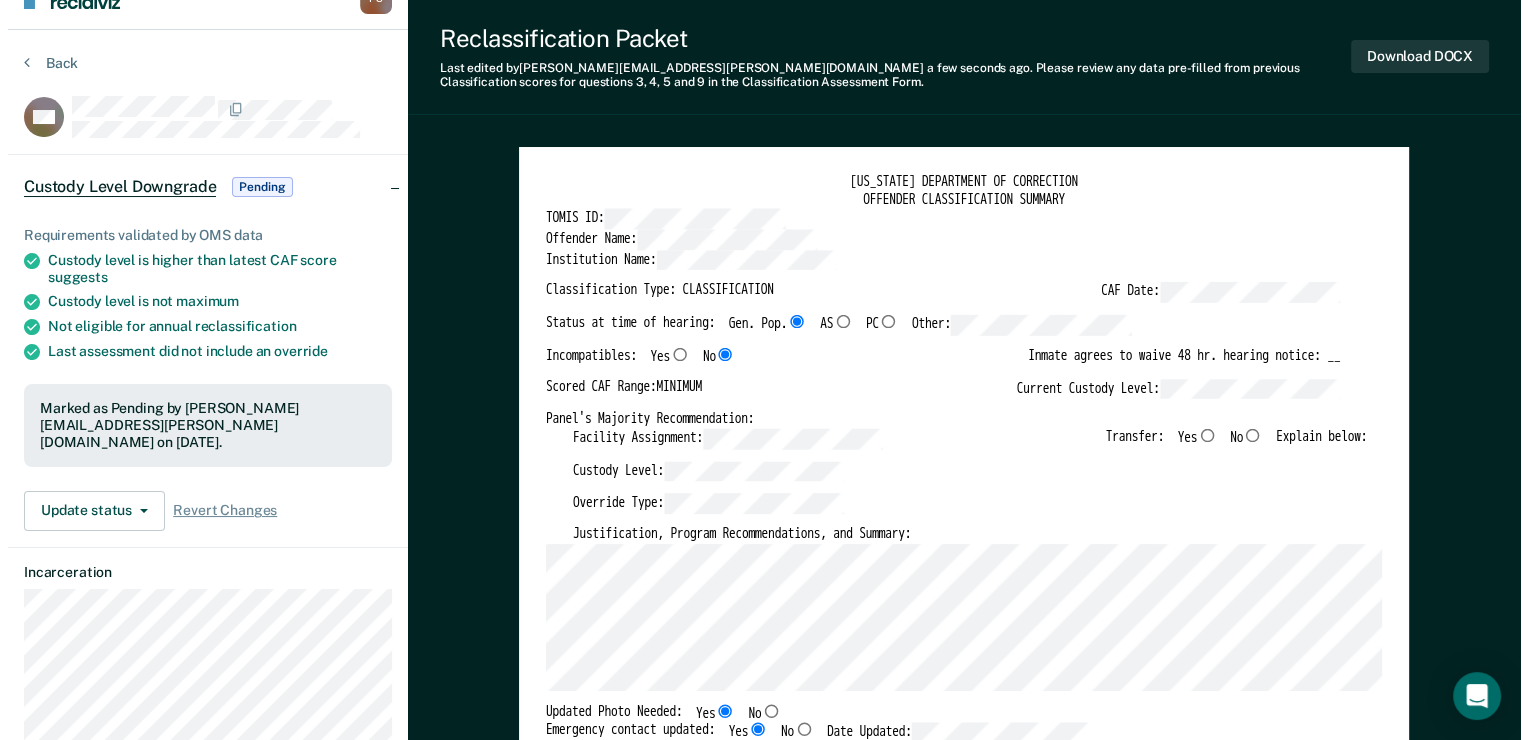 scroll, scrollTop: 0, scrollLeft: 0, axis: both 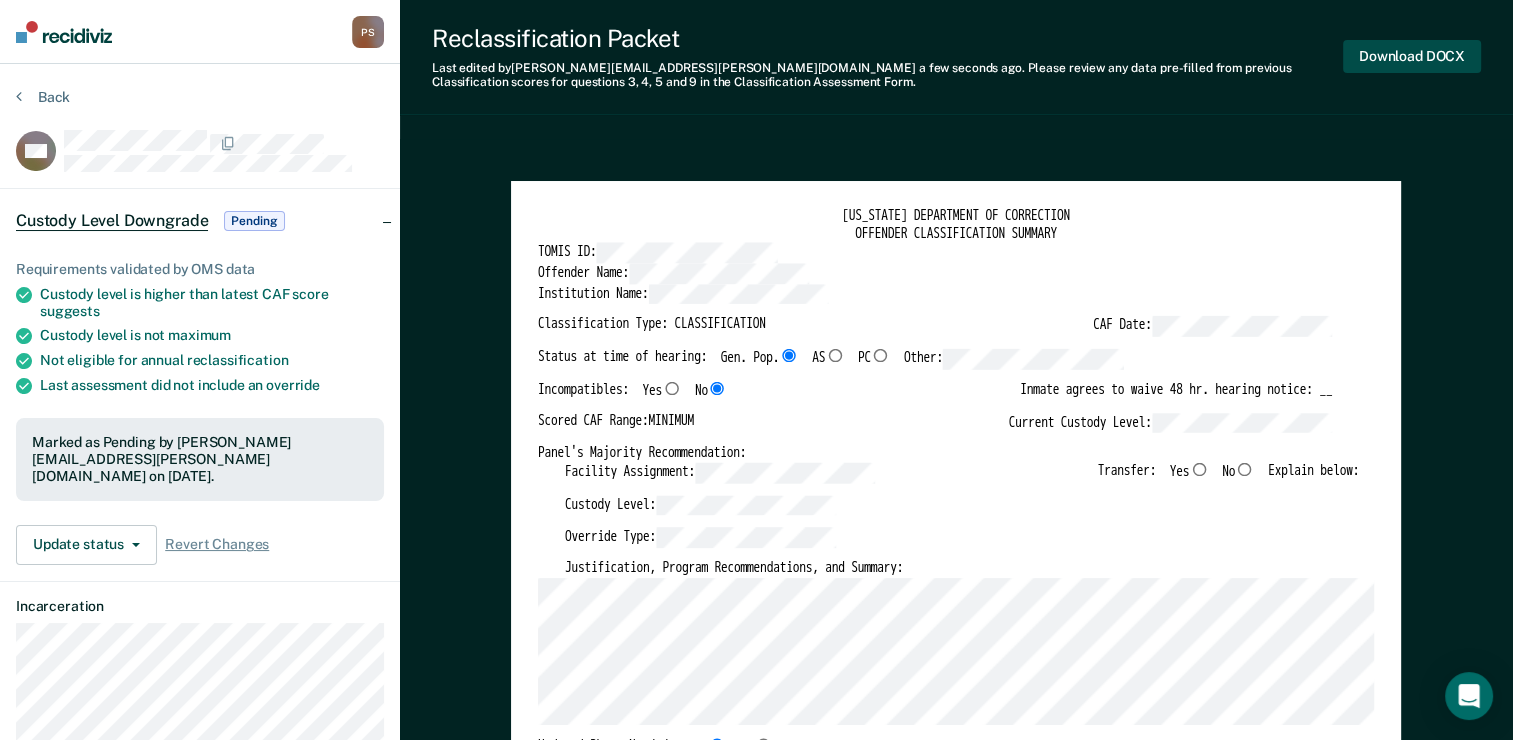 click on "Download DOCX" at bounding box center [1412, 56] 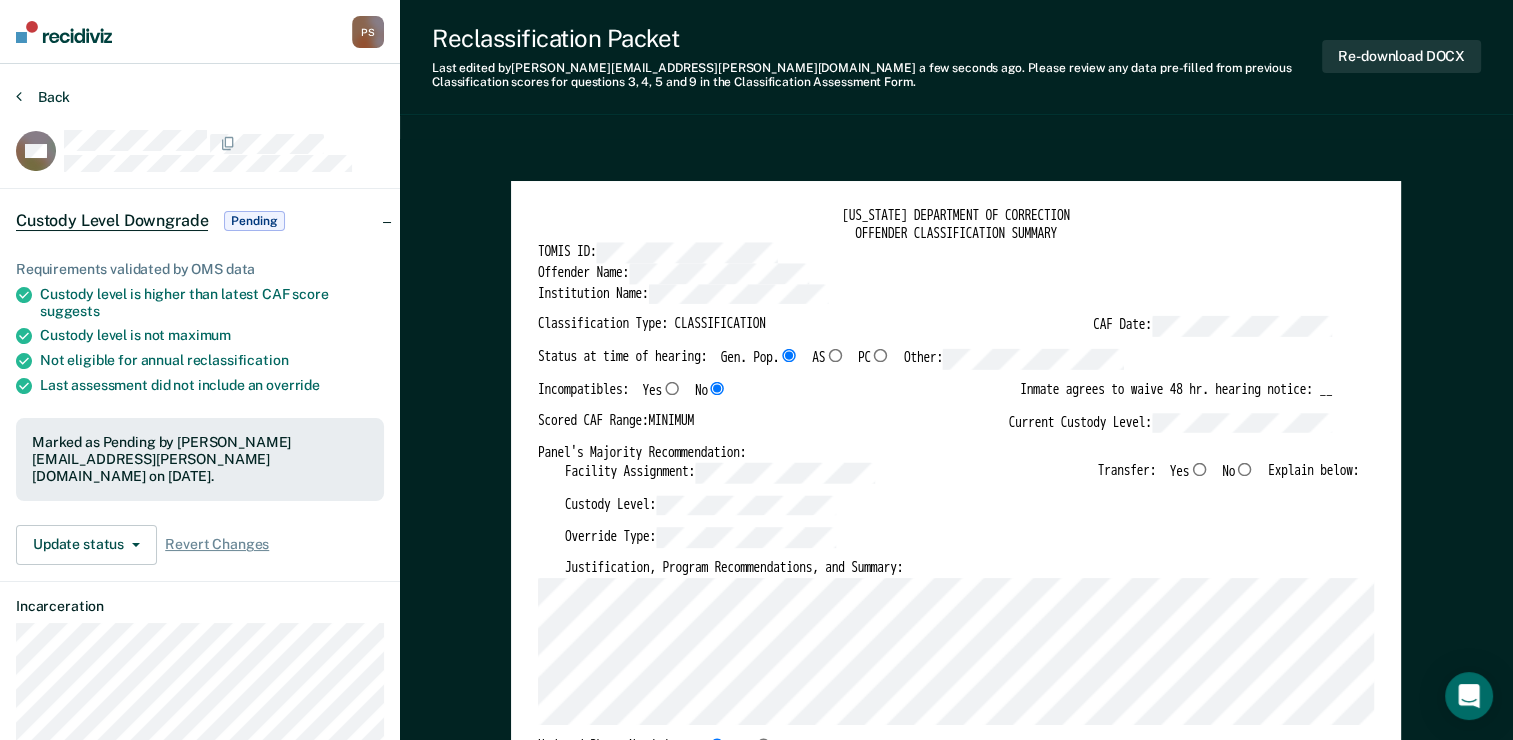 click on "Back" at bounding box center (43, 97) 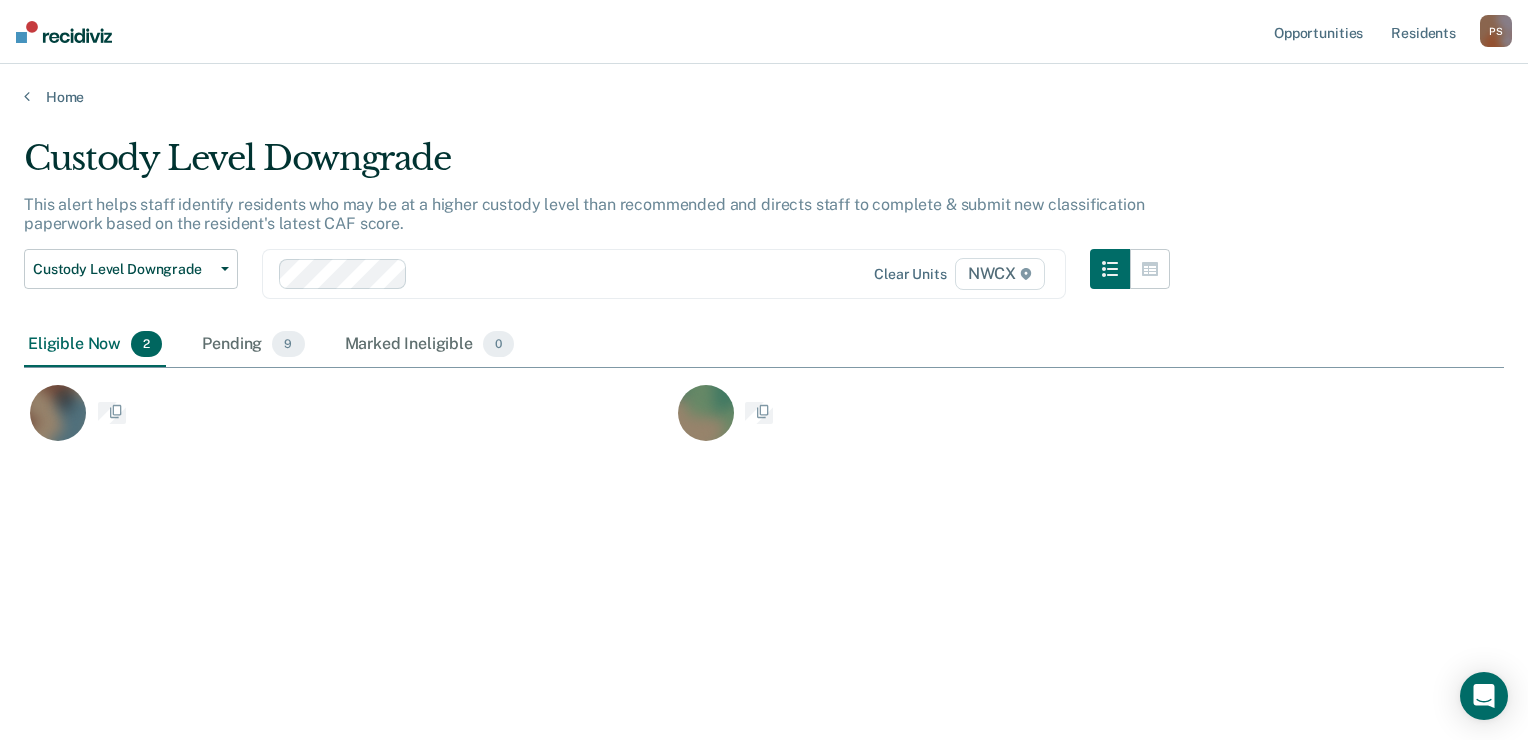 scroll, scrollTop: 16, scrollLeft: 16, axis: both 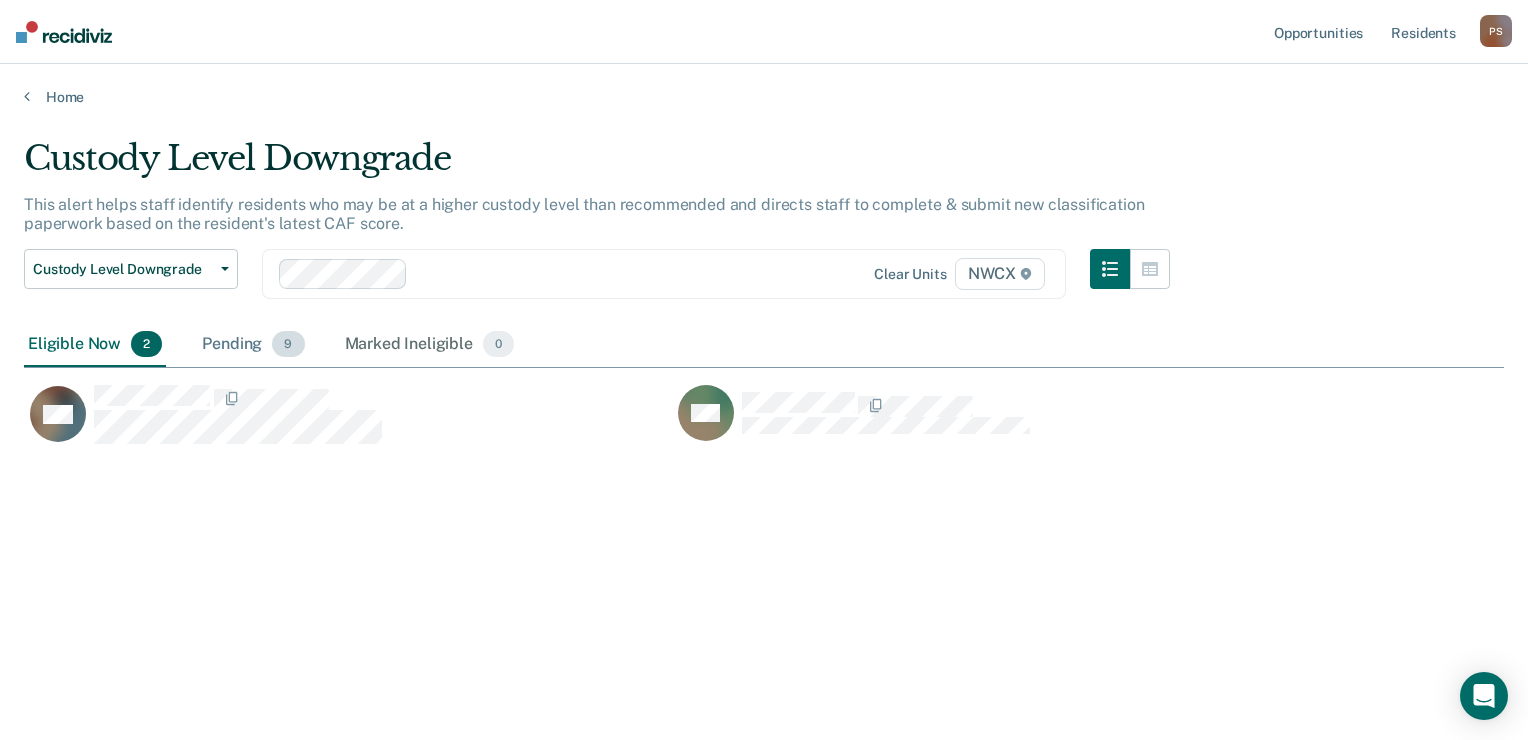 click on "9" at bounding box center (288, 344) 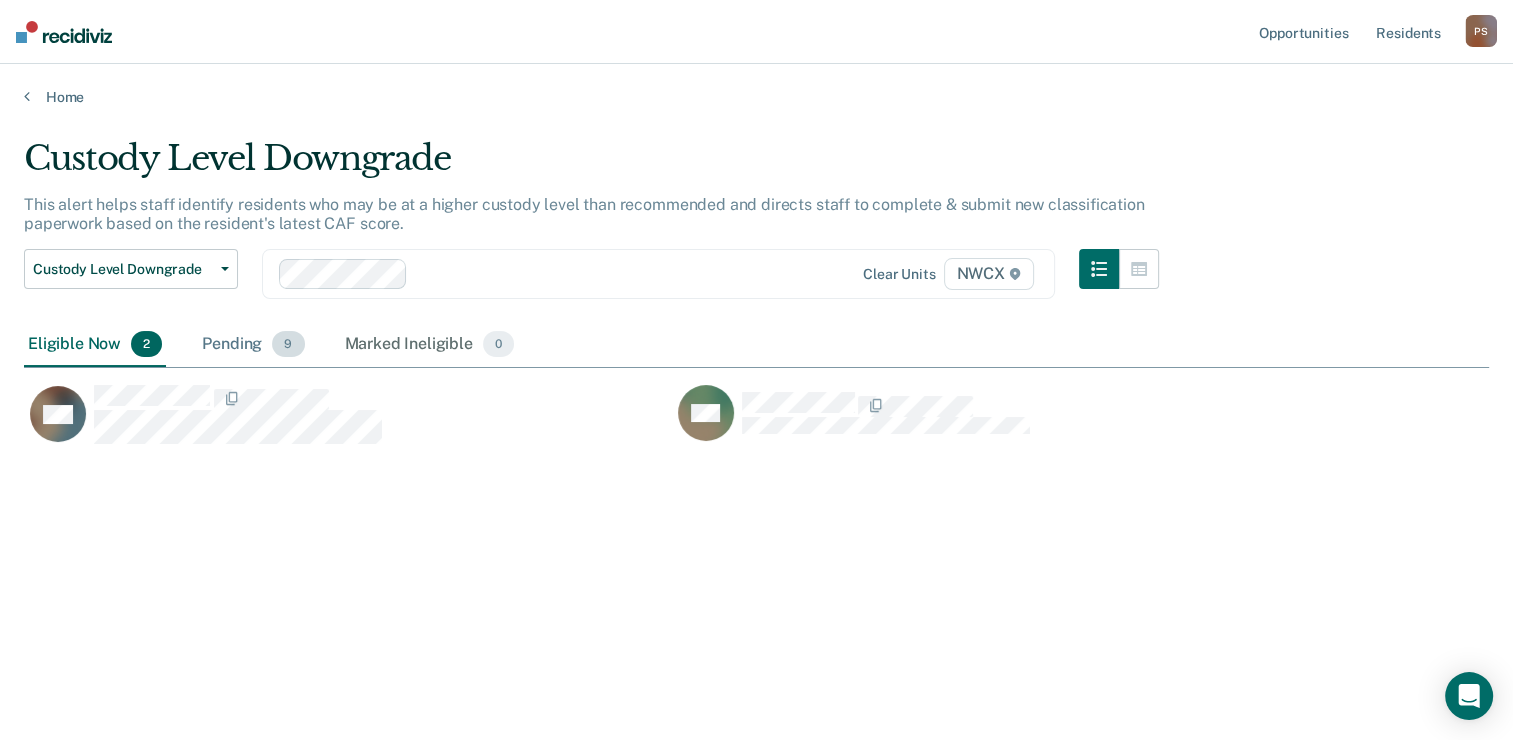 scroll, scrollTop: 16, scrollLeft: 16, axis: both 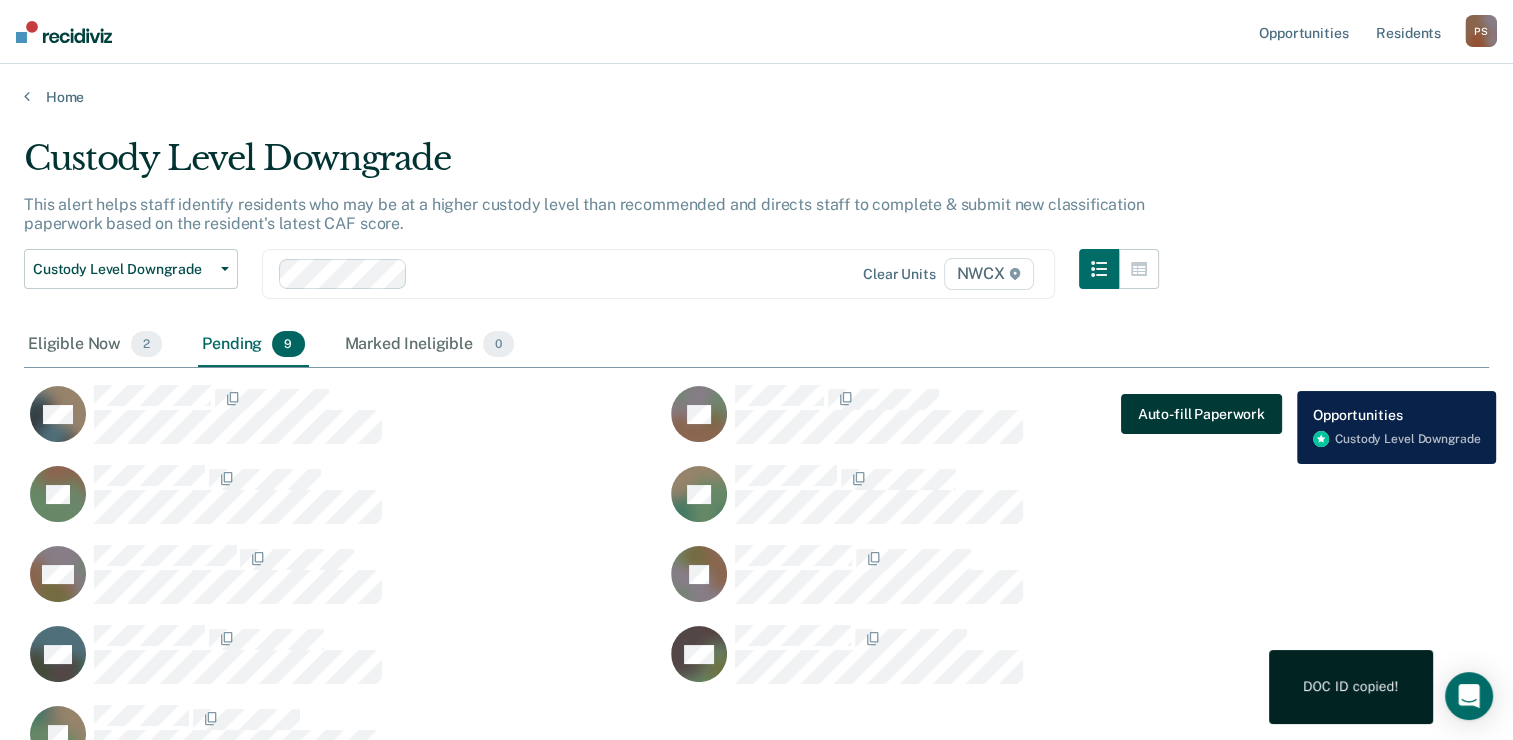 click on "Auto-fill Paperwork" at bounding box center (1201, 414) 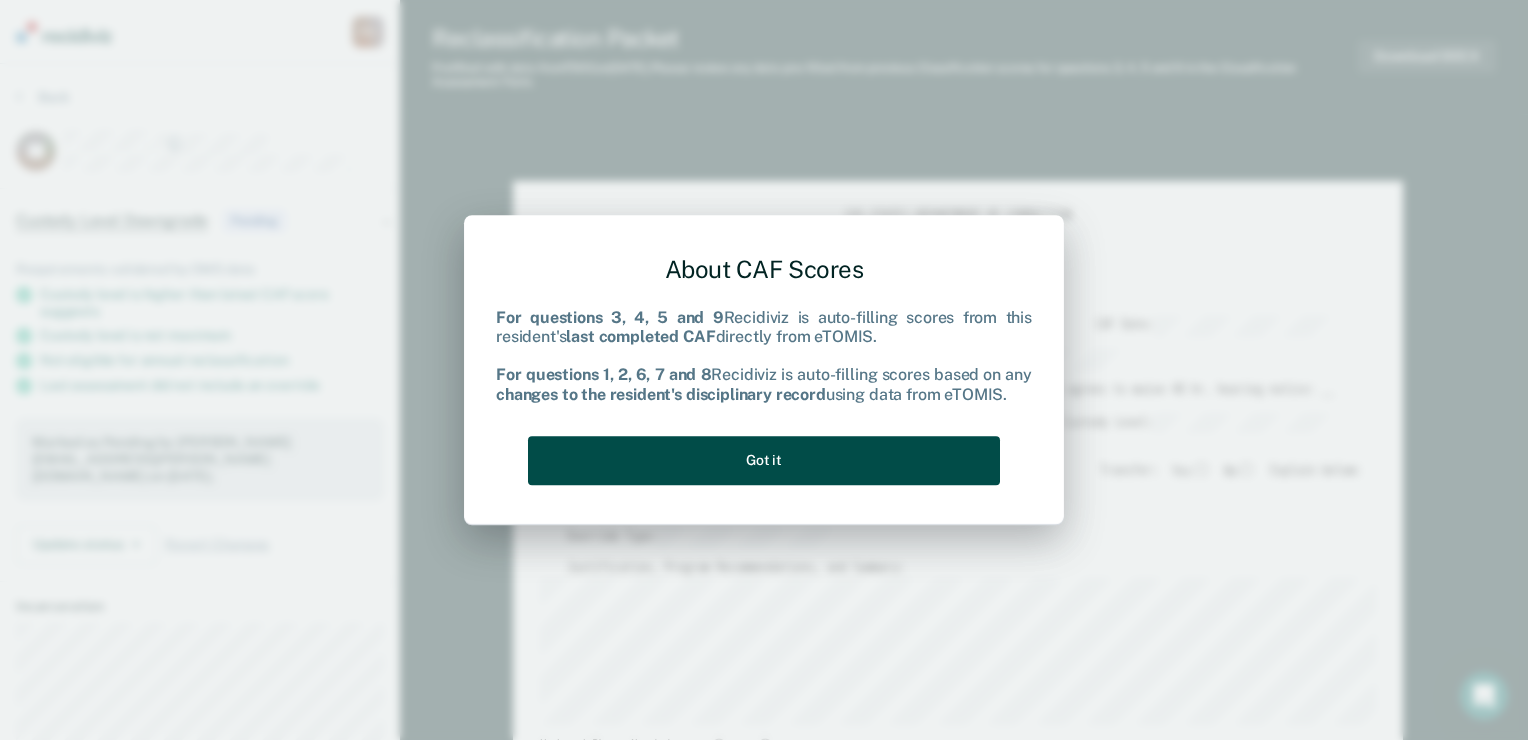 click on "Got it" at bounding box center (764, 460) 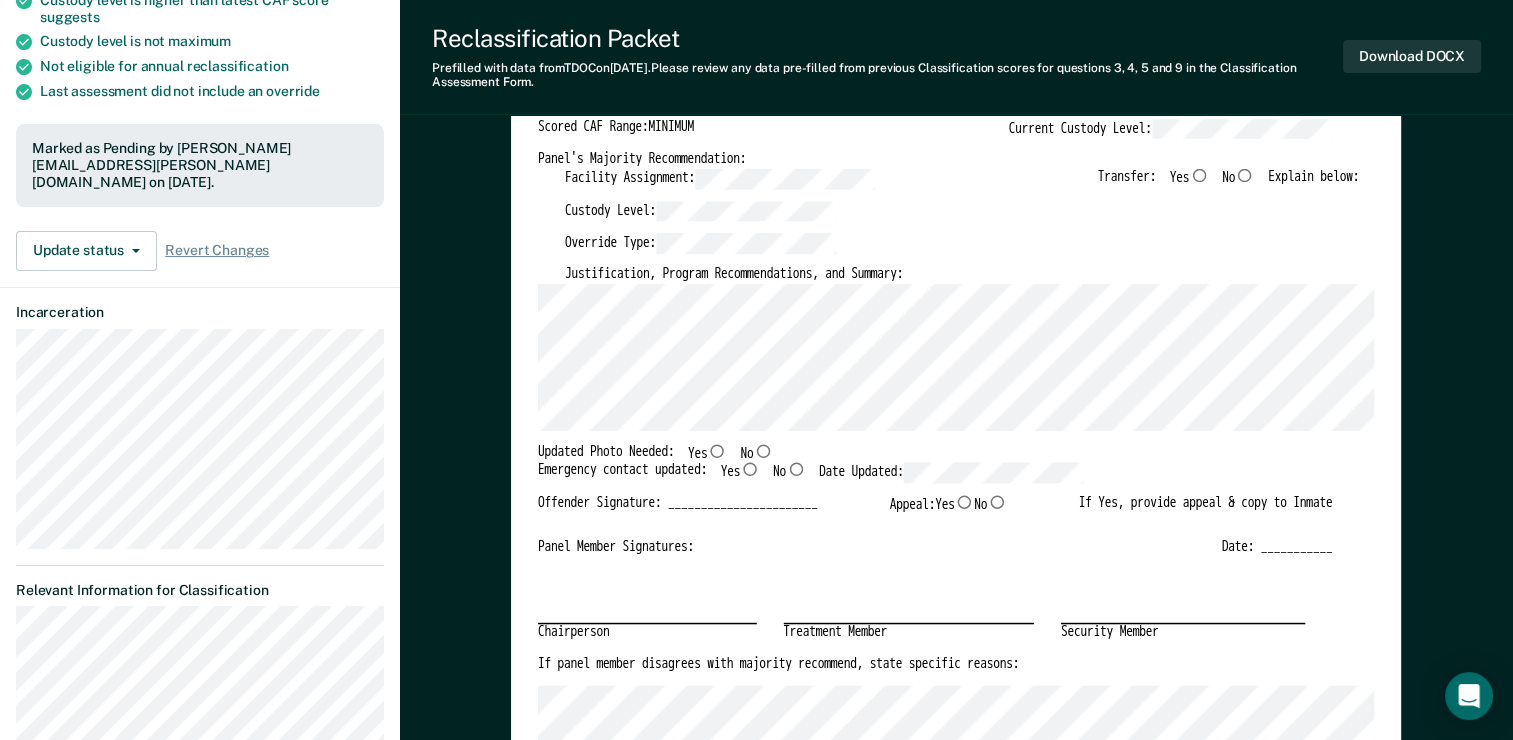 scroll, scrollTop: 300, scrollLeft: 0, axis: vertical 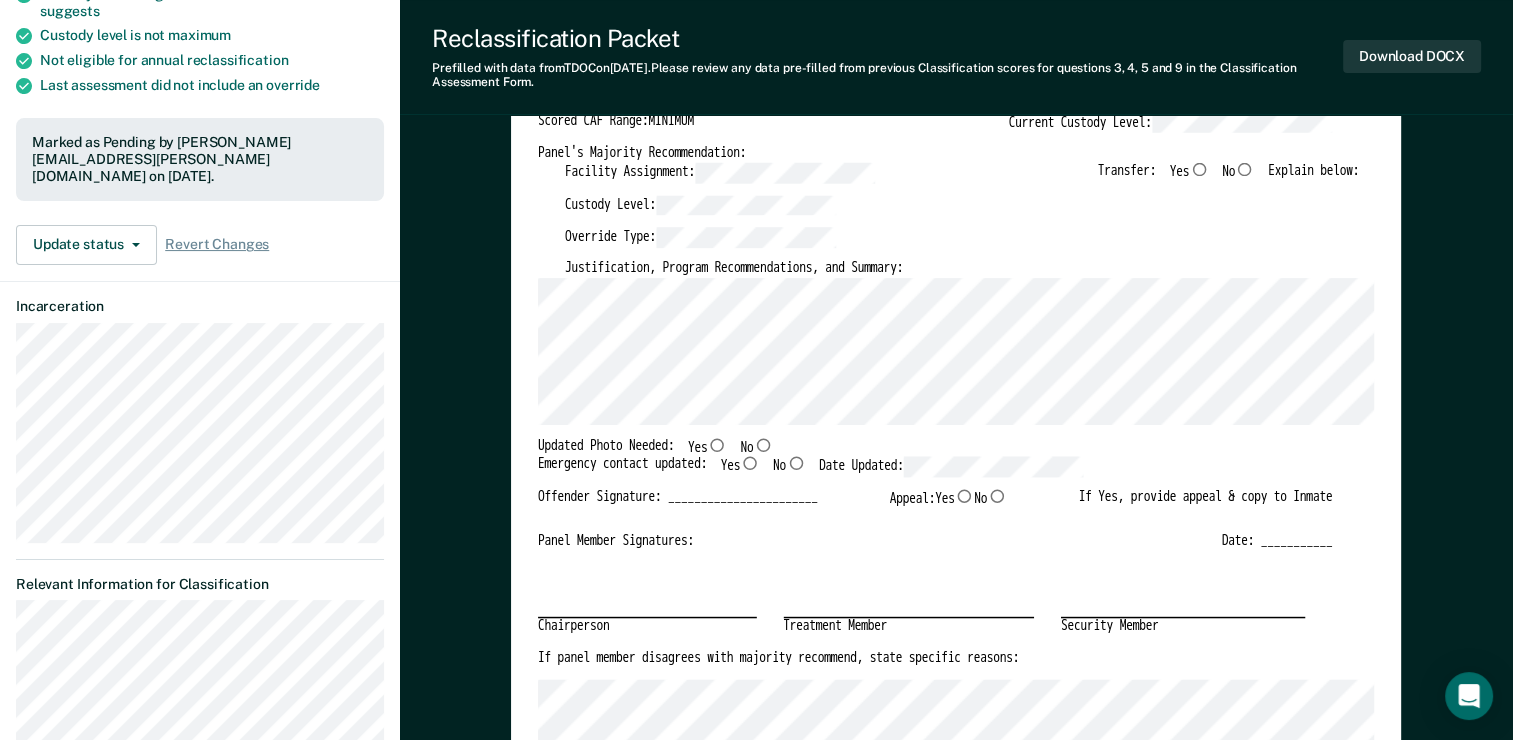 click on "Yes" at bounding box center [717, 443] 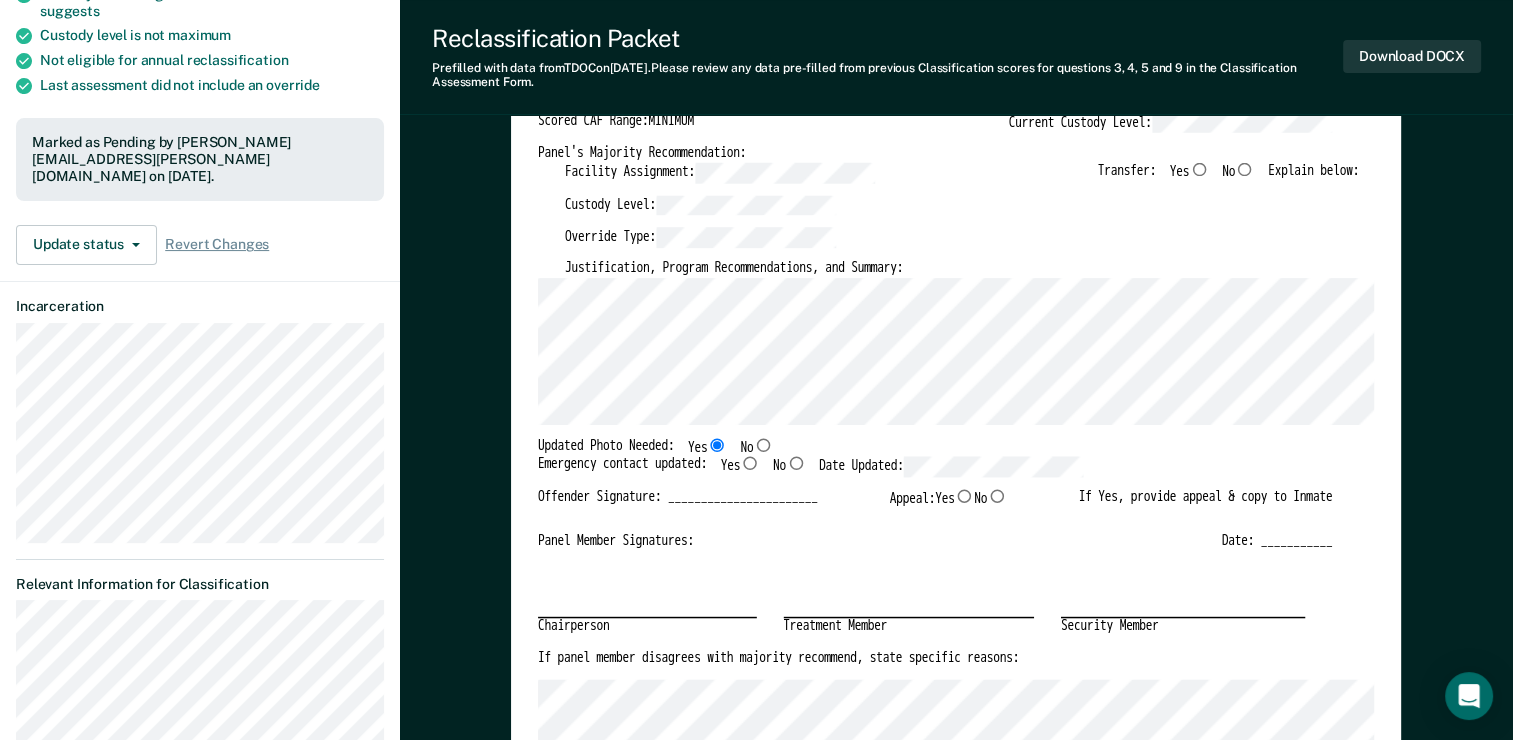 type on "x" 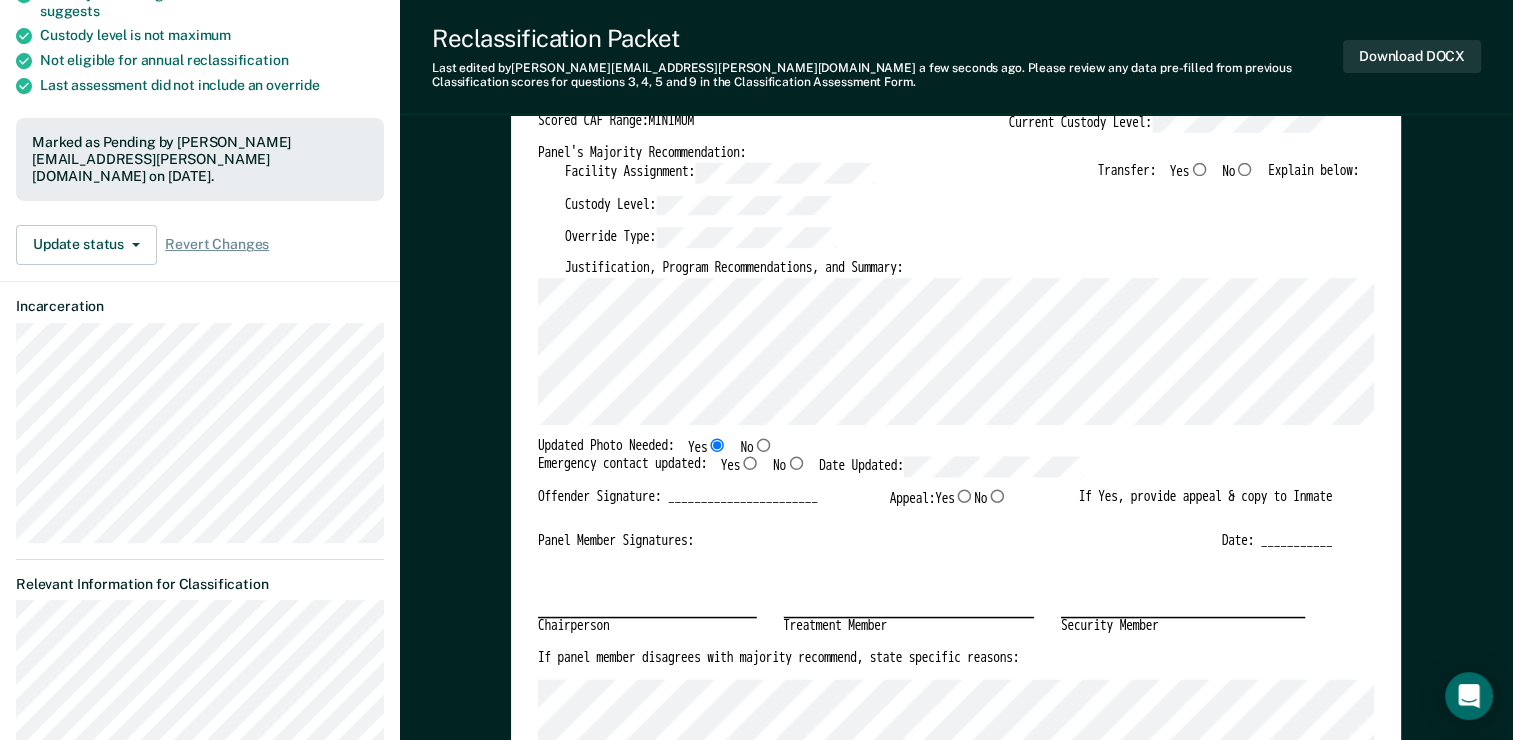 click on "Yes" at bounding box center (749, 462) 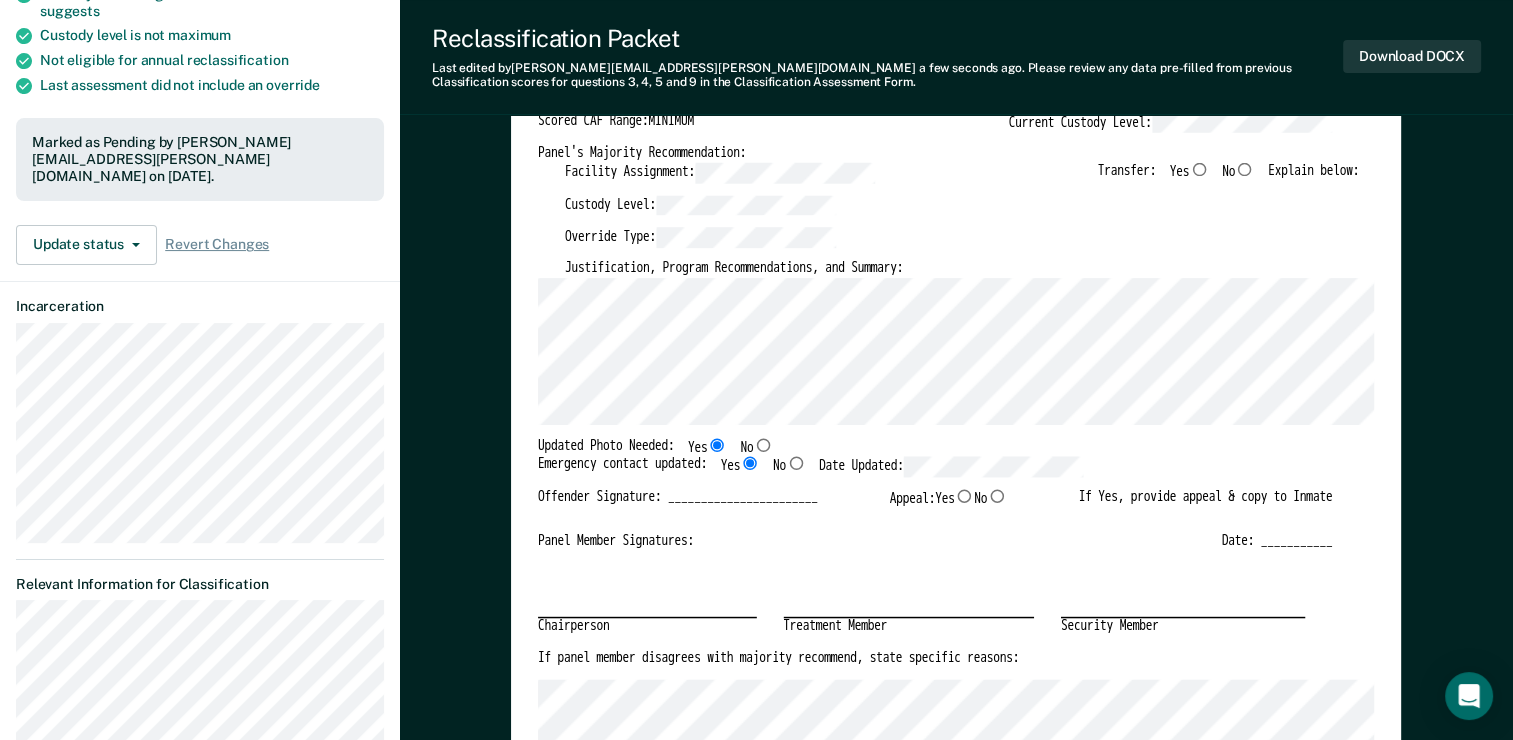 type on "x" 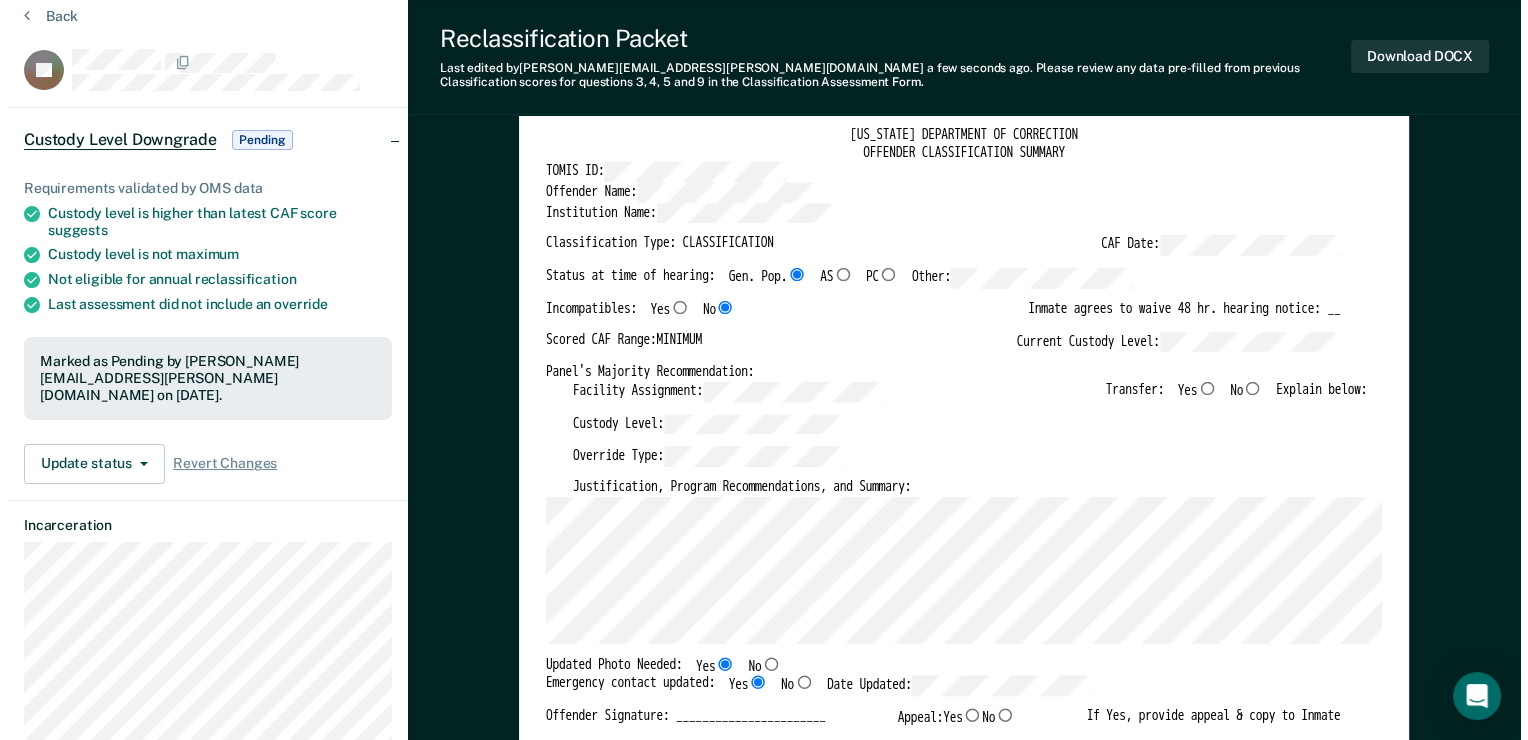 scroll, scrollTop: 0, scrollLeft: 0, axis: both 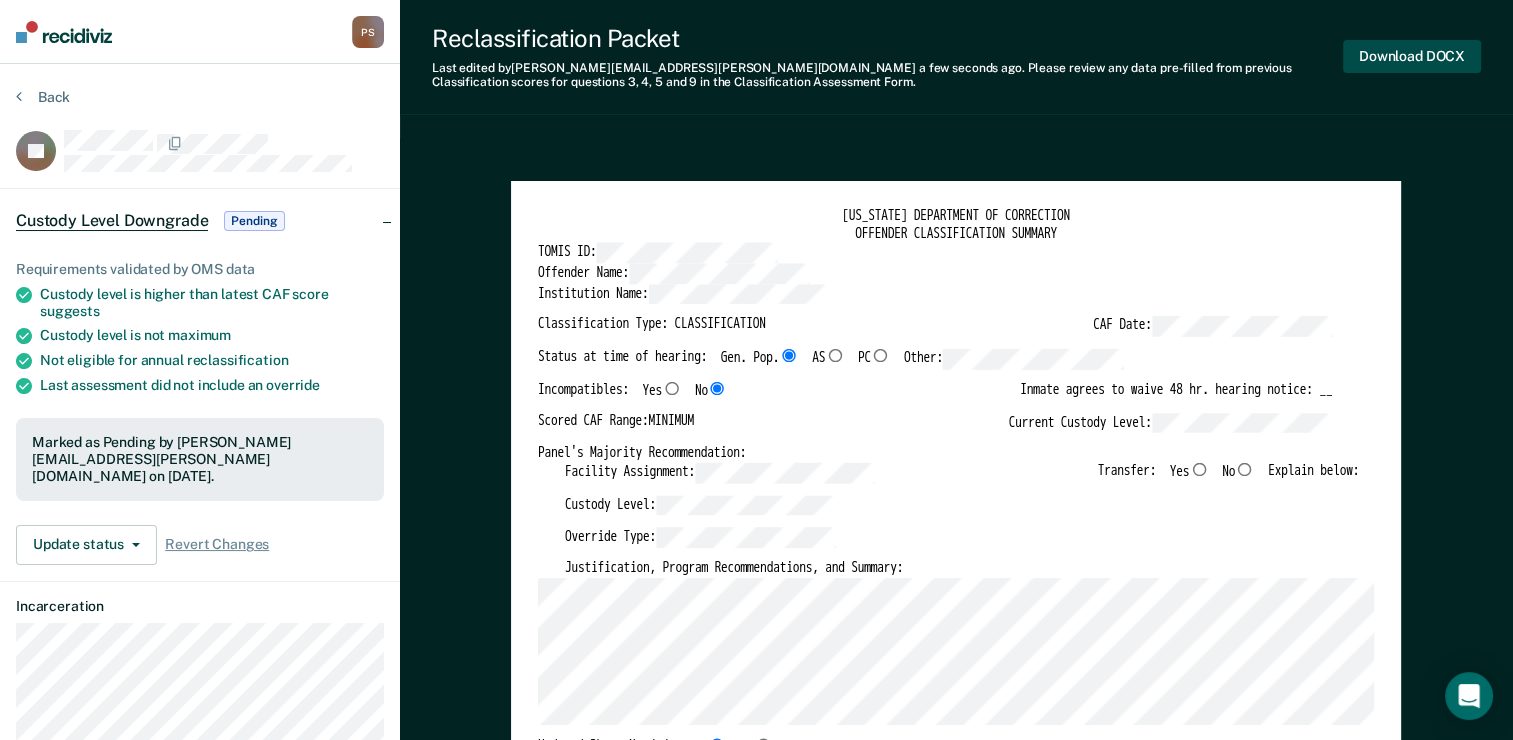 click on "Download DOCX" at bounding box center (1412, 56) 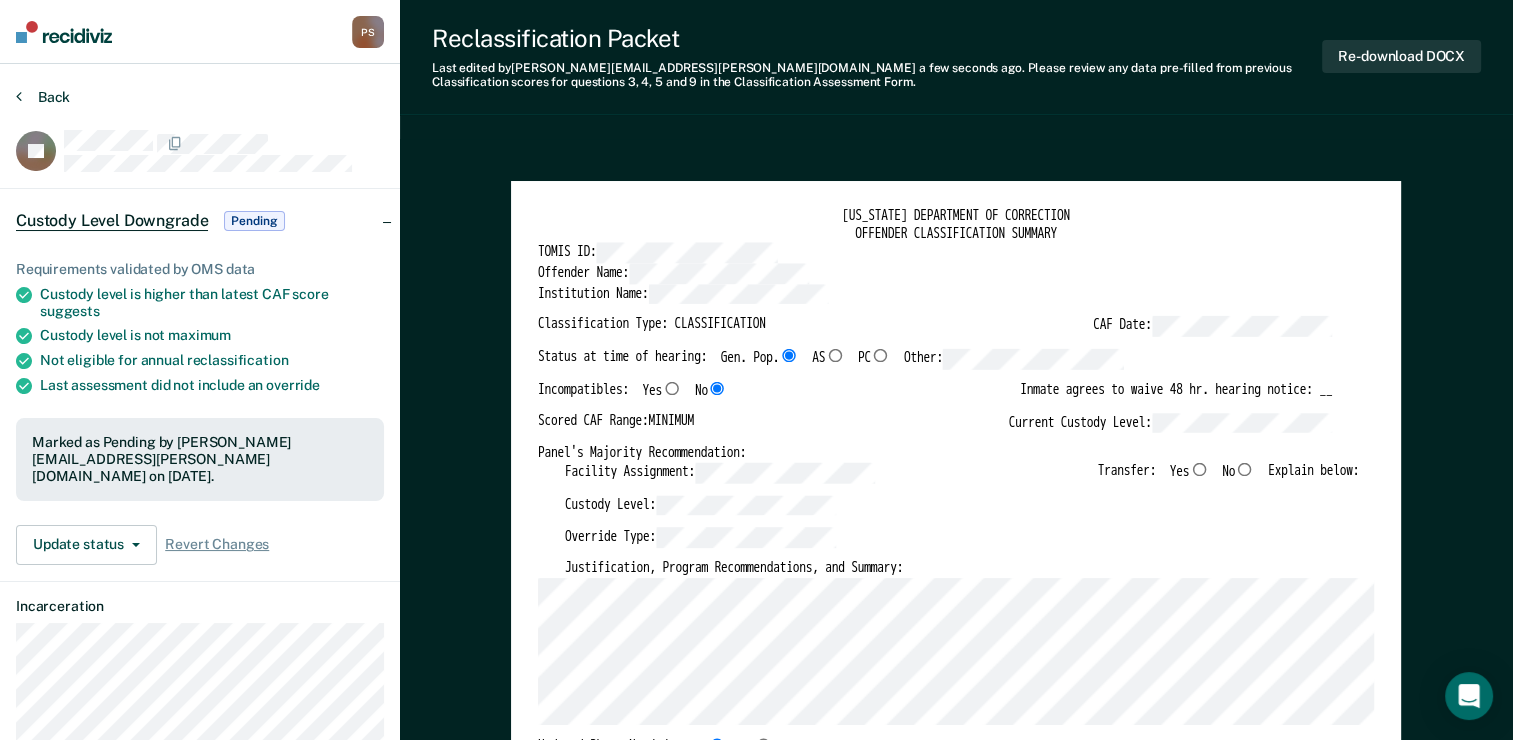 click at bounding box center (19, 96) 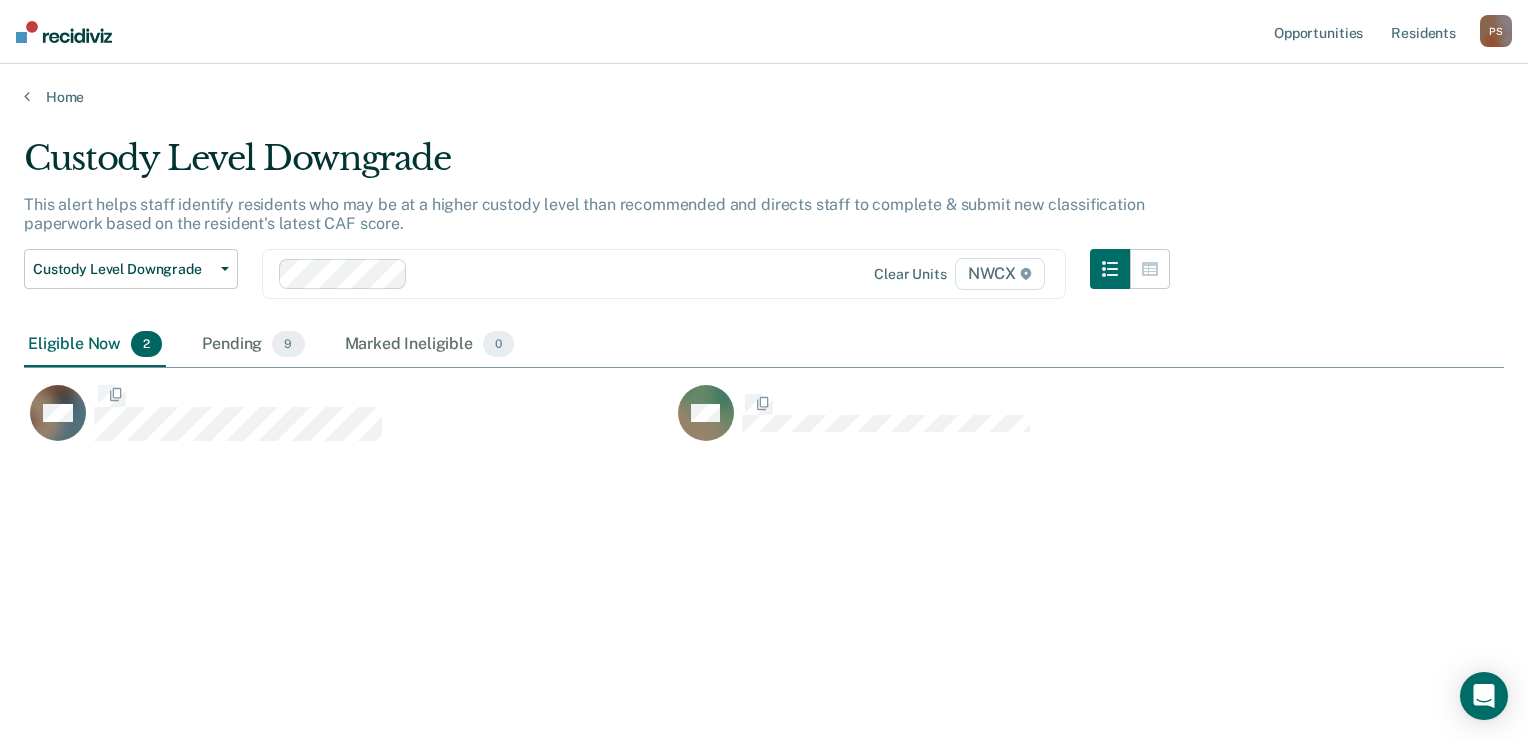 scroll, scrollTop: 16, scrollLeft: 16, axis: both 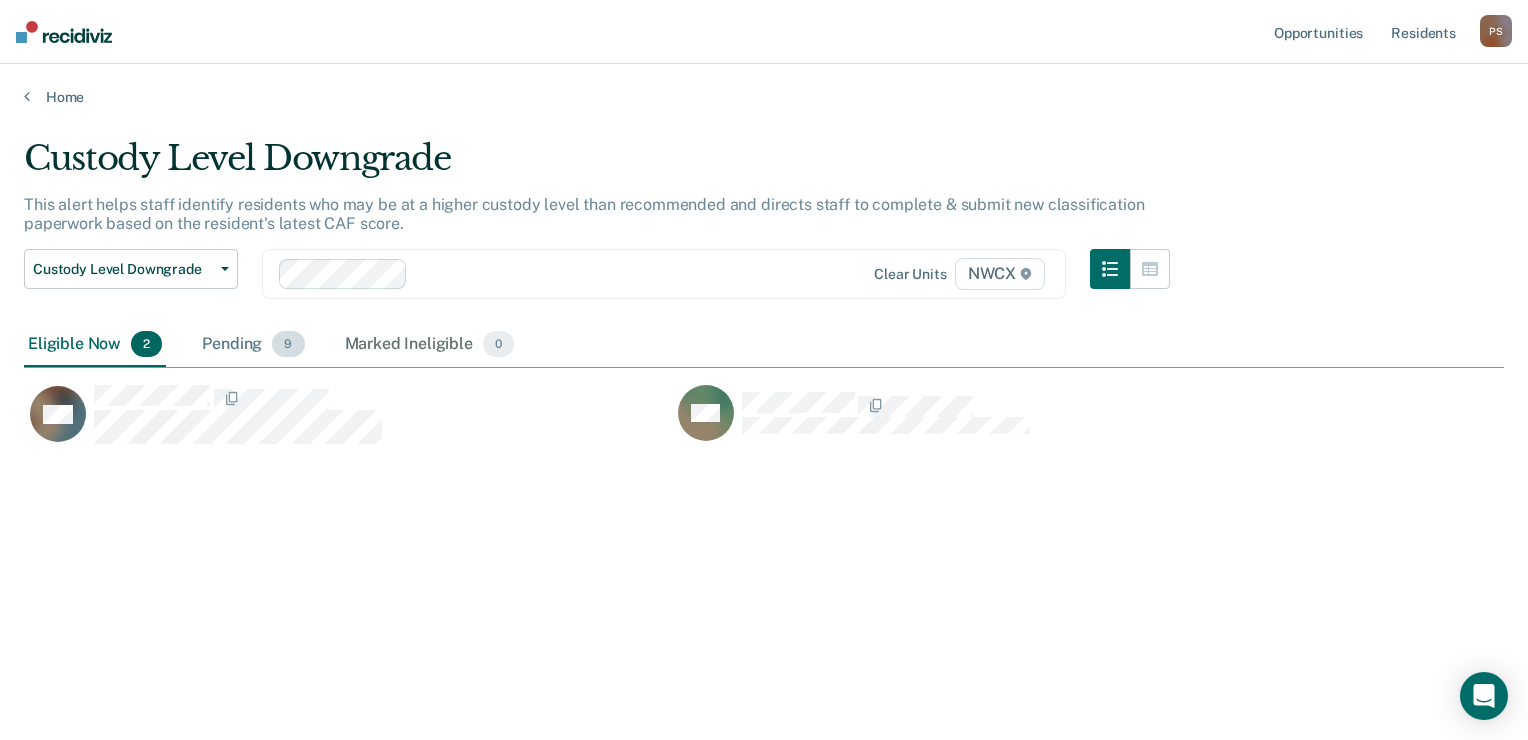click on "9" at bounding box center (288, 344) 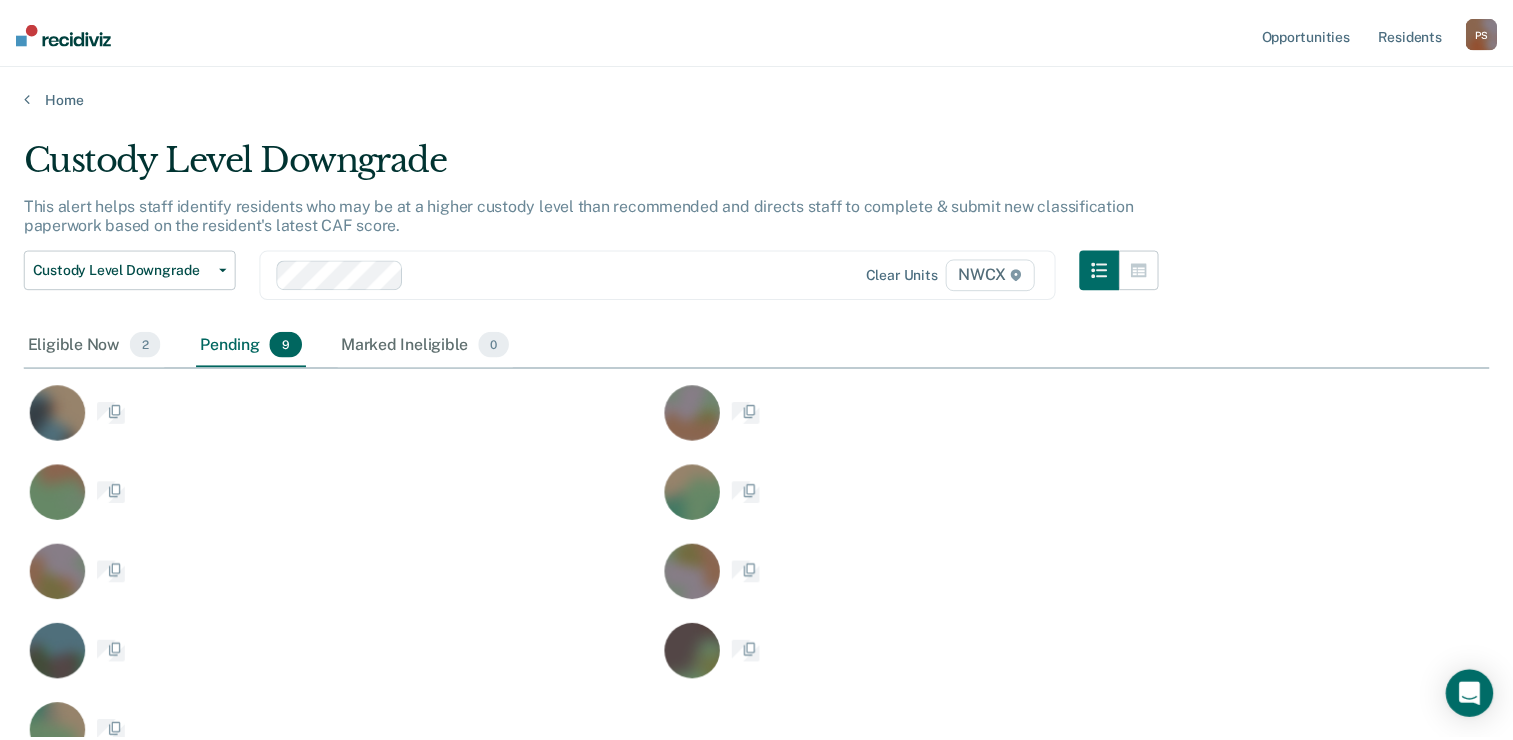 scroll, scrollTop: 16, scrollLeft: 16, axis: both 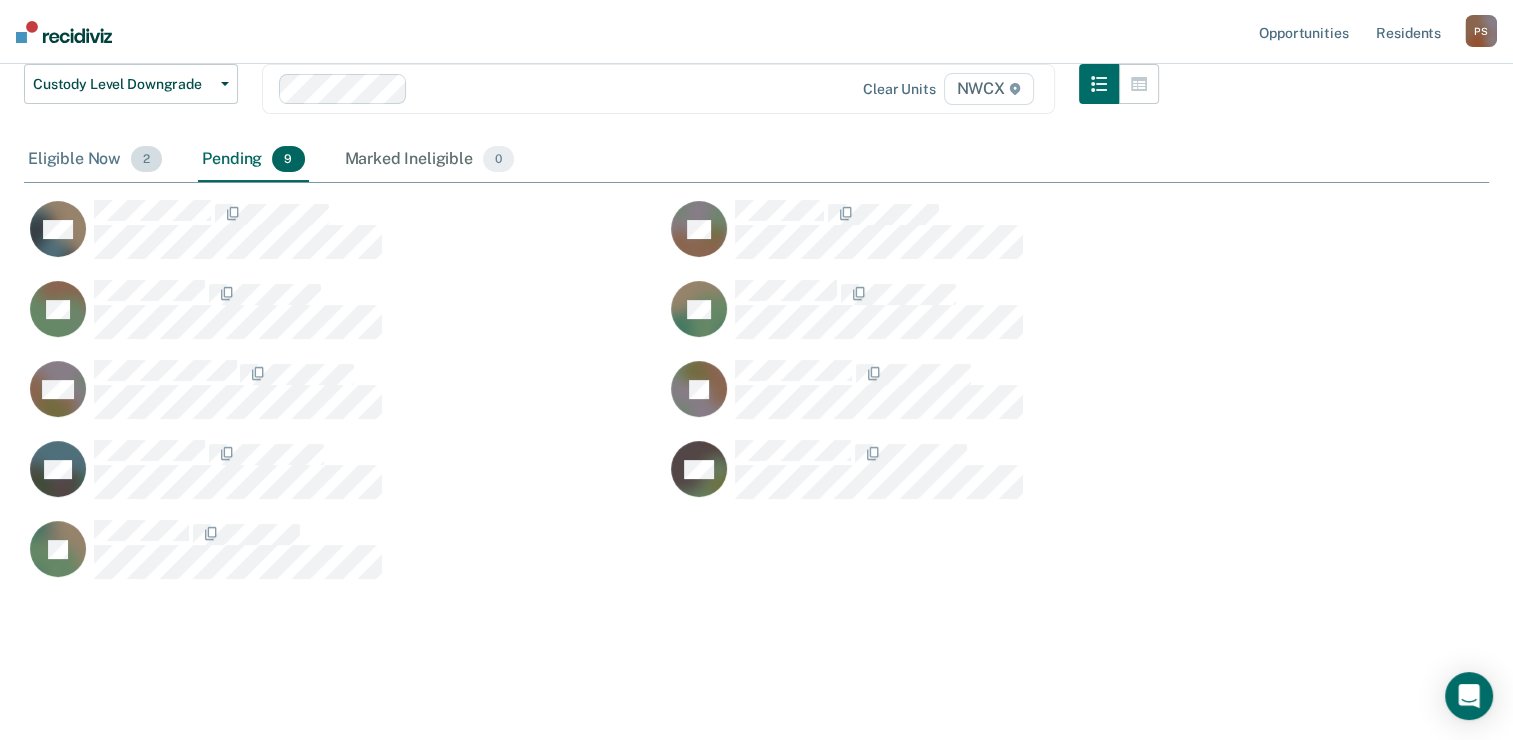 click on "Eligible Now 2" at bounding box center (95, 160) 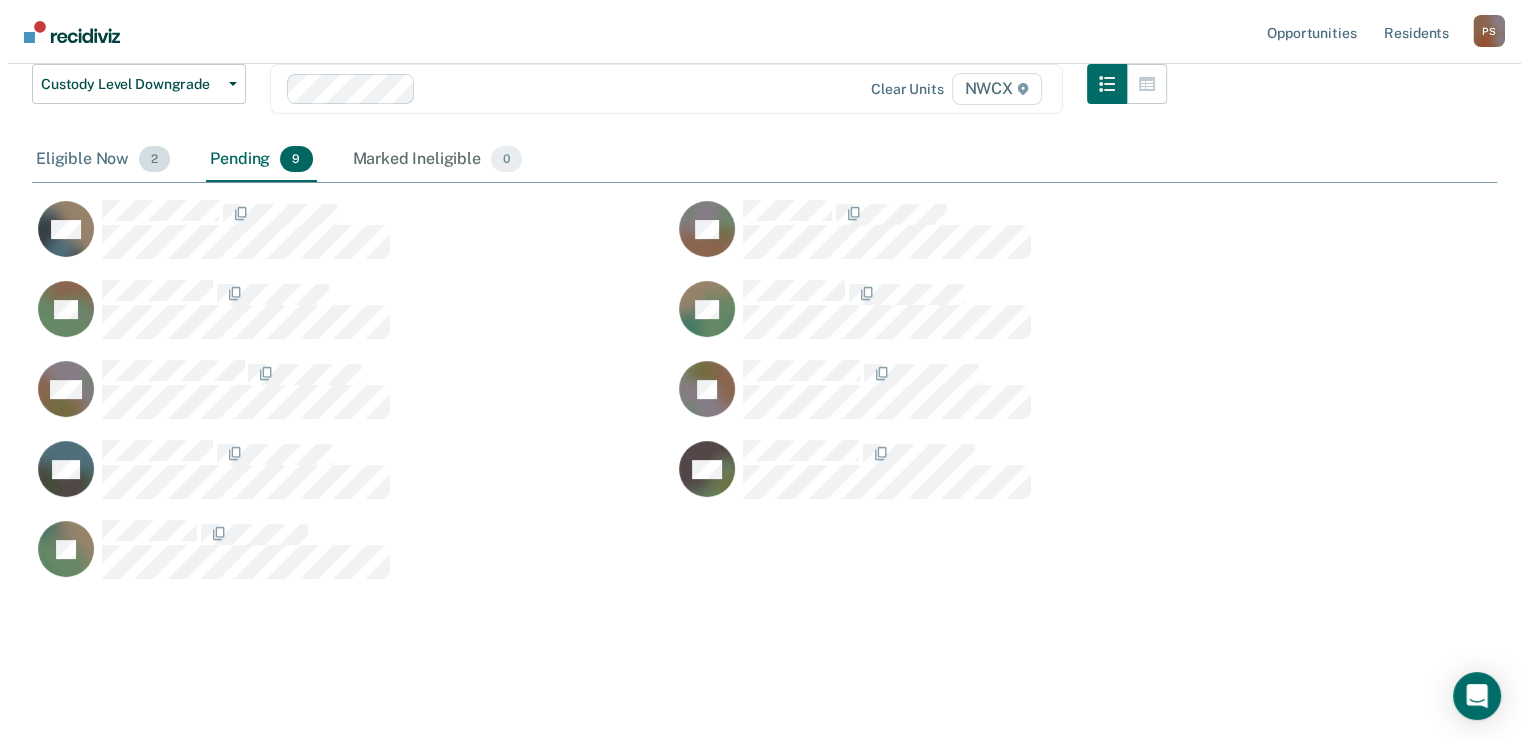 scroll, scrollTop: 0, scrollLeft: 0, axis: both 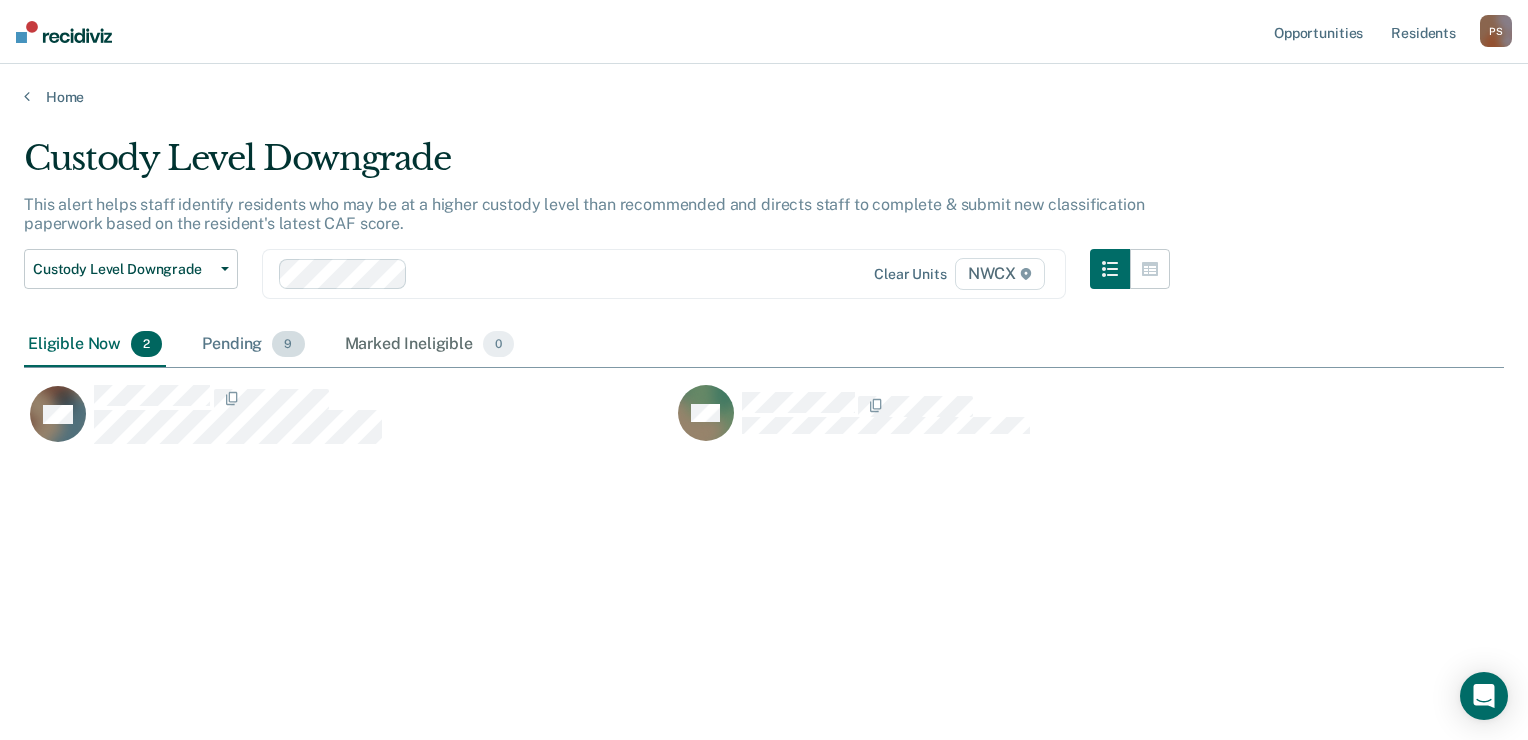 click on "9" at bounding box center (288, 344) 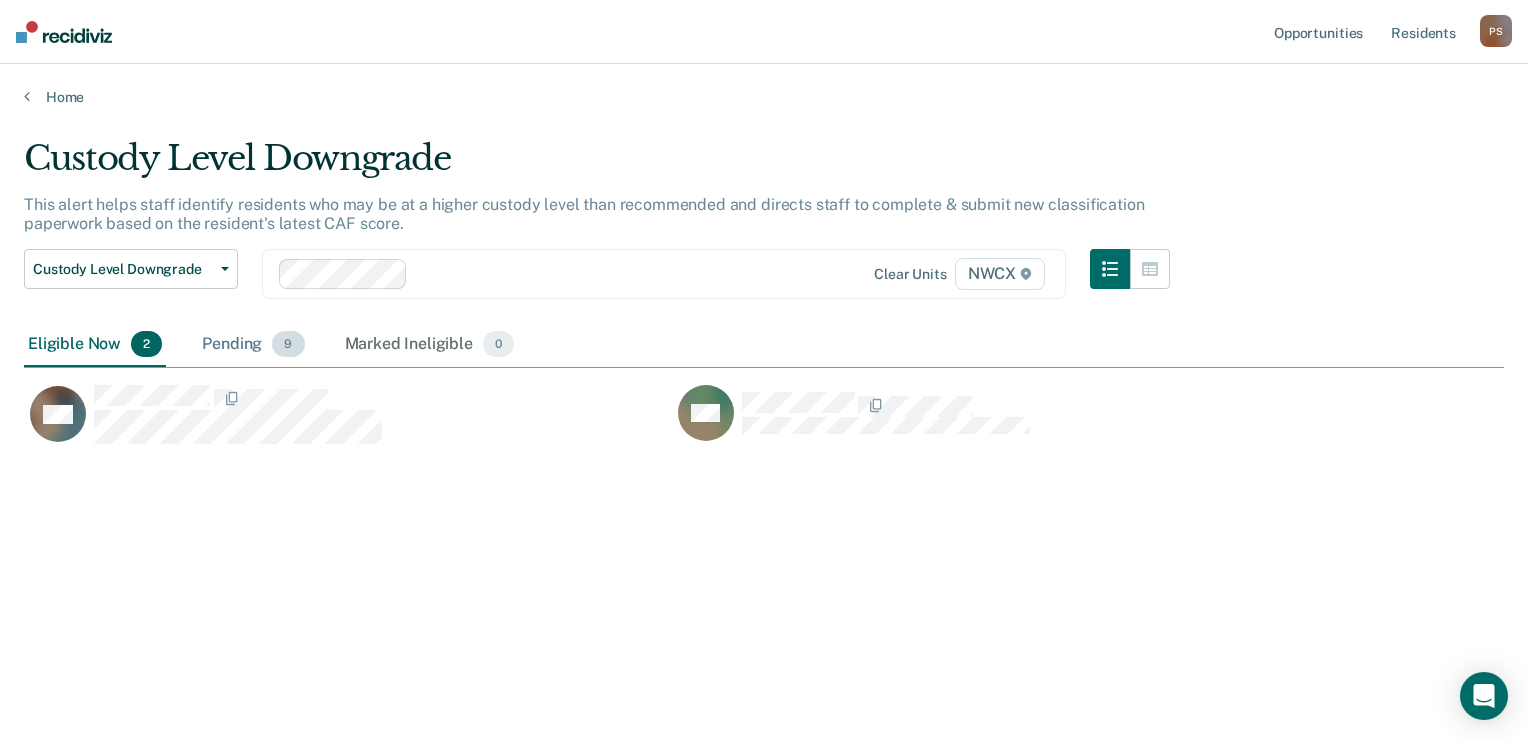 click on "9" at bounding box center [288, 344] 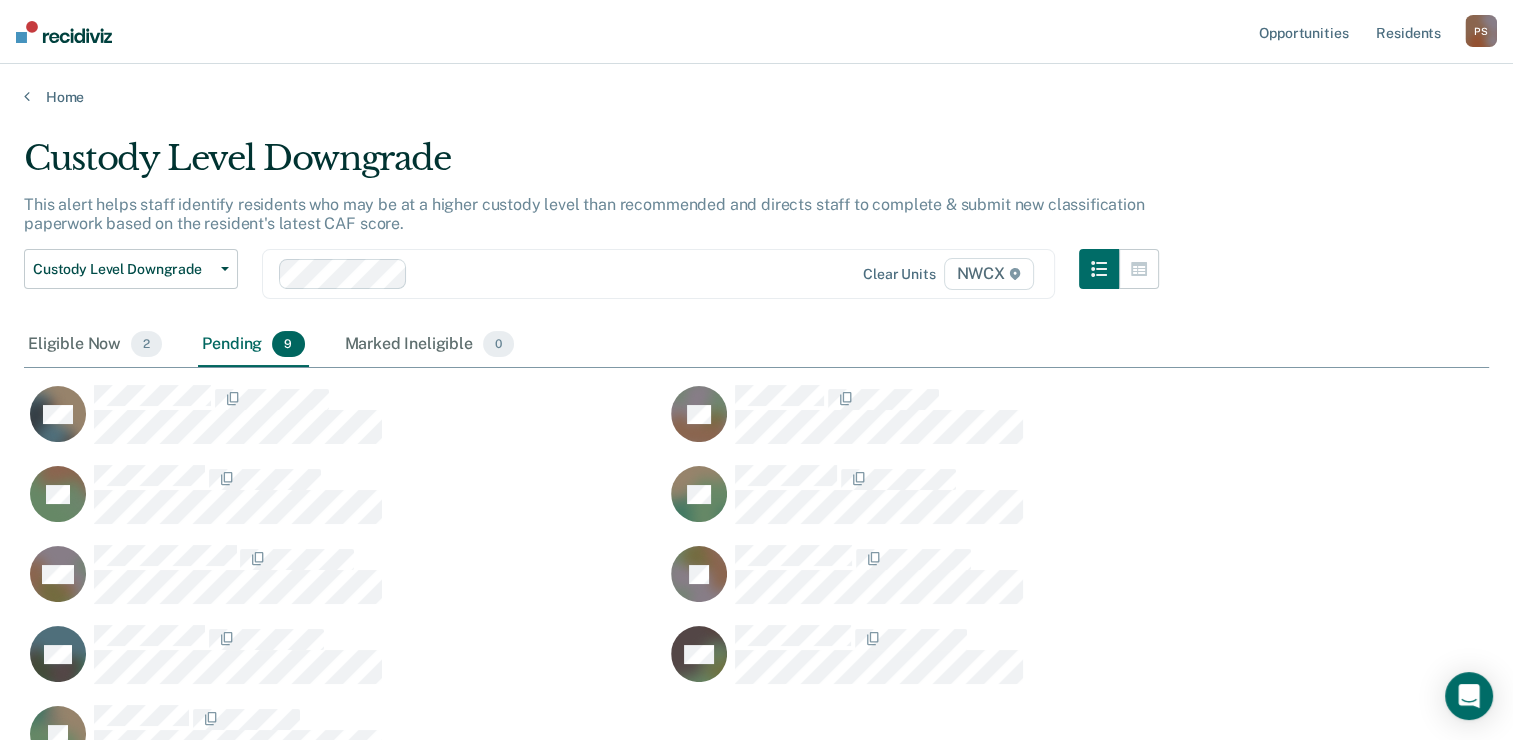 scroll, scrollTop: 16, scrollLeft: 16, axis: both 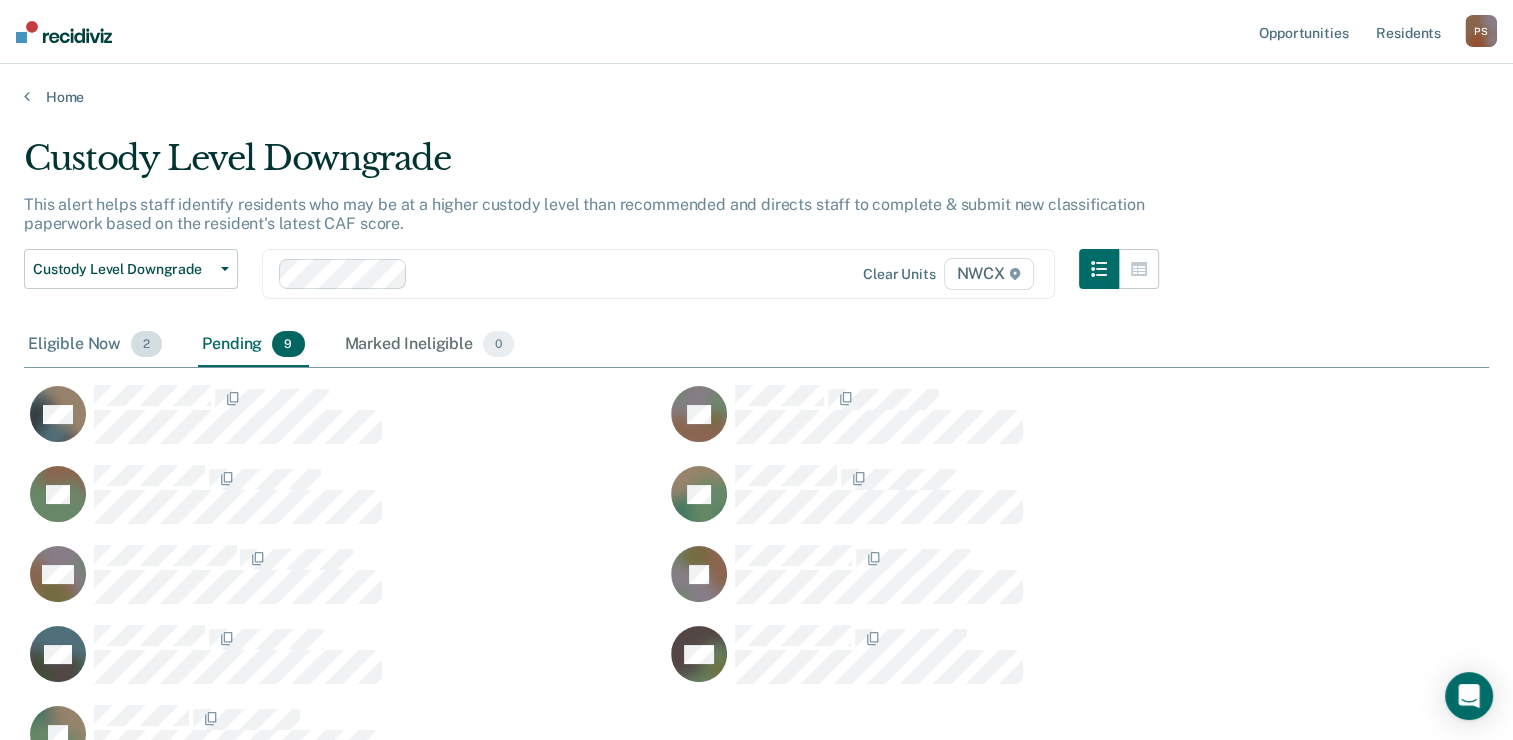 click on "2" at bounding box center [146, 344] 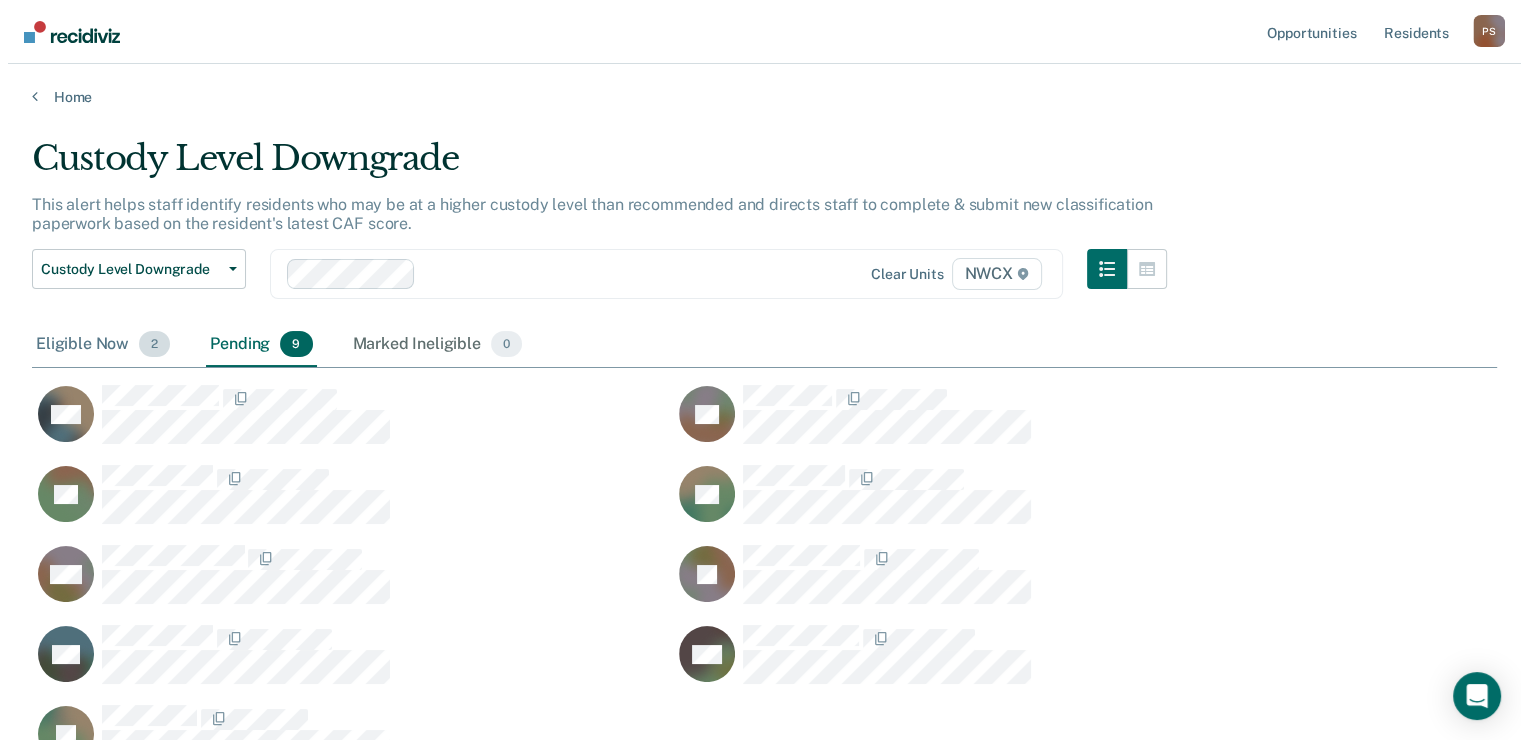 scroll, scrollTop: 436, scrollLeft: 1464, axis: both 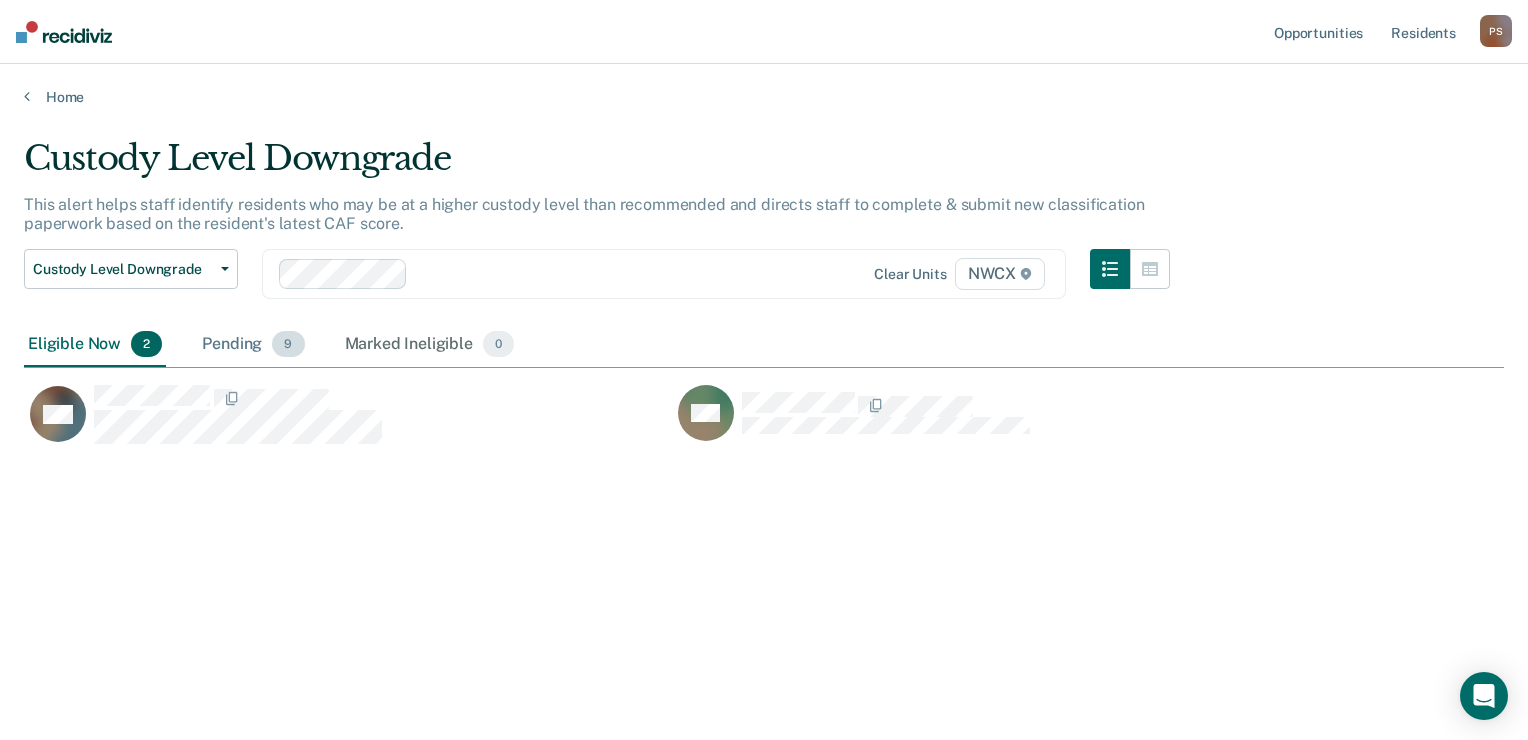 click on "9" at bounding box center [288, 344] 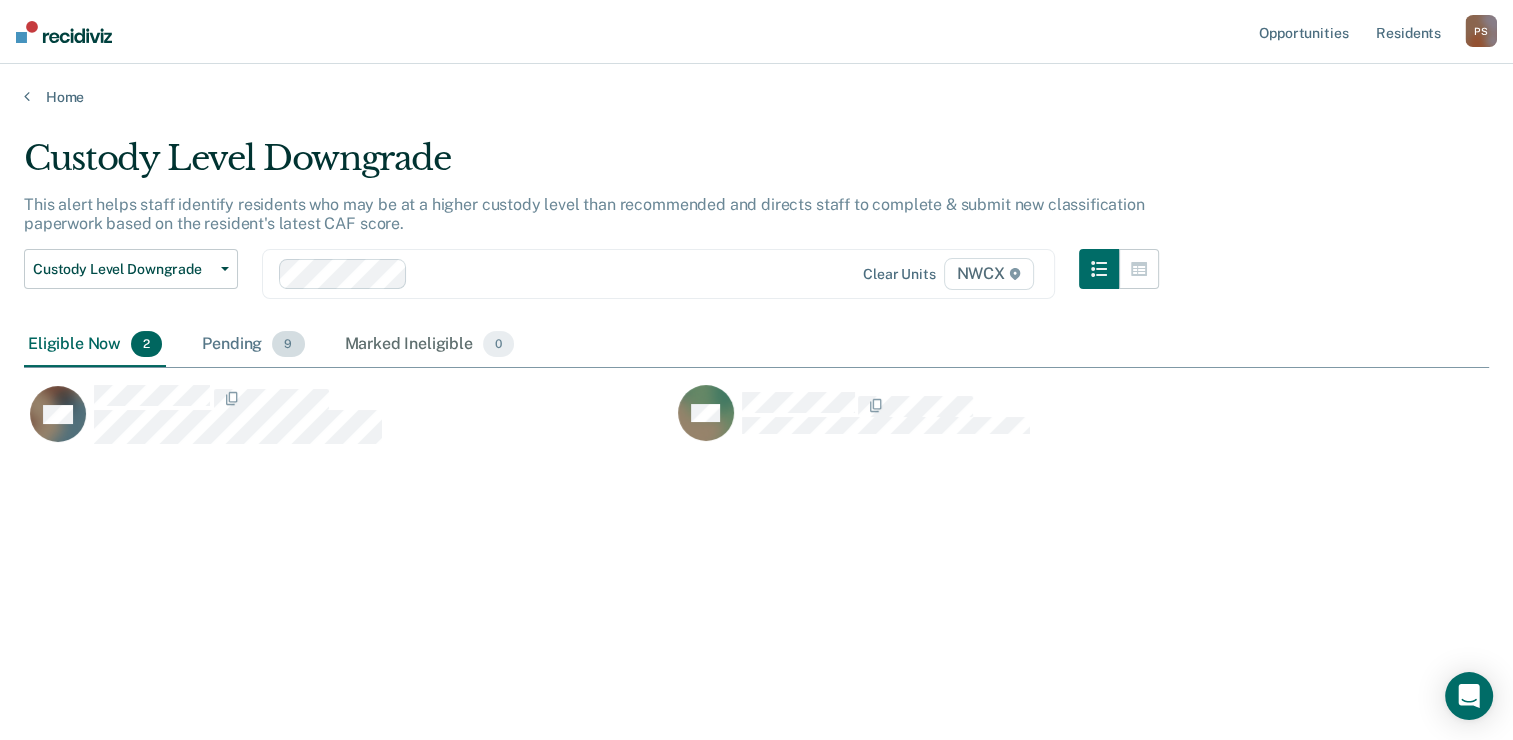 scroll, scrollTop: 16, scrollLeft: 16, axis: both 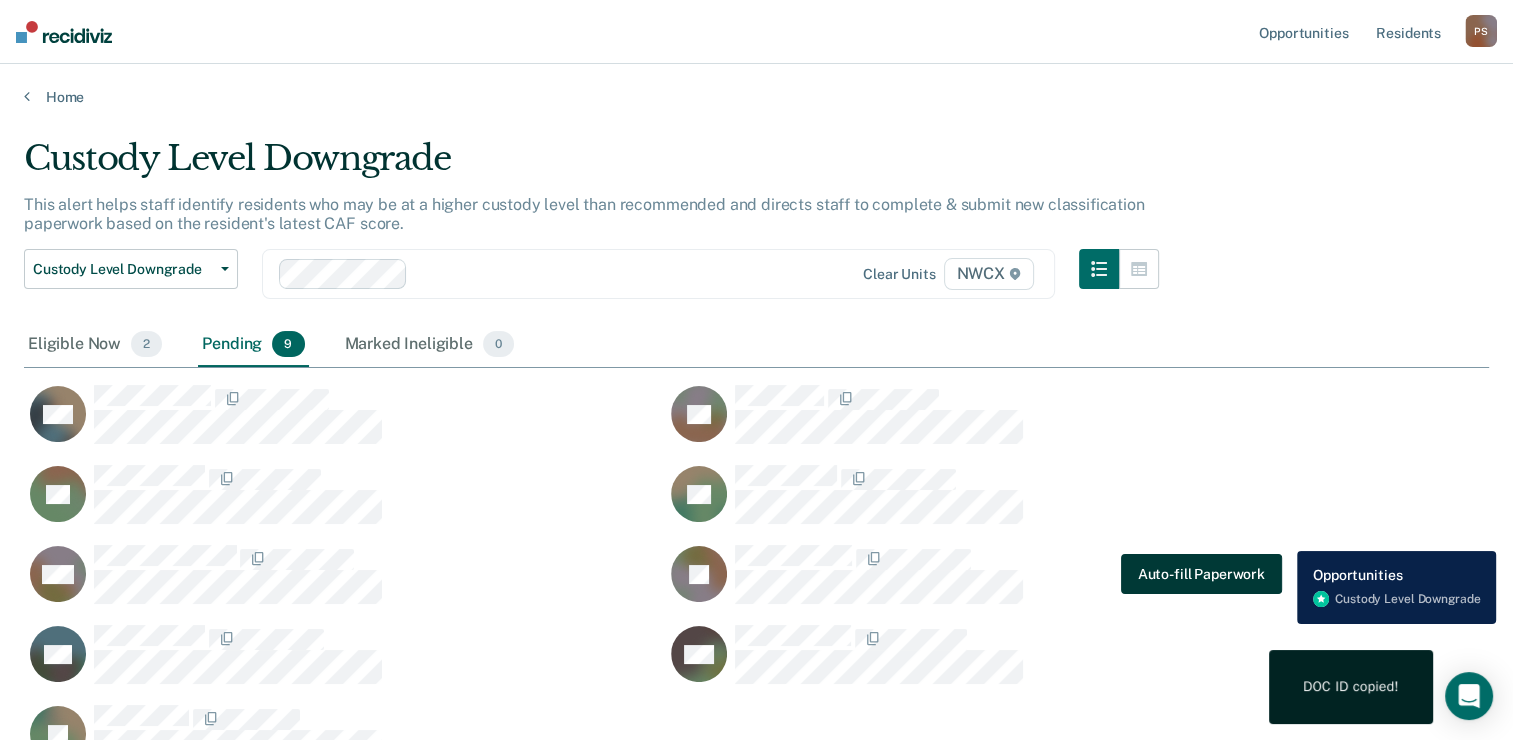 click on "Auto-fill Paperwork" at bounding box center [1201, 574] 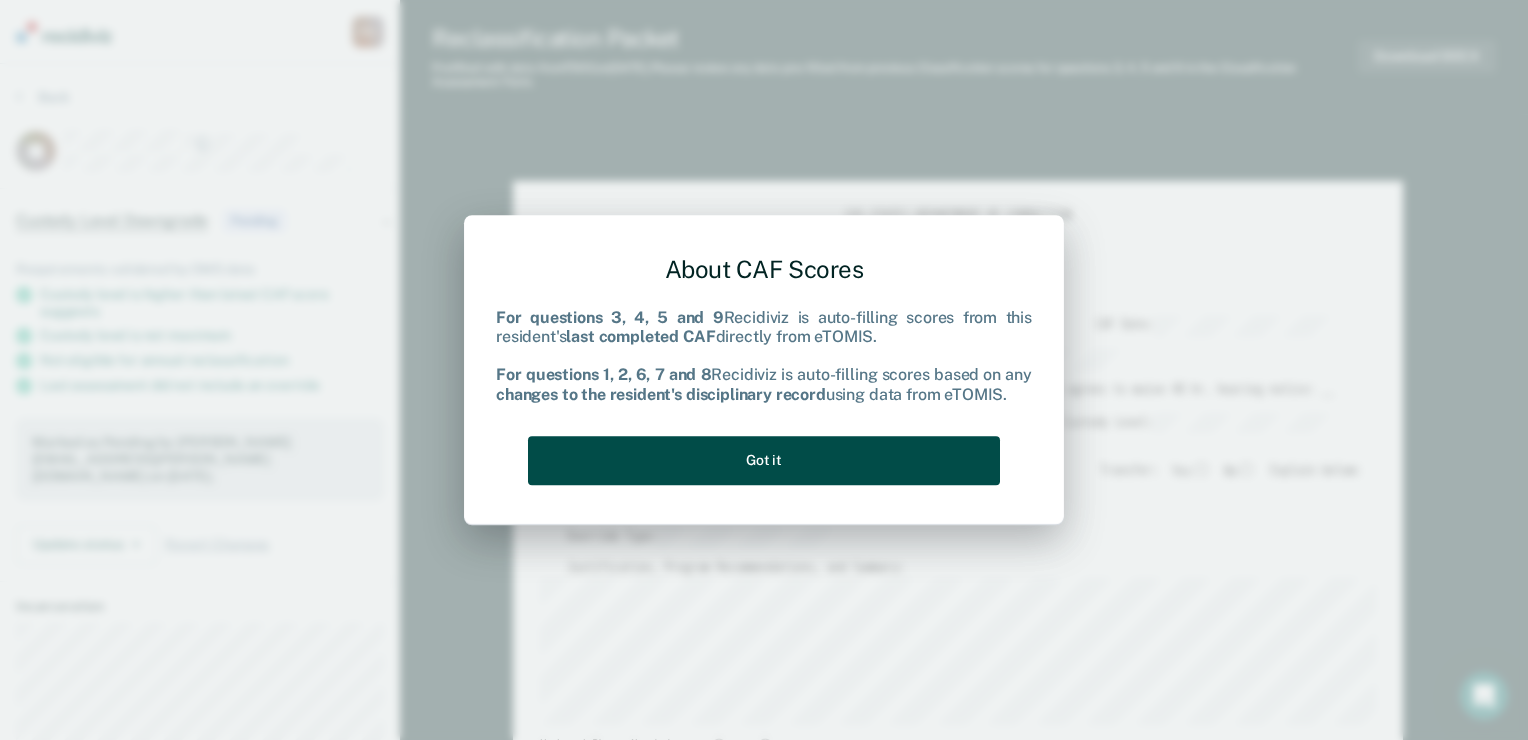 click on "Got it" at bounding box center (764, 460) 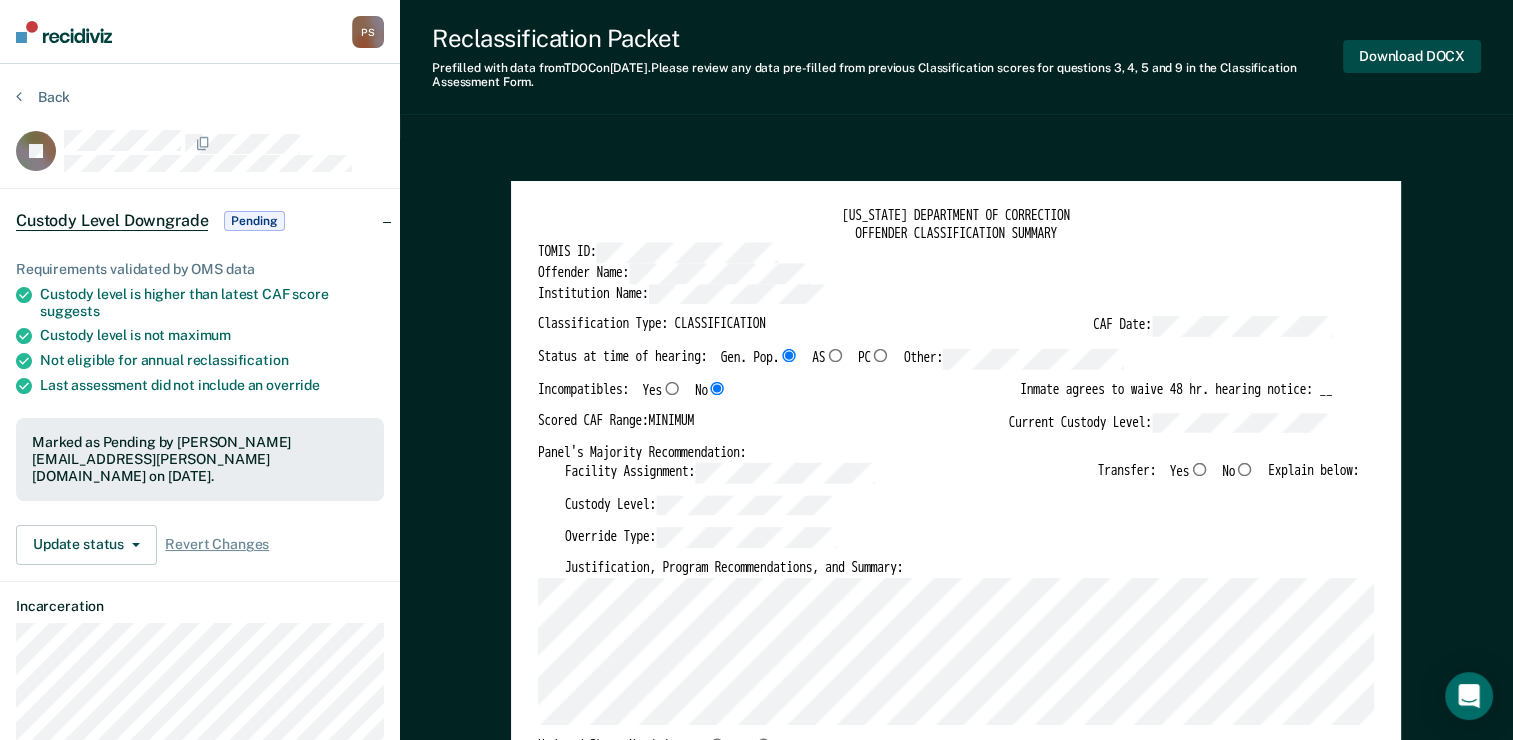 click on "Download DOCX" at bounding box center [1412, 56] 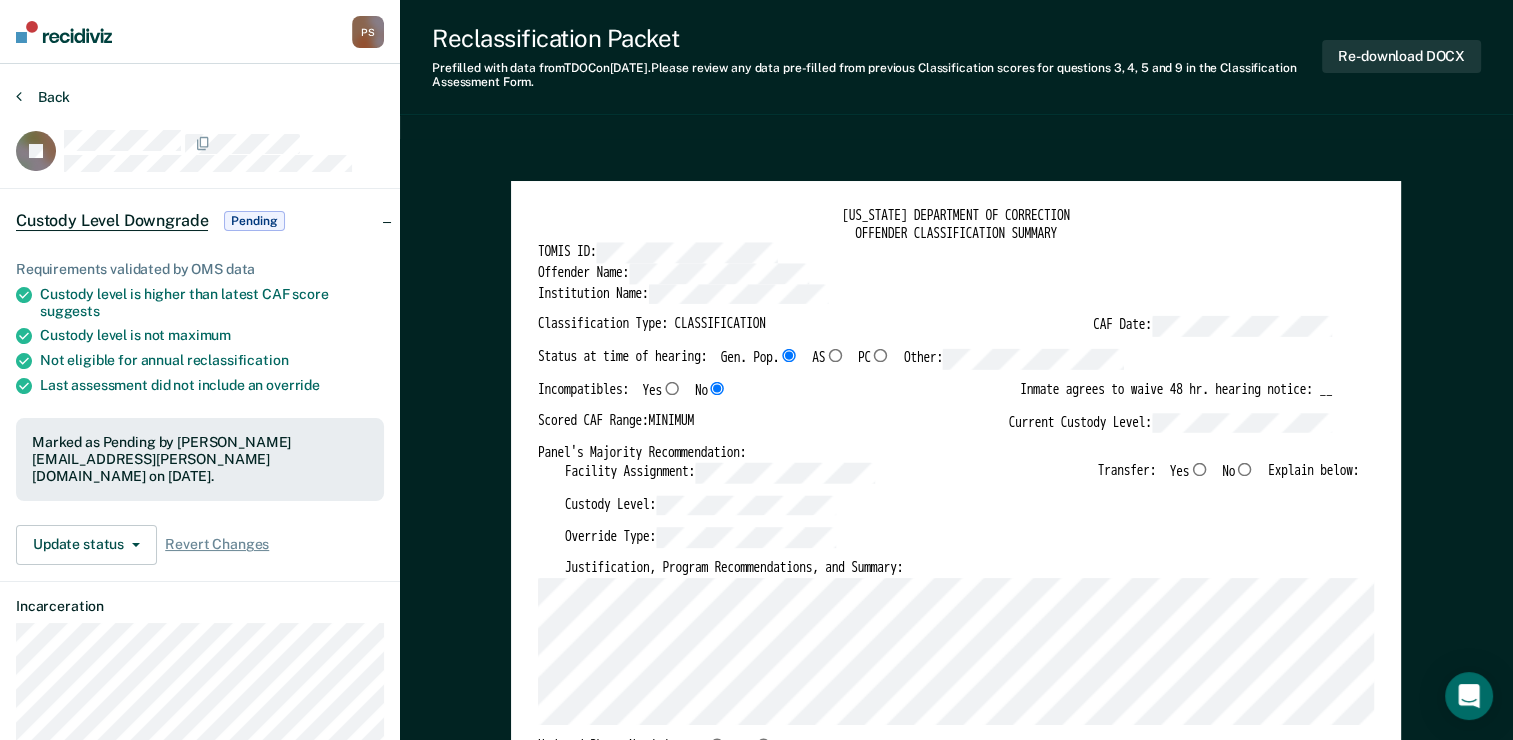 click at bounding box center (19, 96) 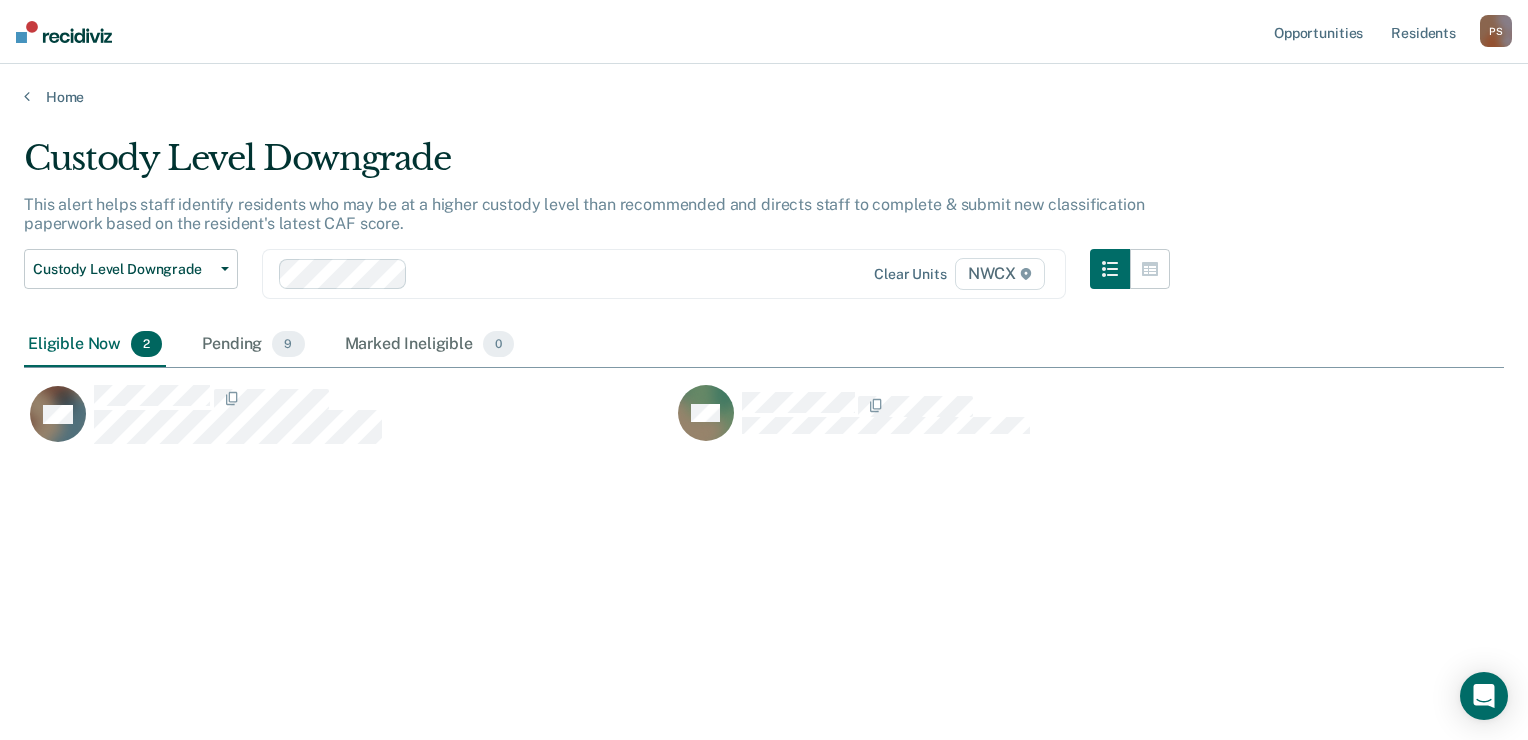 scroll, scrollTop: 16, scrollLeft: 16, axis: both 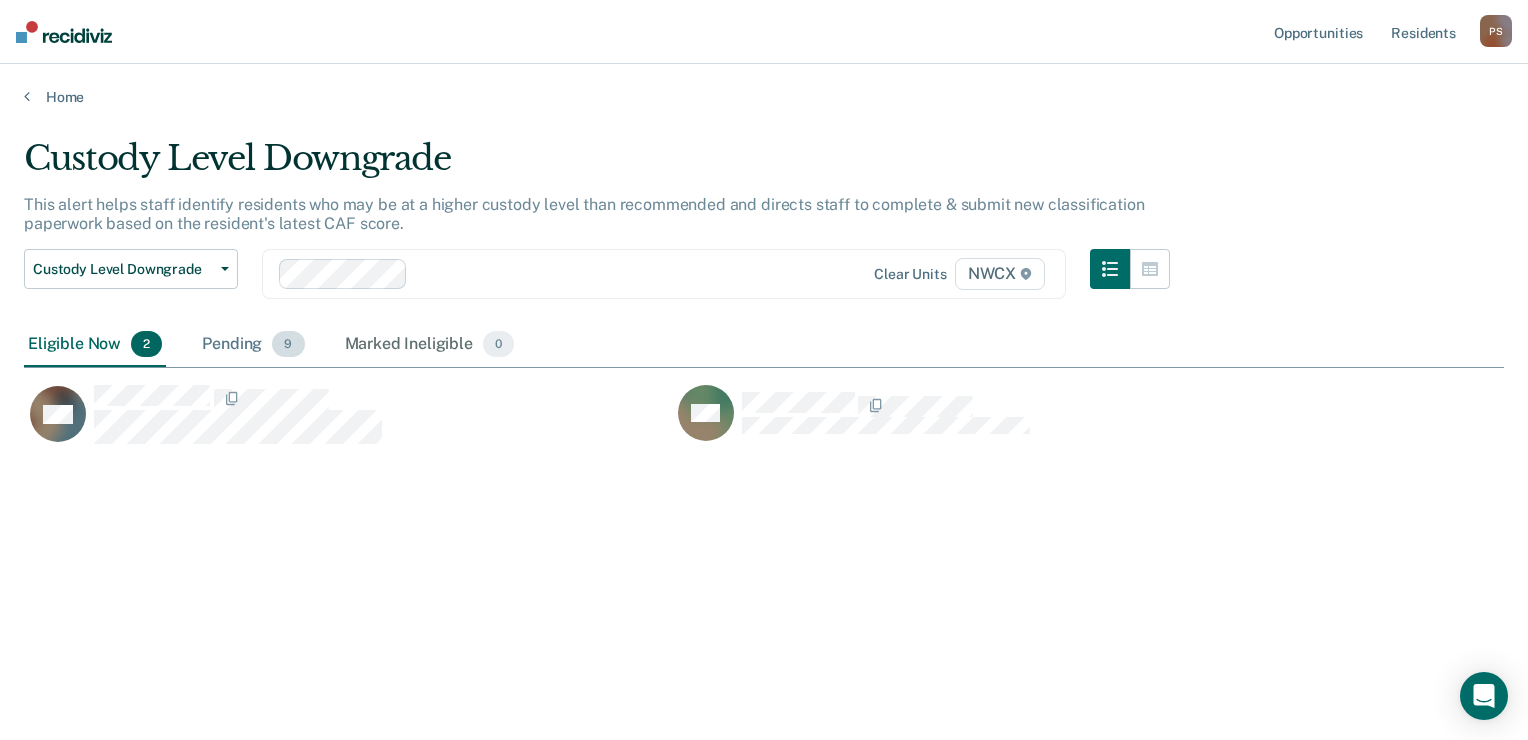 click on "9" at bounding box center [288, 344] 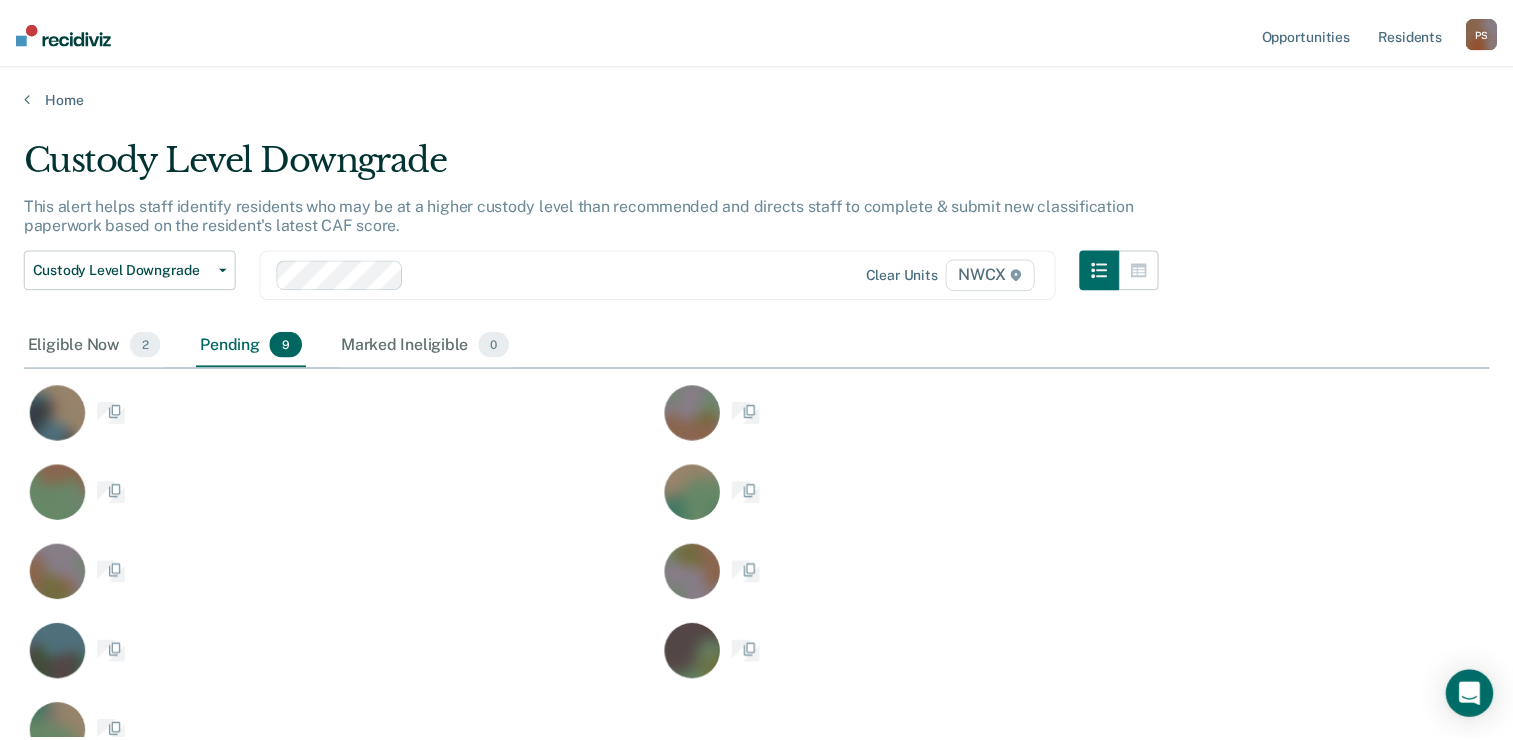 scroll, scrollTop: 16, scrollLeft: 16, axis: both 